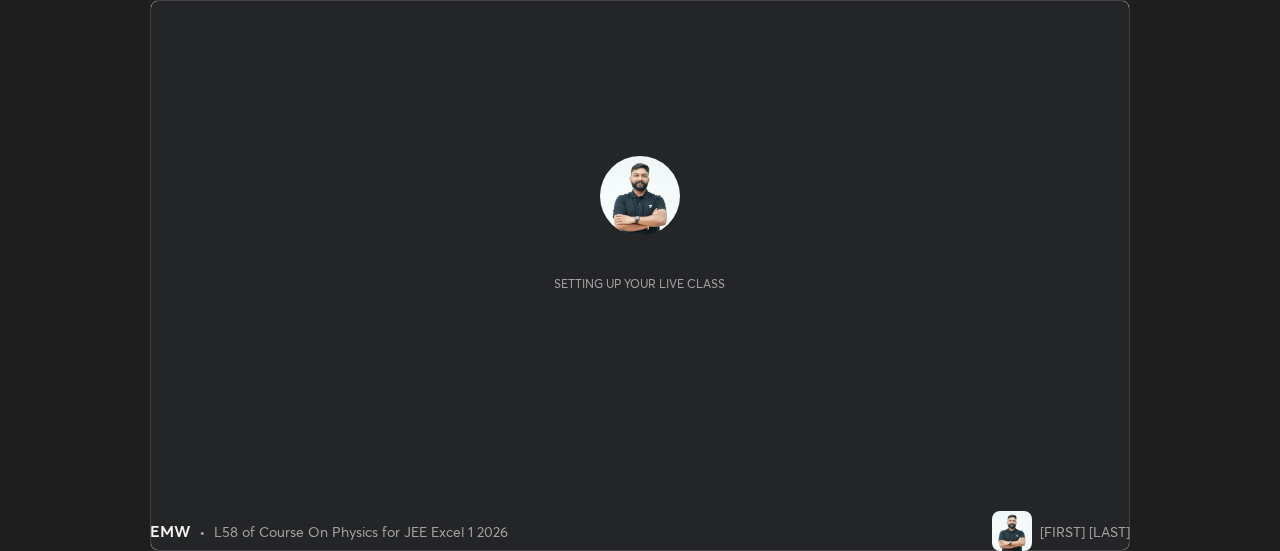 scroll, scrollTop: 0, scrollLeft: 0, axis: both 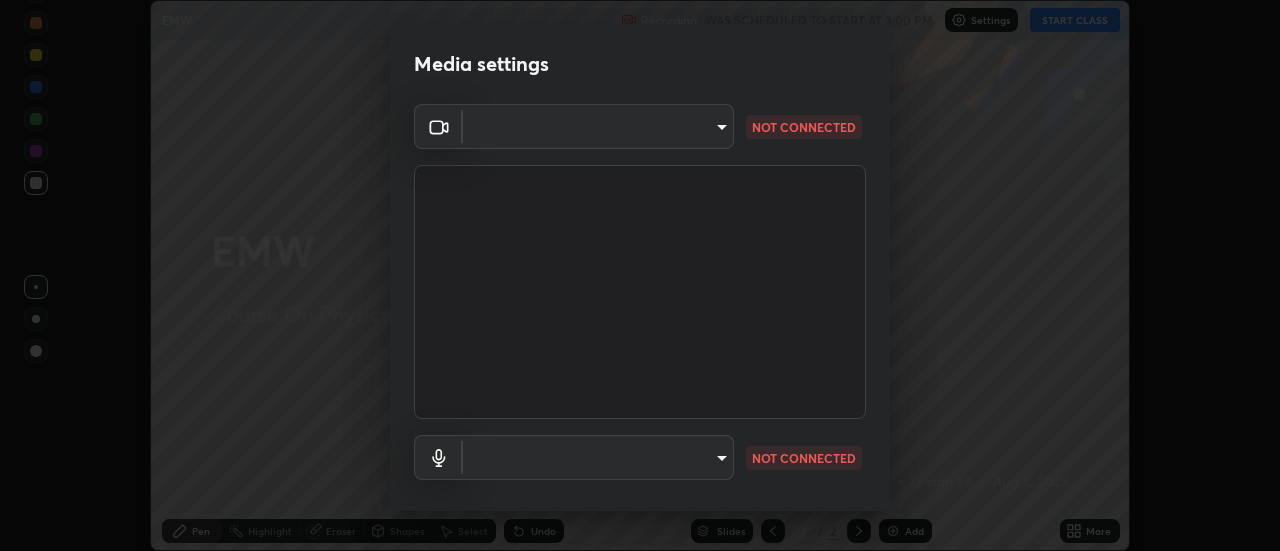 type on "c5ed04fab0462d49a1ad3b4b8777cdbb7dc1a14ad55b47a40411d41dbe2fc924" 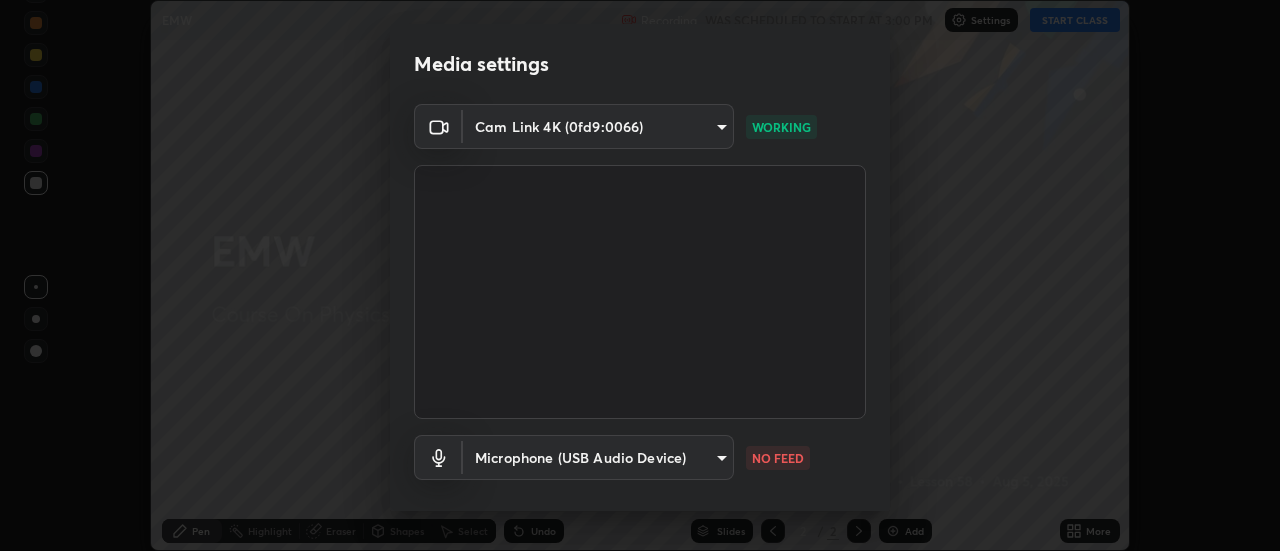 click on "Erase all EMW Recording WAS SCHEDULED TO START AT  3:00 PM Settings START CLASS Setting up your live class EMW • L58 of Course On Physics for JEE Excel 1 2026 [FIRST] [LAST] Pen Highlight Eraser Shapes Select Undo Slides 2 / 2 Add More No doubts shared Encourage your learners to ask a doubt for better clarity Report an issue Reason for reporting Buffering Chat not working Audio - Video sync issue Educator video quality low ​ Attach an image Report Media settings Cam Link 4K (0fd9:0066) c5ed04fab0462d49a1ad3b4b8777cdbb7dc1a14ad55b47a40411d41dbe2fc924 WORKING Microphone (USB Audio Device) 4b9a29ee804bc9de1373164bb39139aacafb2ce99027e15b8d8f2ca0a6931f50 NO FEED 1 / 5 Next" at bounding box center [640, 275] 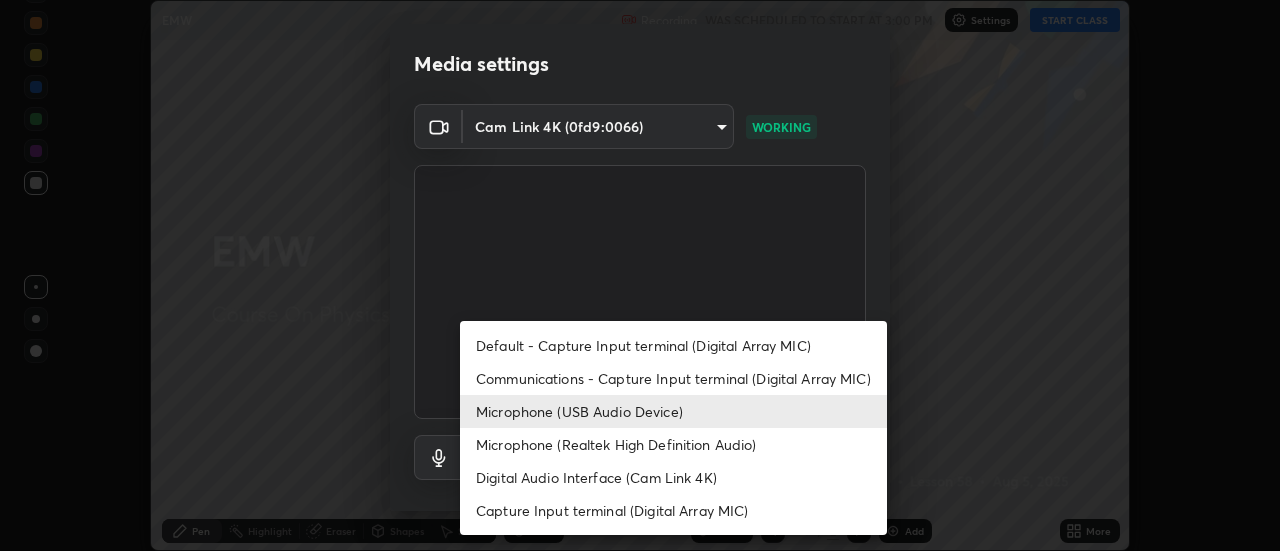 click on "Communications - Capture Input terminal (Digital Array MIC)" at bounding box center (673, 378) 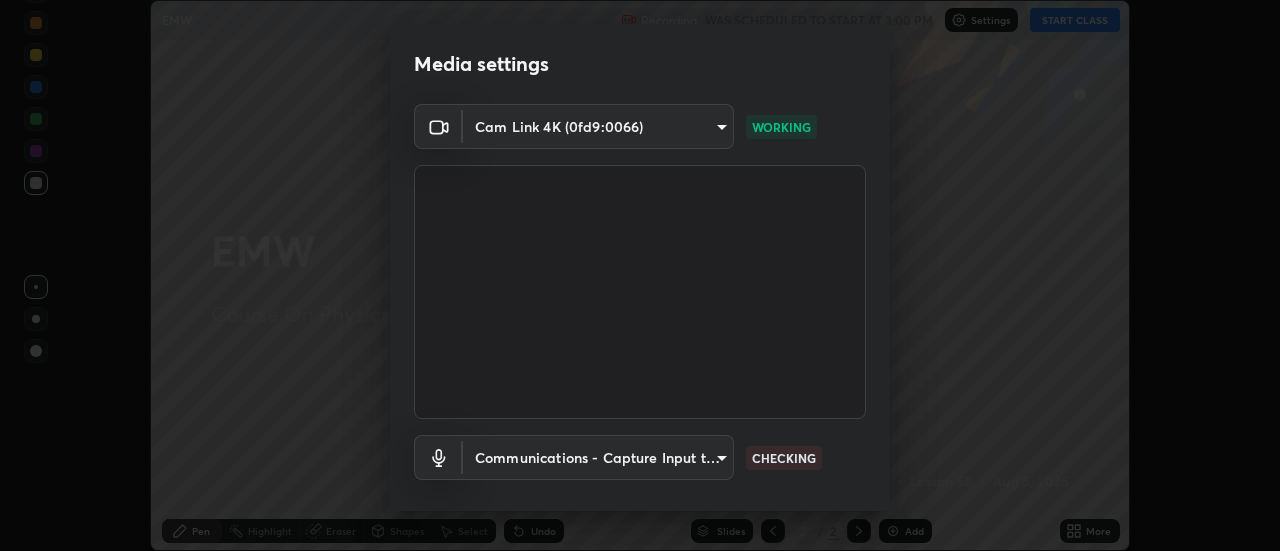 click at bounding box center [640, 292] 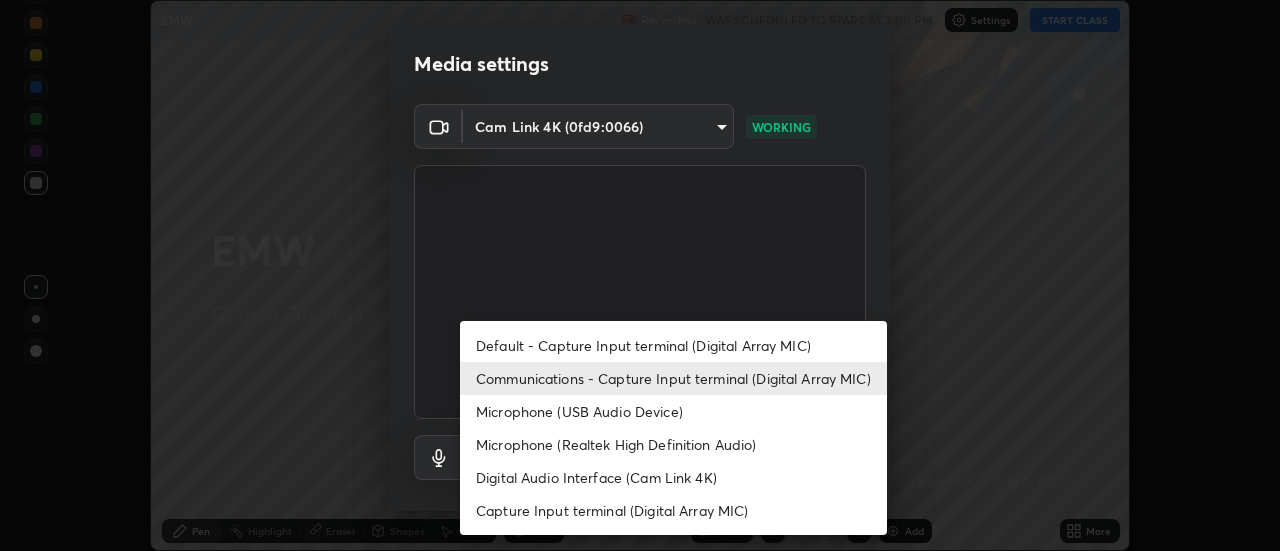 click on "Microphone (USB Audio Device)" at bounding box center [673, 411] 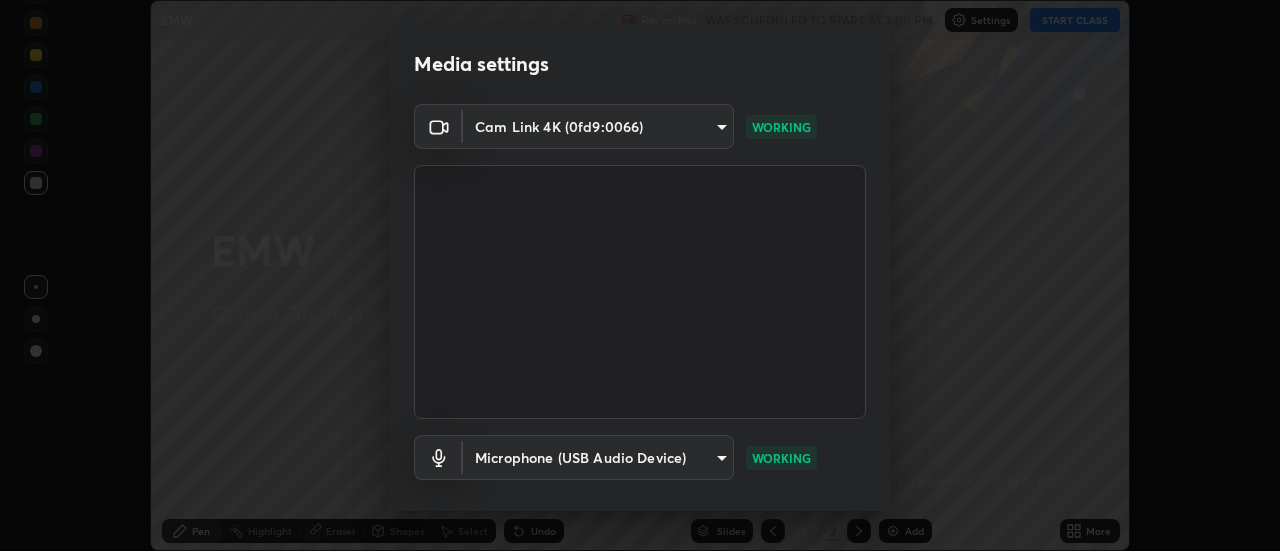 scroll, scrollTop: 105, scrollLeft: 0, axis: vertical 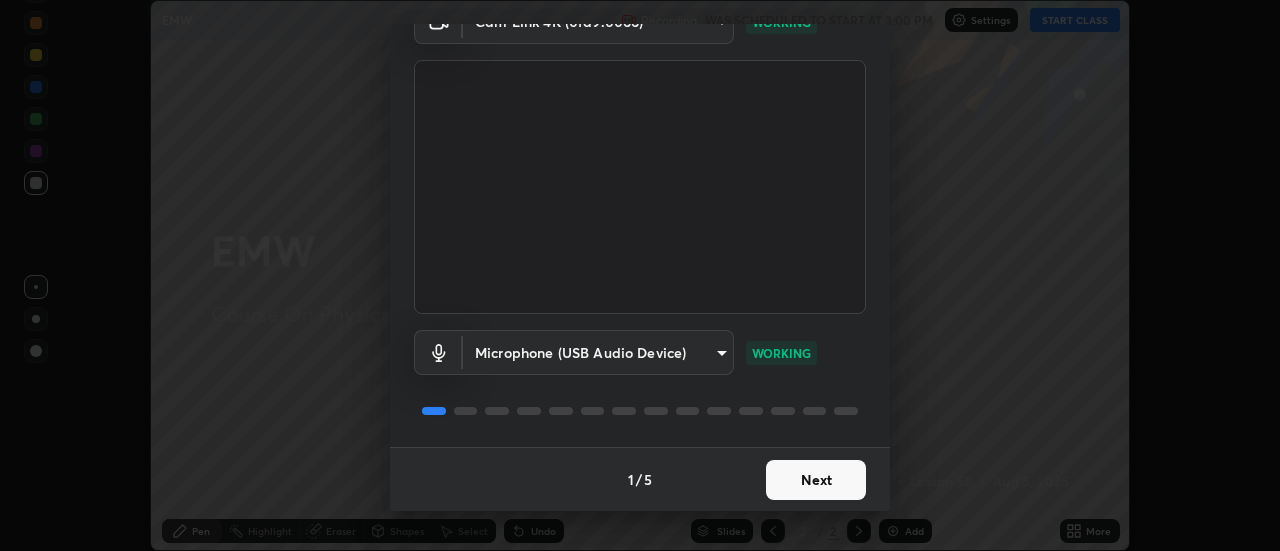 click on "Next" at bounding box center [816, 480] 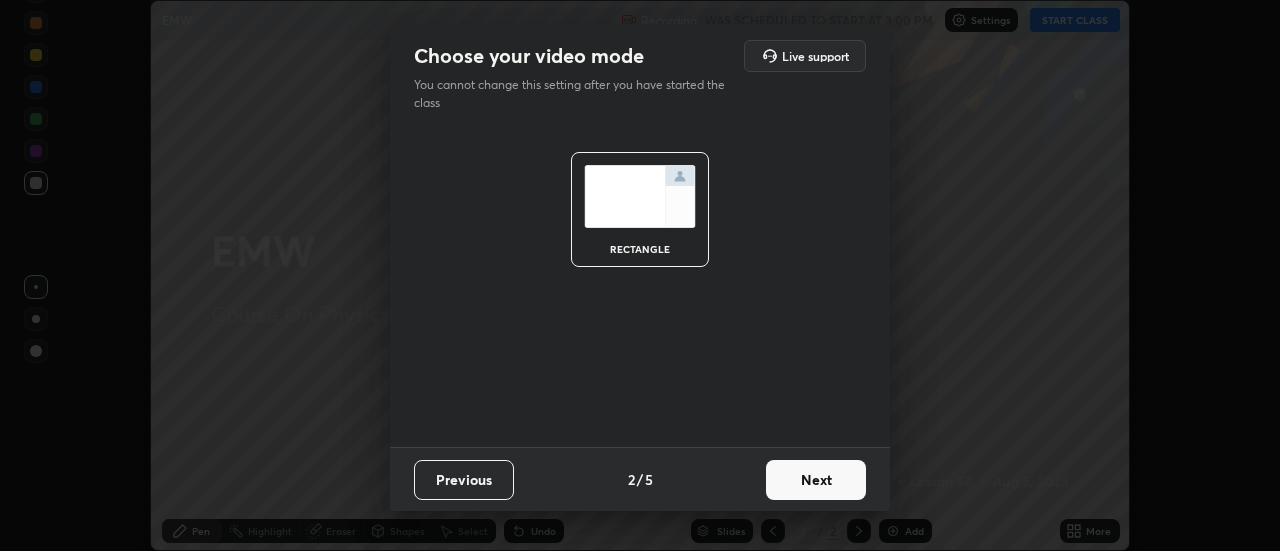 scroll, scrollTop: 0, scrollLeft: 0, axis: both 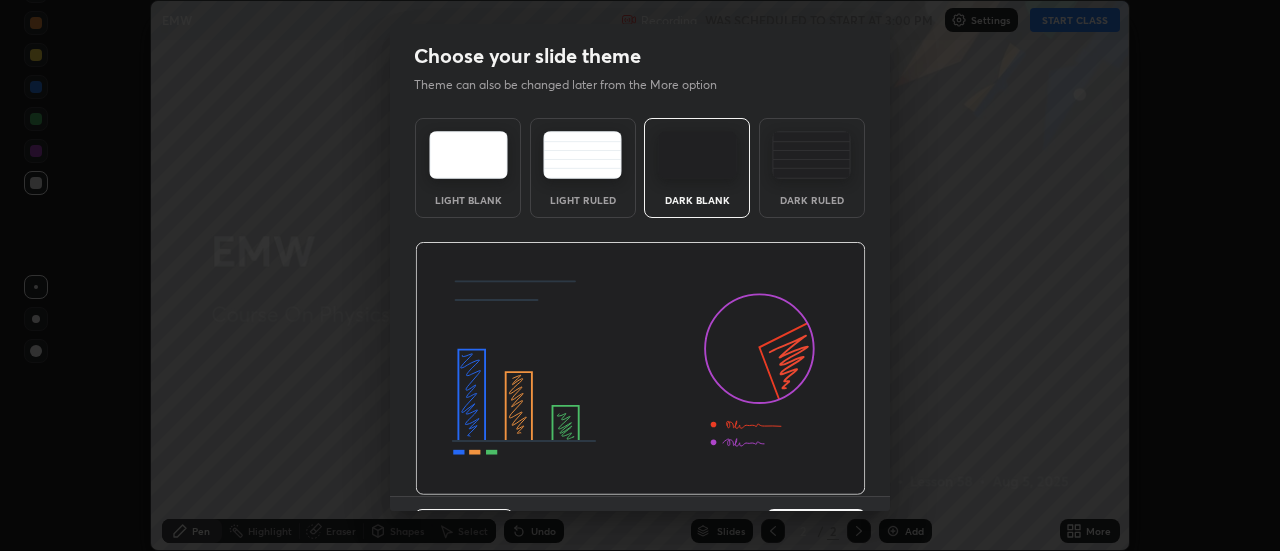 click at bounding box center [640, 369] 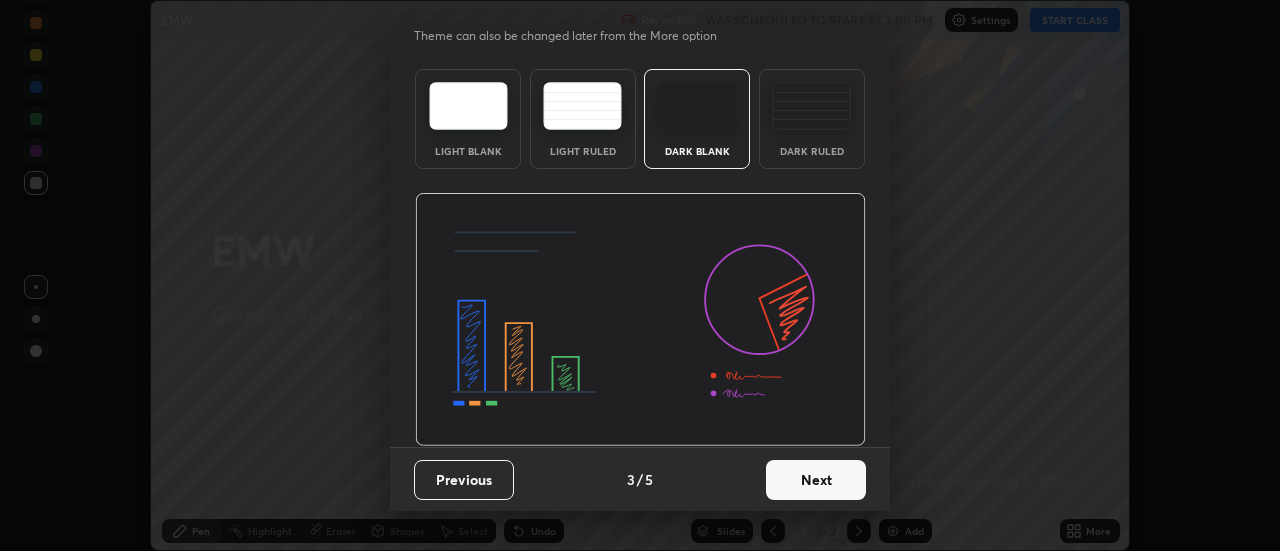 click on "Next" at bounding box center [816, 480] 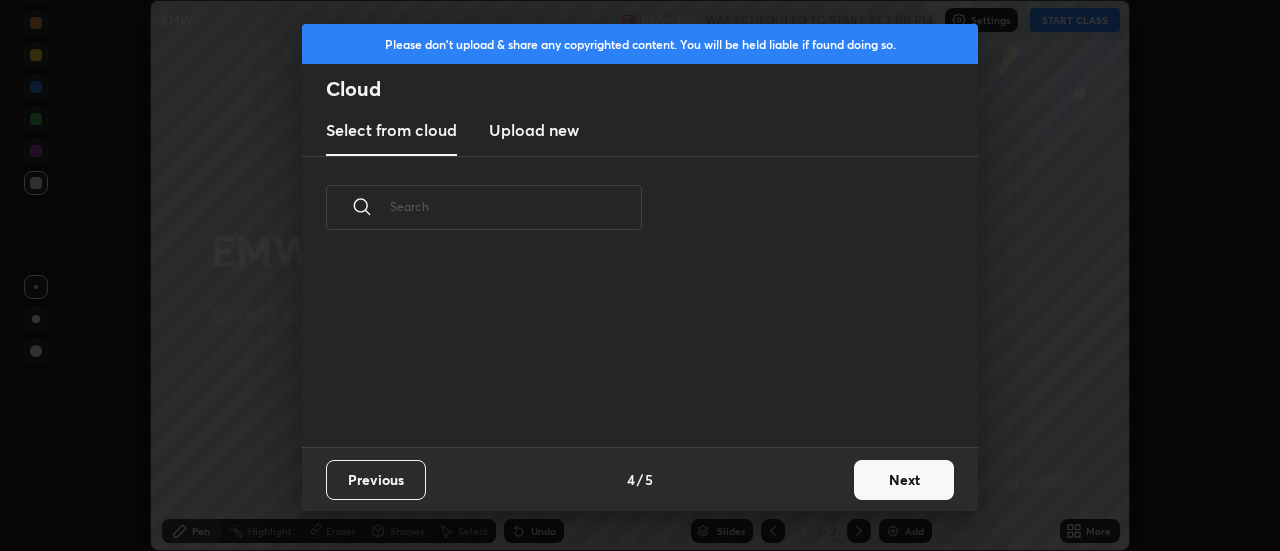 click on "Previous 4 / 5 Next" at bounding box center [640, 479] 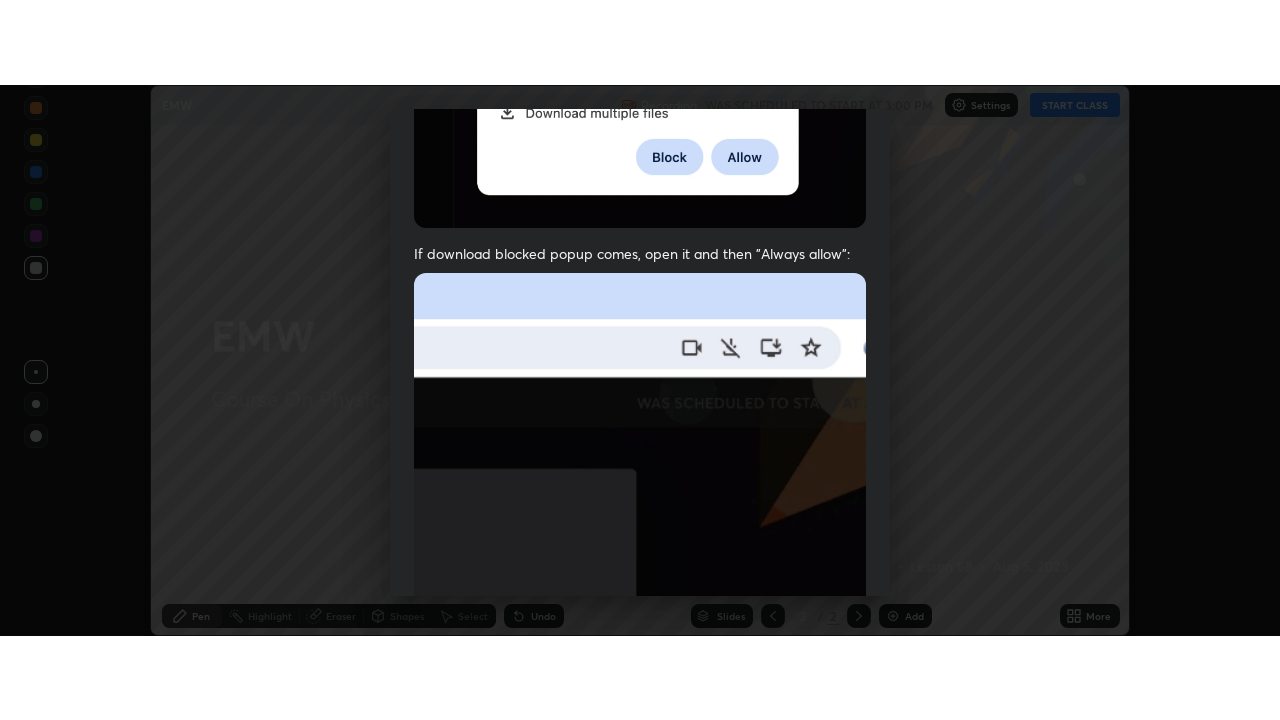 scroll, scrollTop: 513, scrollLeft: 0, axis: vertical 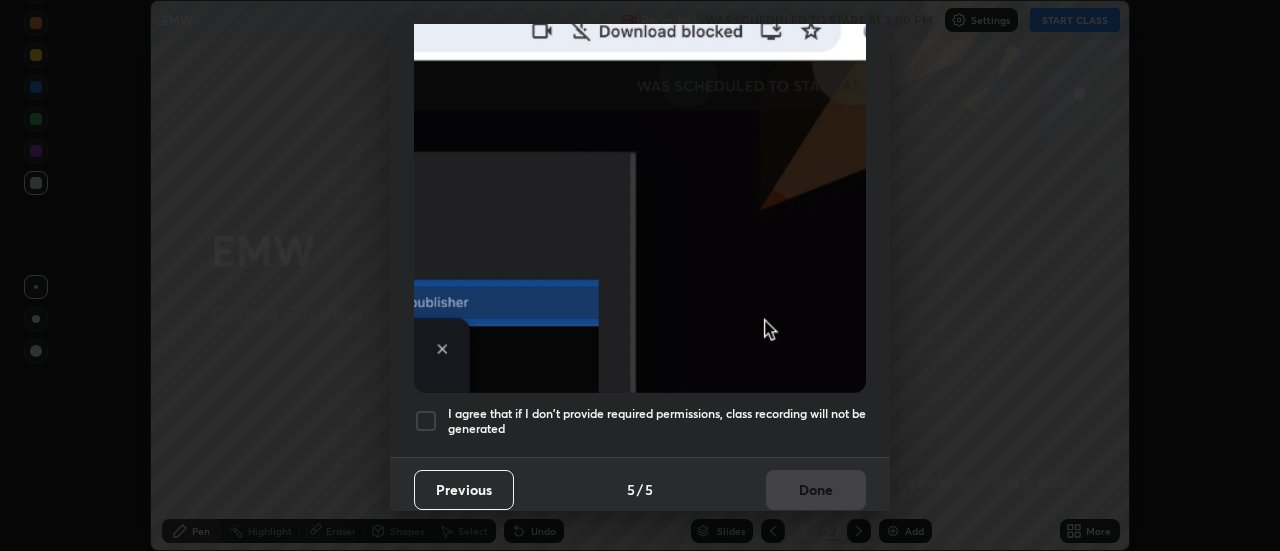 click on "I agree that if I don't provide required permissions, class recording will not be generated" at bounding box center (657, 421) 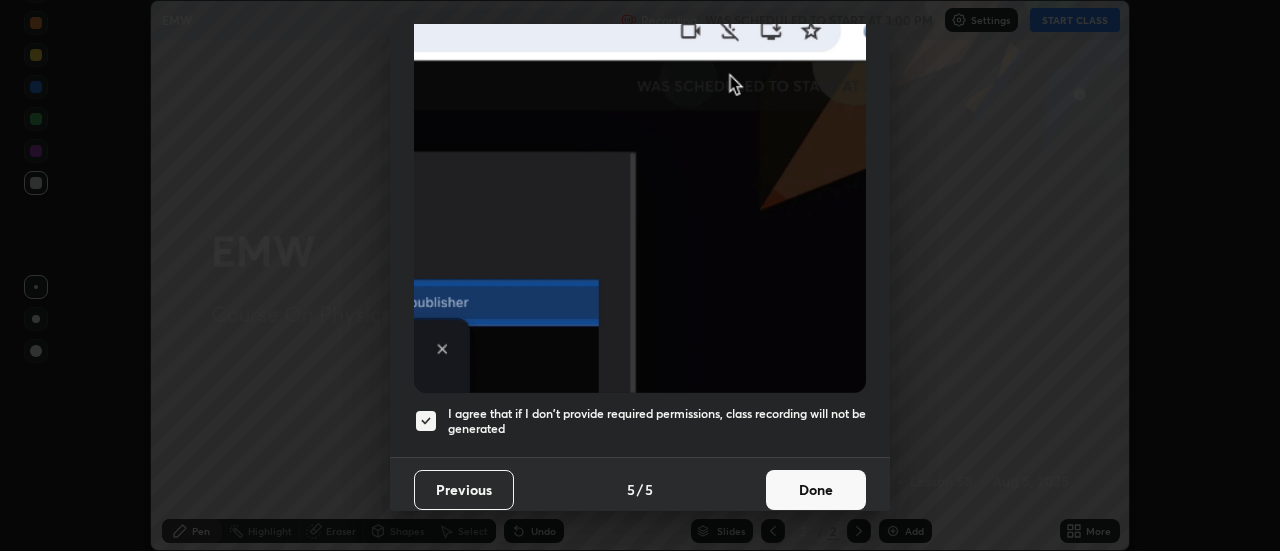 click on "Done" at bounding box center (816, 490) 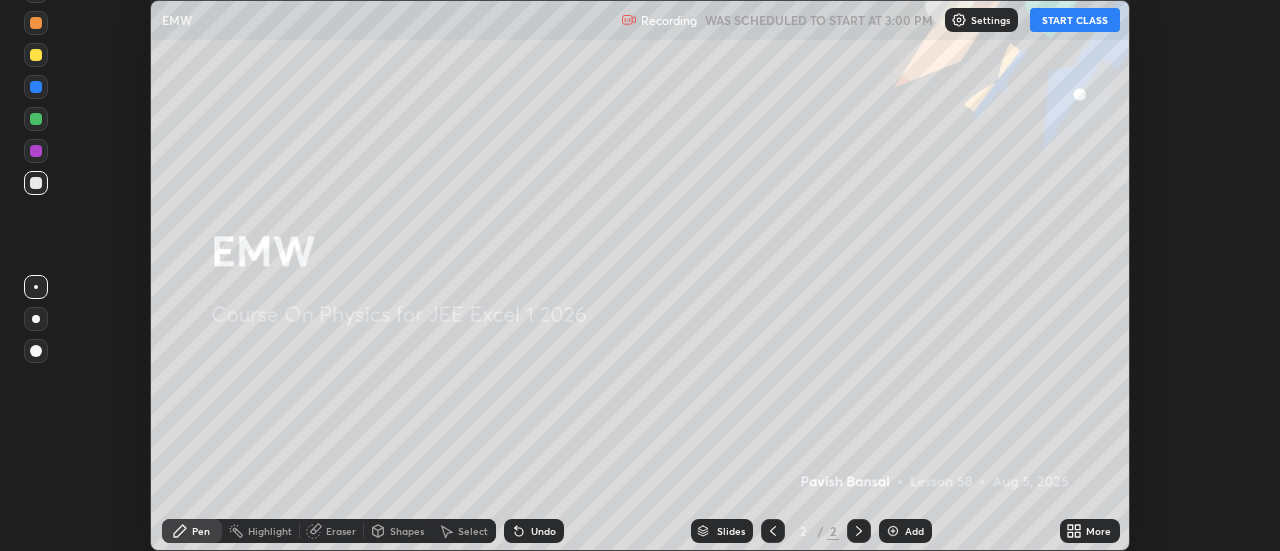 click on "More" at bounding box center (1098, 531) 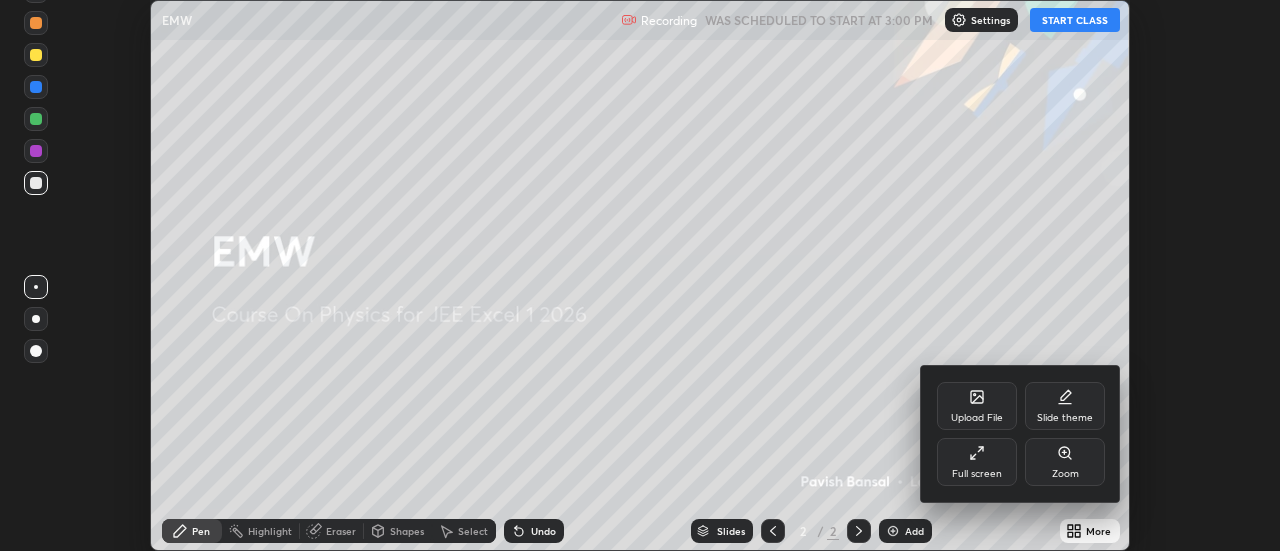 click on "Full screen" at bounding box center (977, 462) 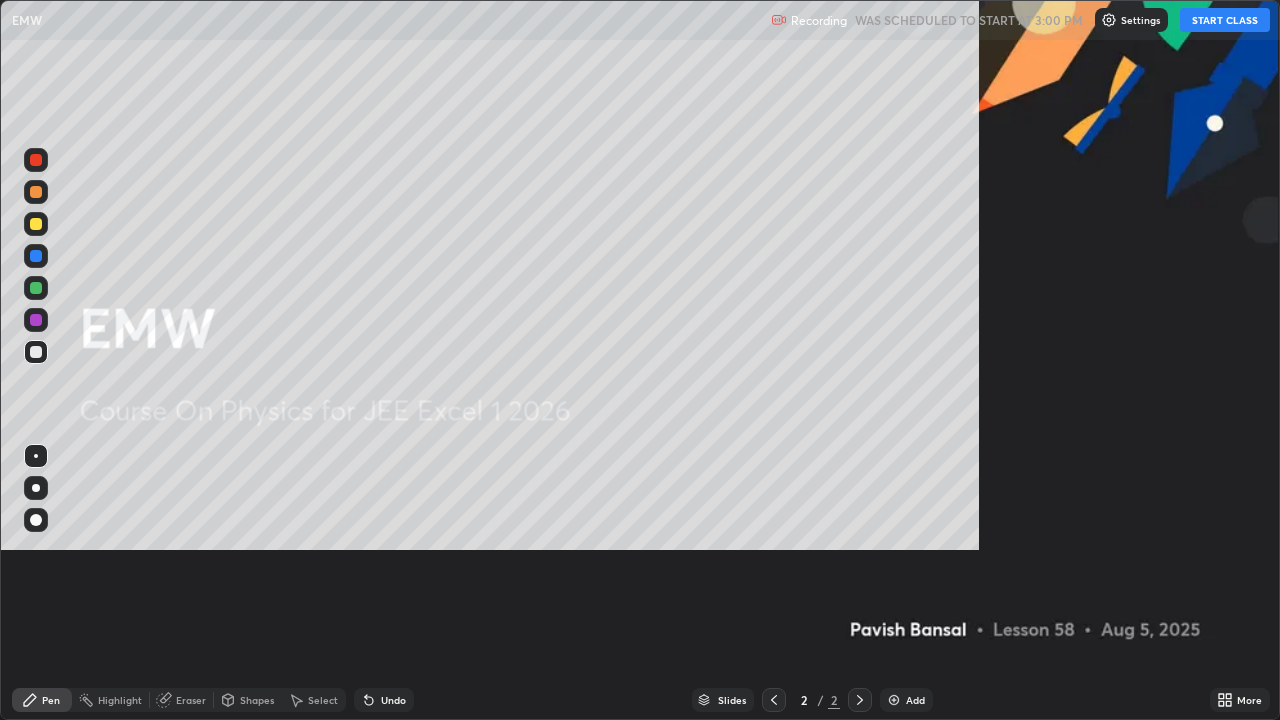 scroll, scrollTop: 99280, scrollLeft: 98720, axis: both 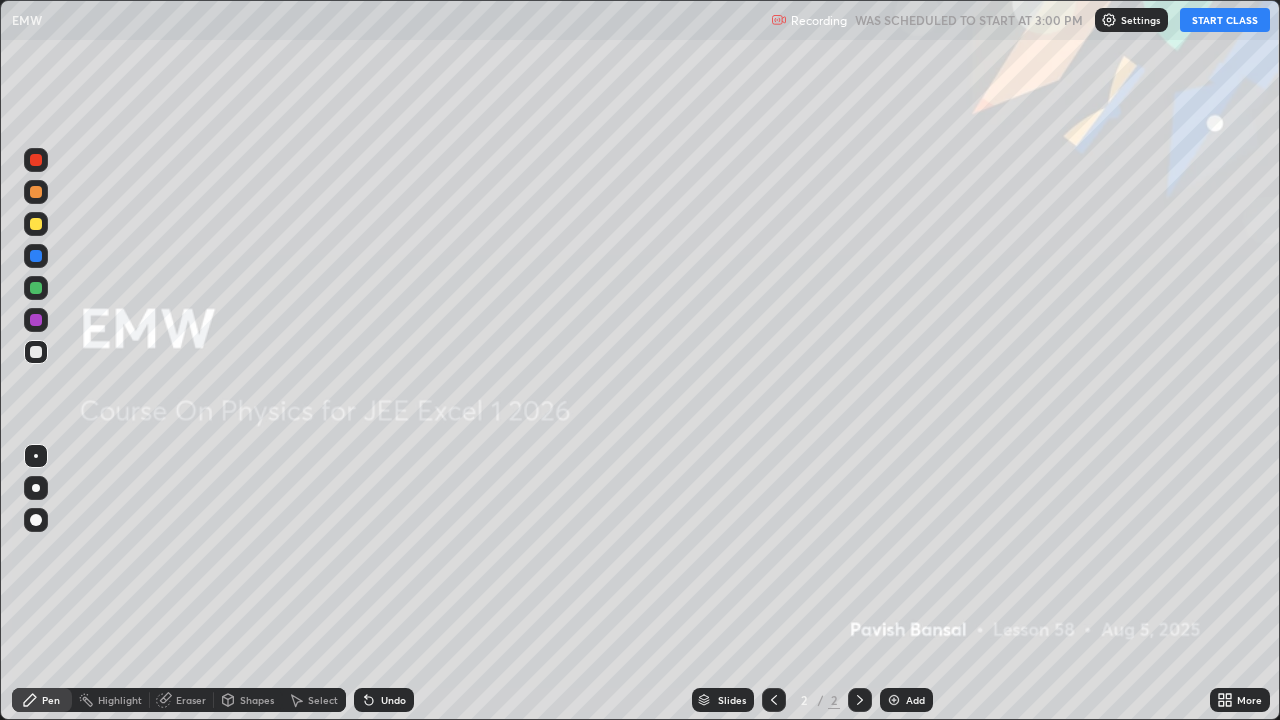 click on "START CLASS" at bounding box center [1225, 20] 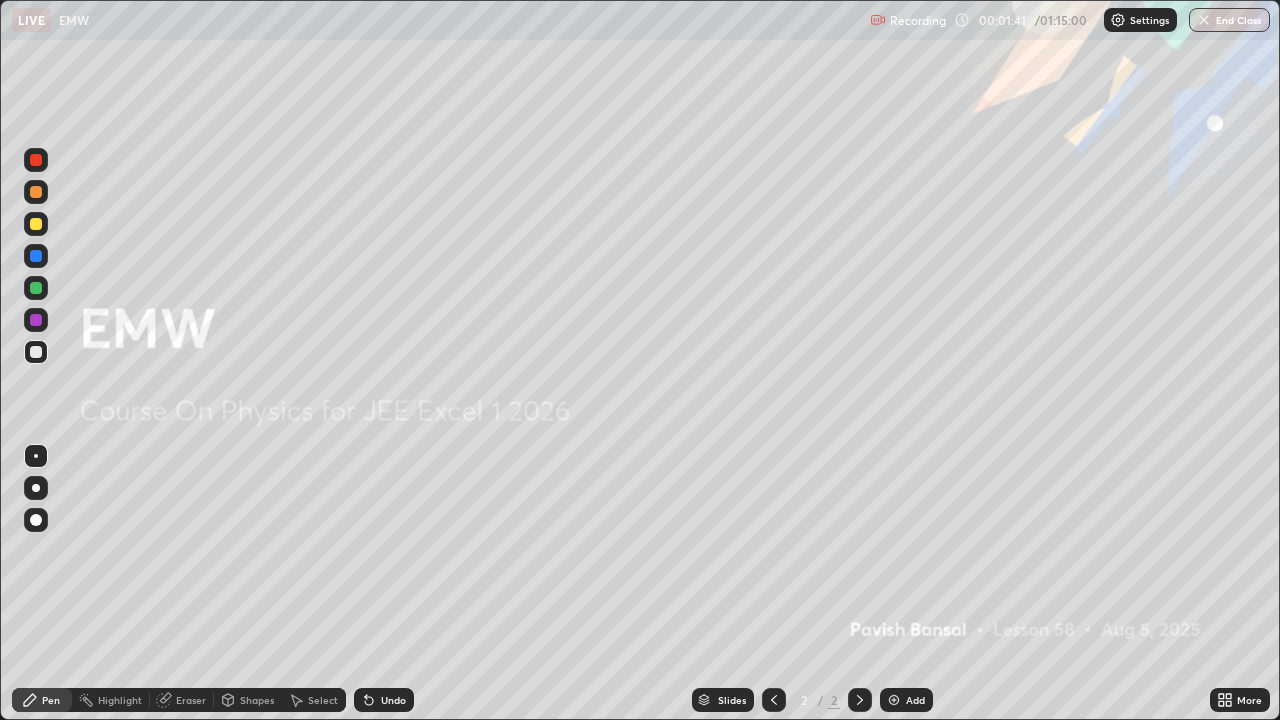 click at bounding box center [894, 700] 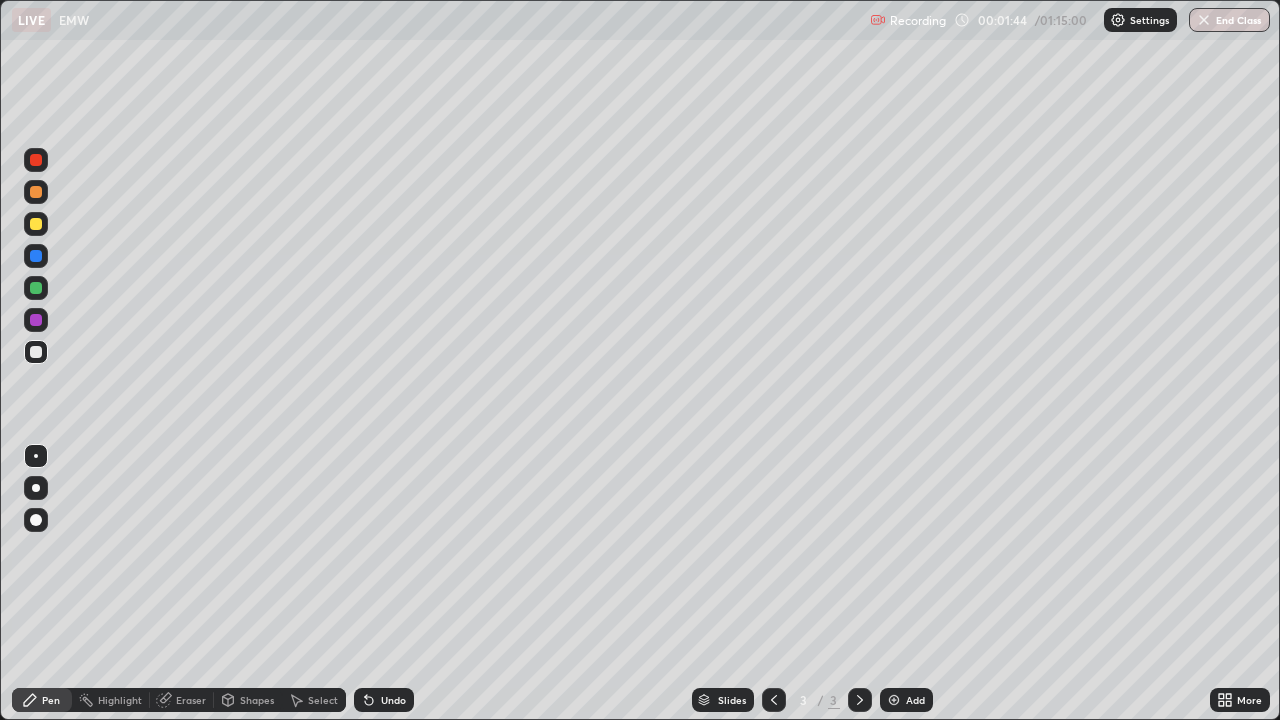 click at bounding box center [36, 352] 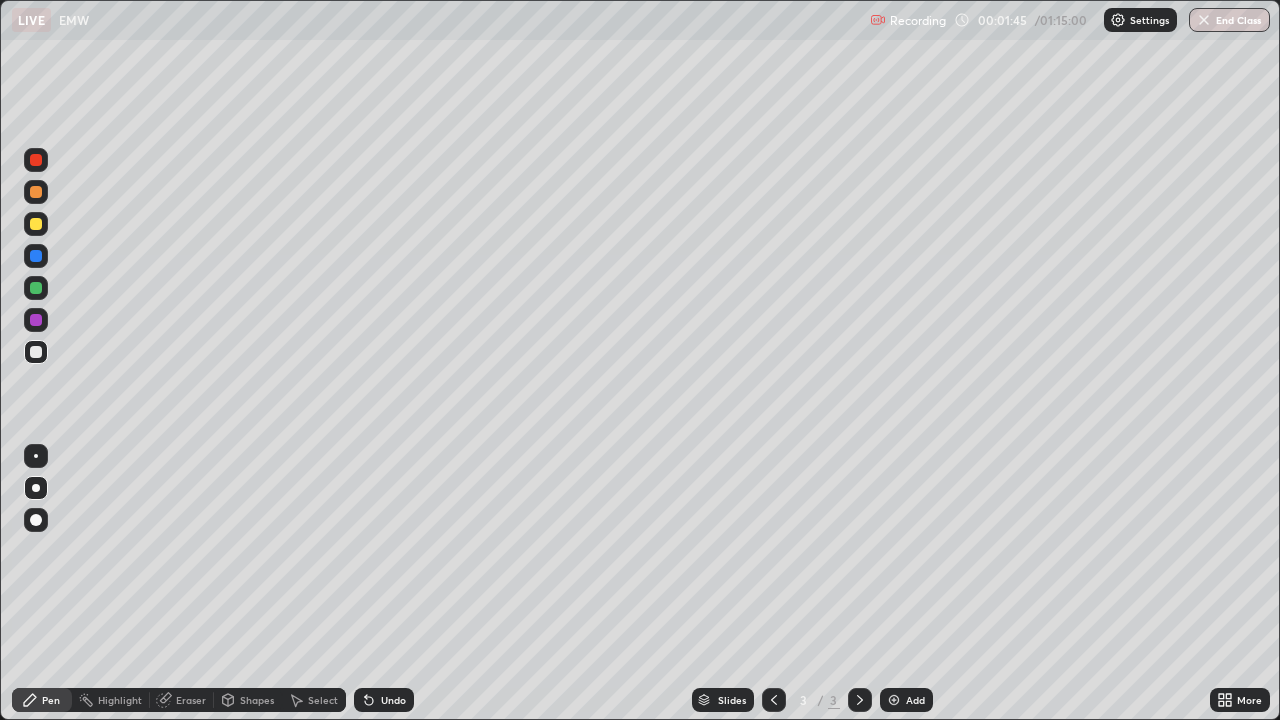 click at bounding box center (36, 520) 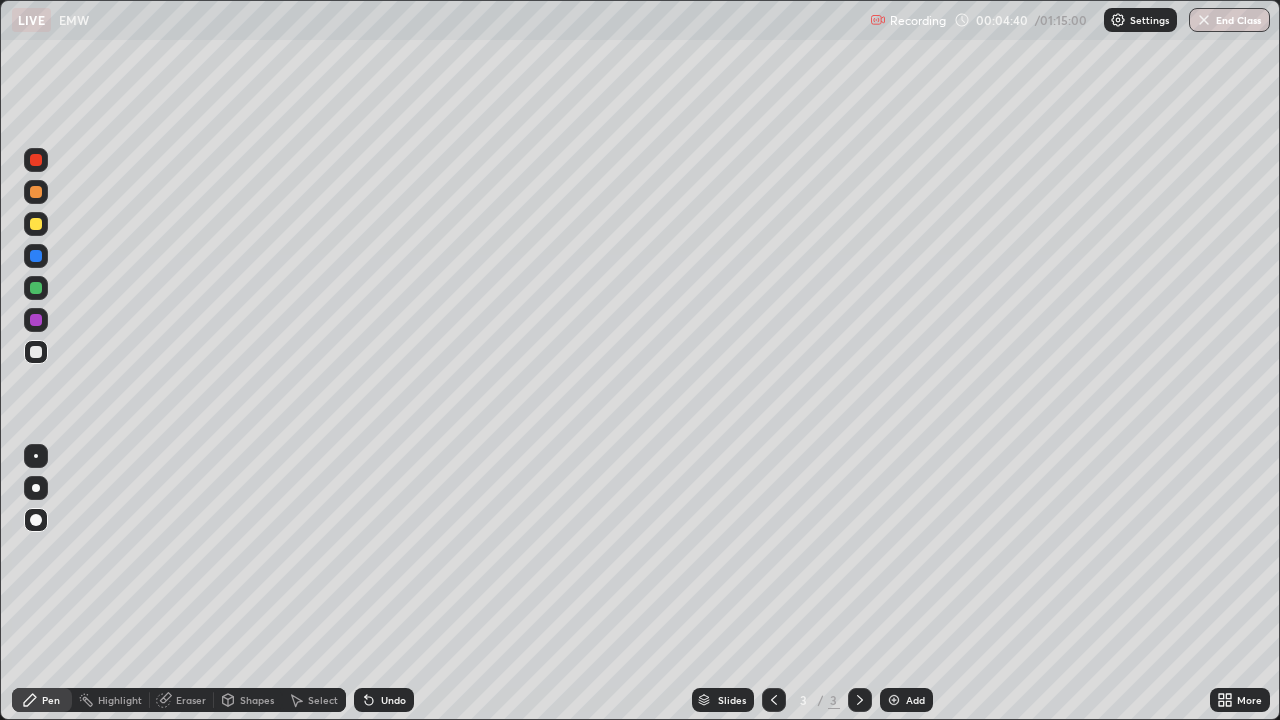 click at bounding box center [36, 224] 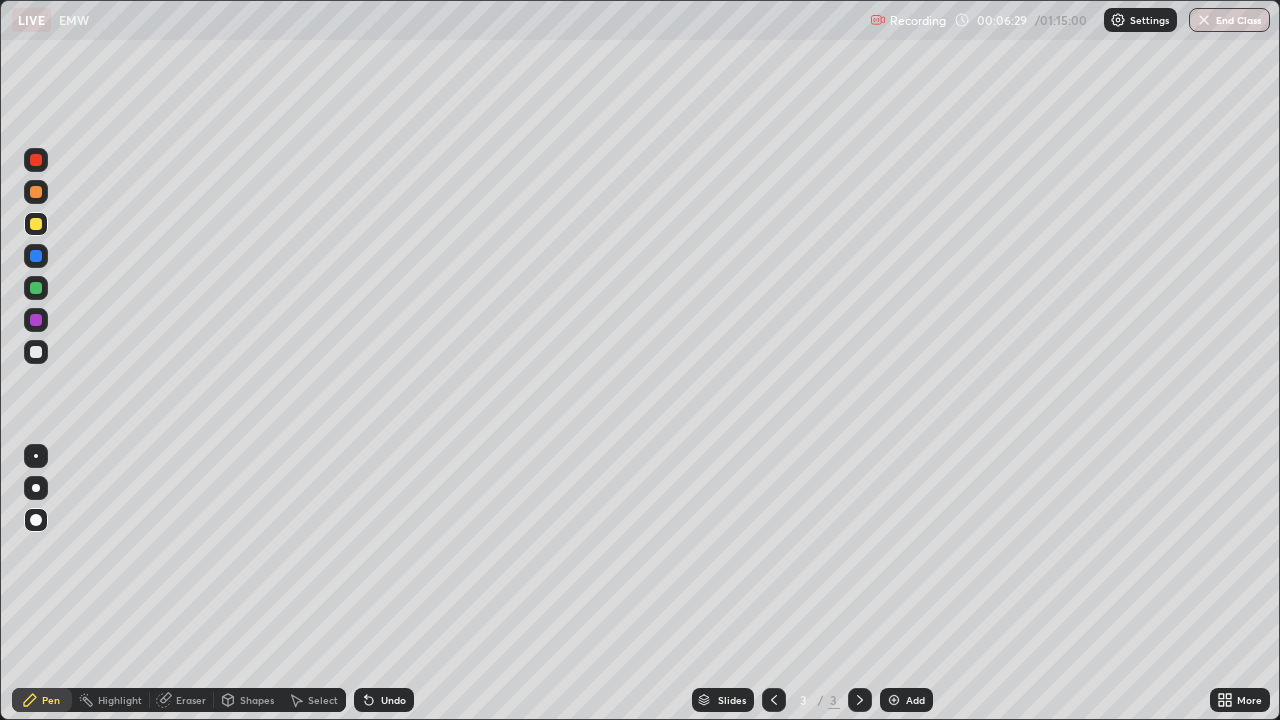 click at bounding box center [36, 352] 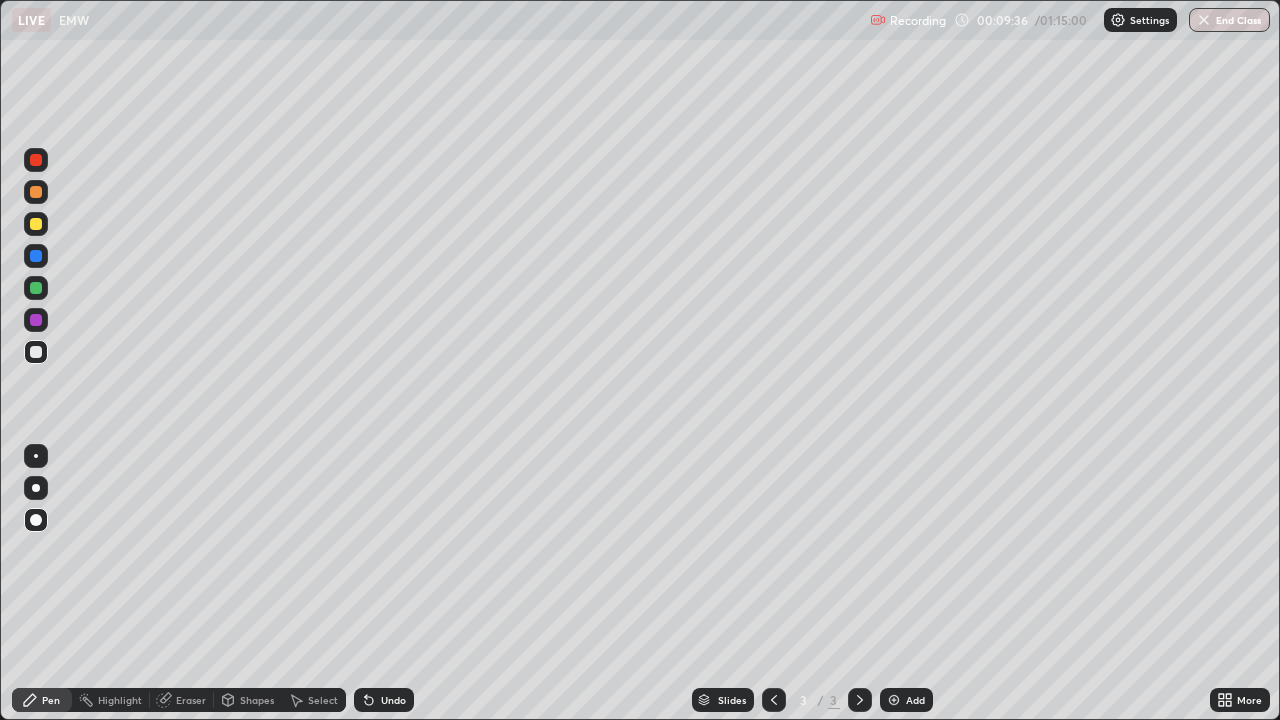 click at bounding box center [36, 192] 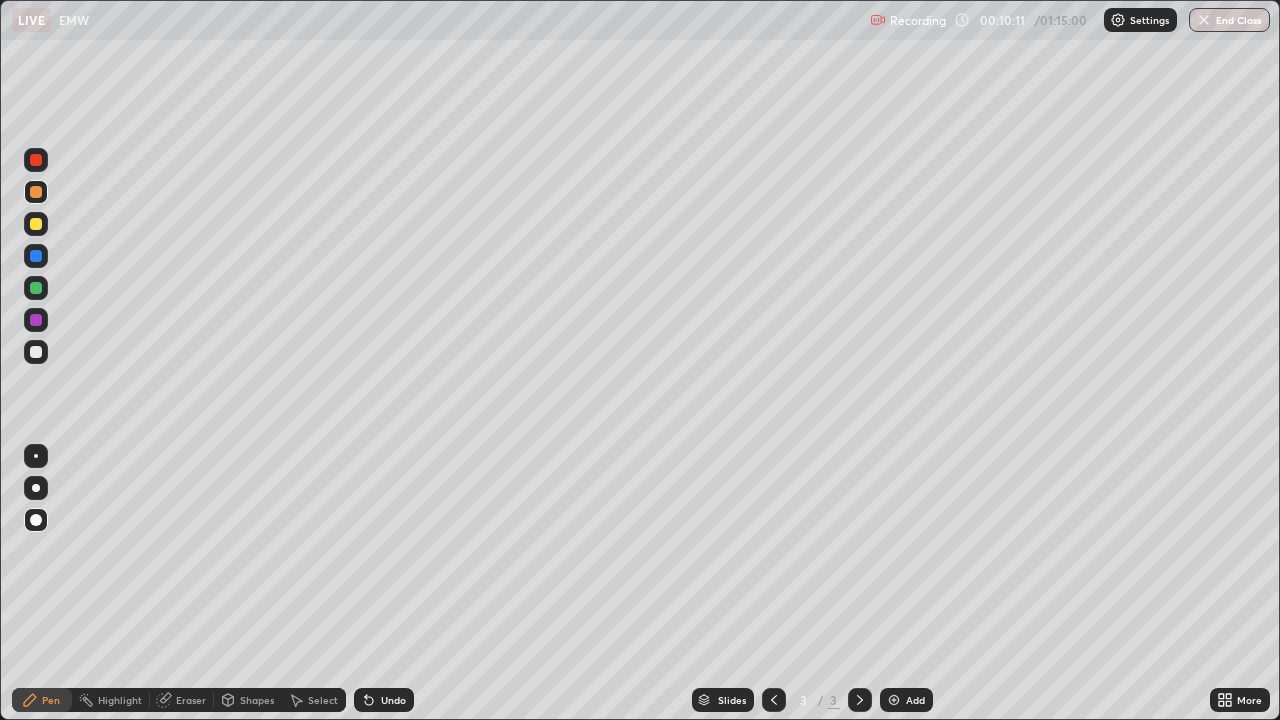 click on "Undo" at bounding box center (384, 700) 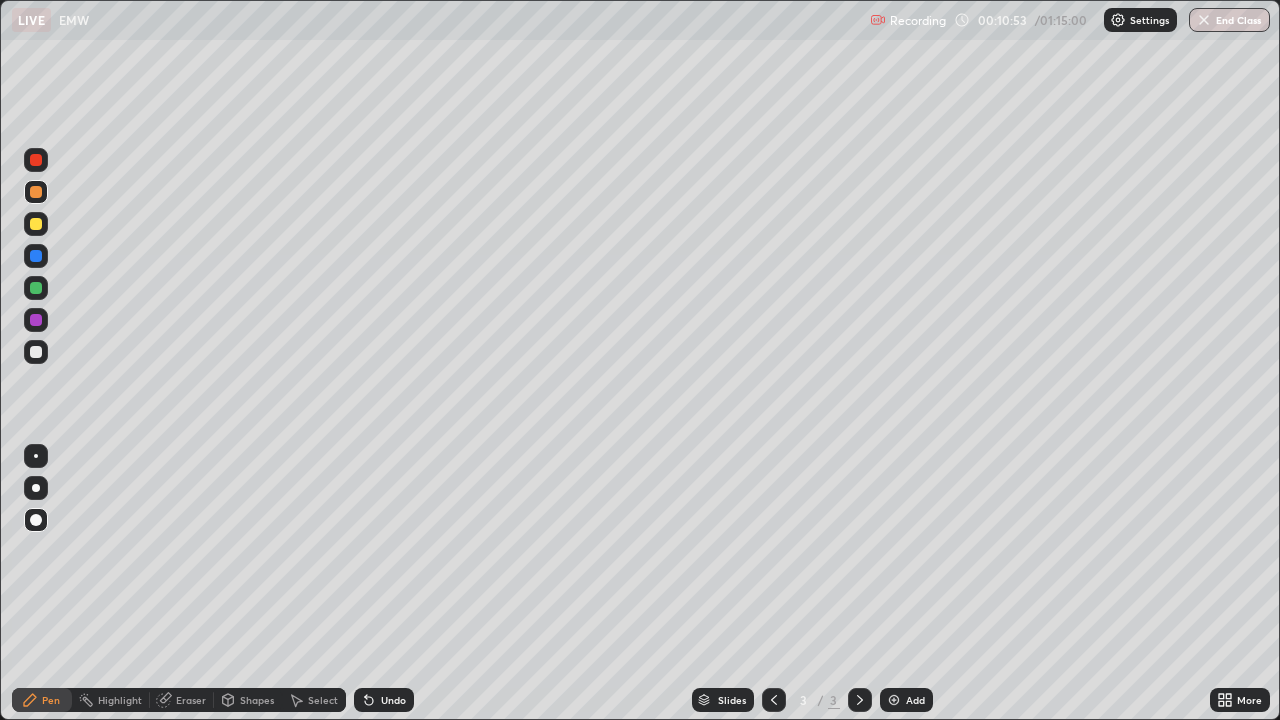 click 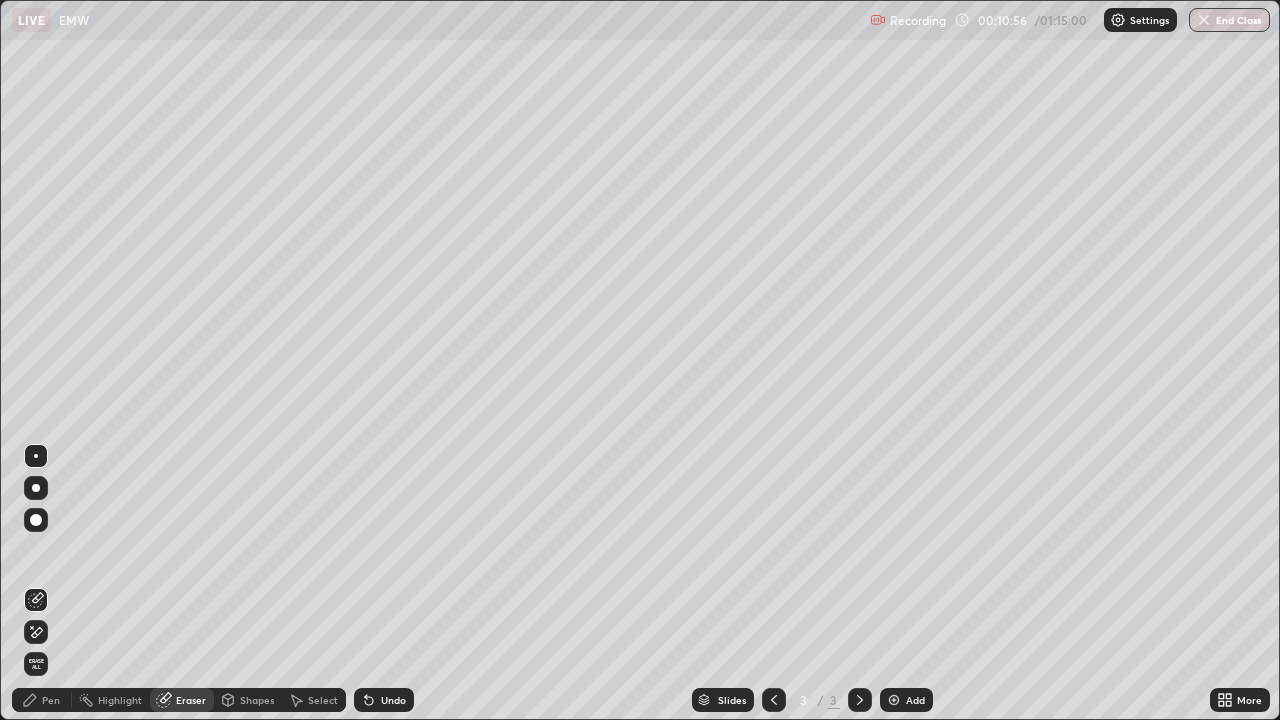 click on "Pen" at bounding box center (51, 700) 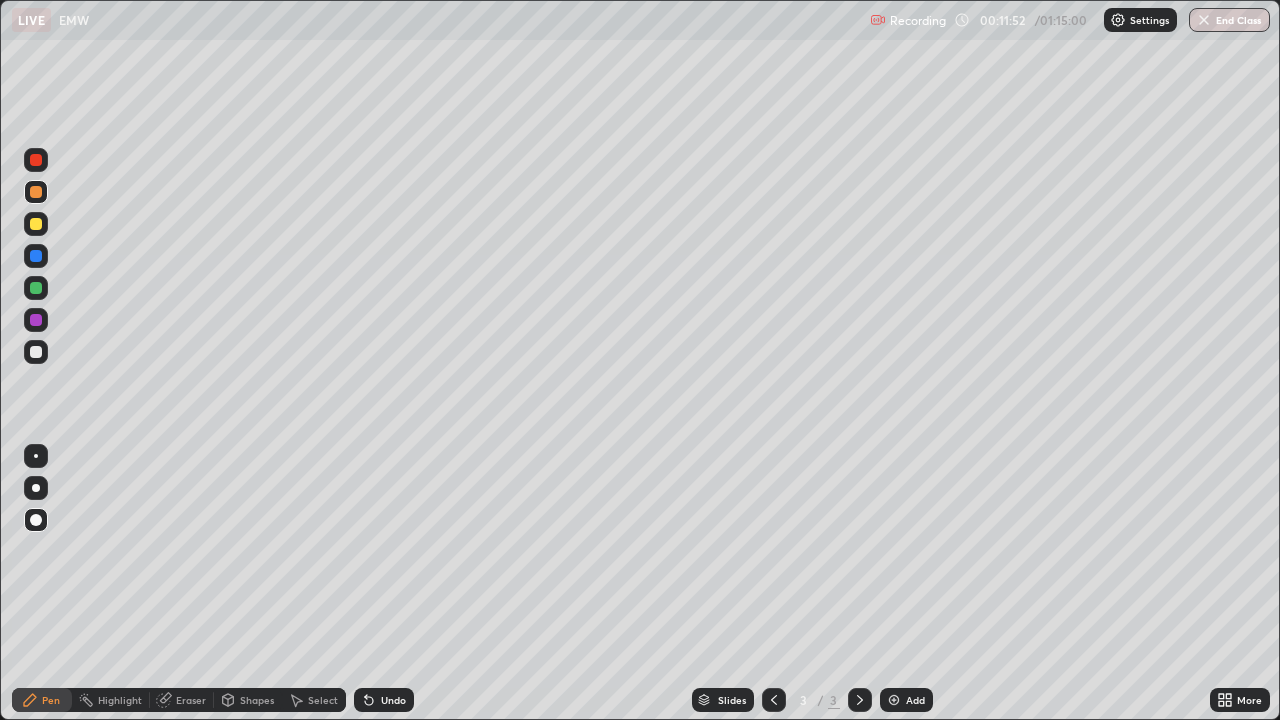 click at bounding box center (894, 700) 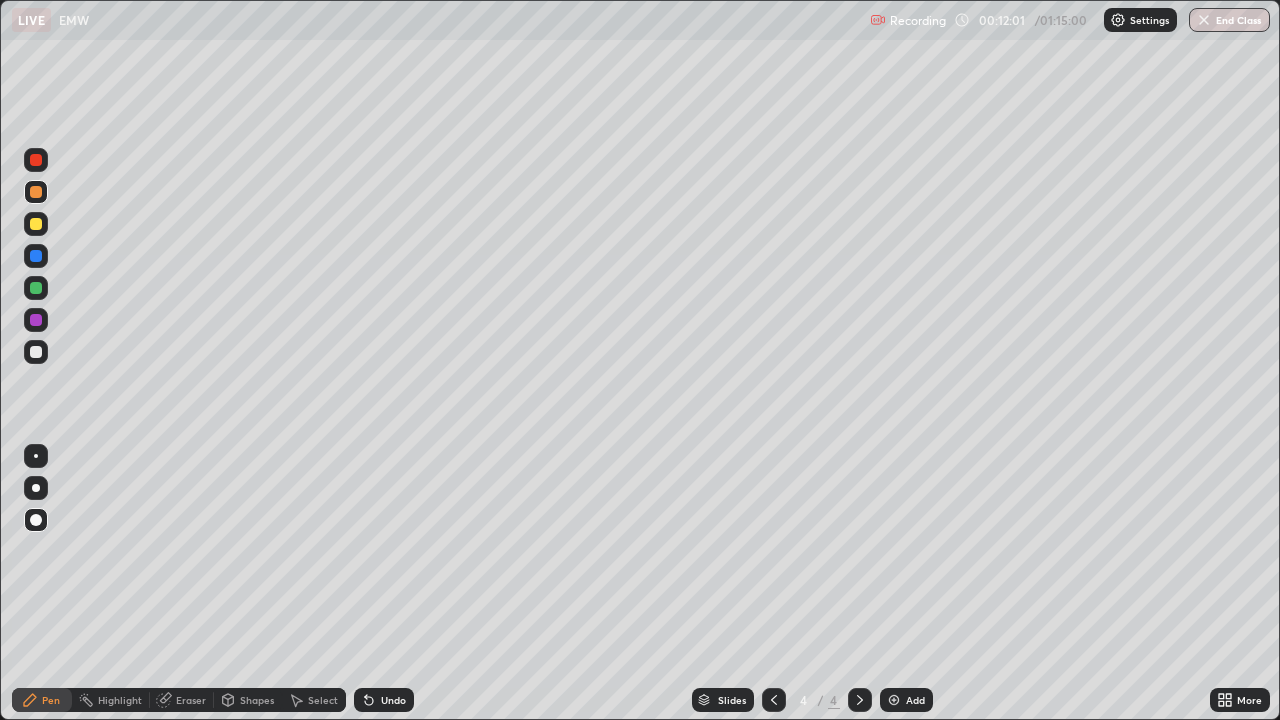 click 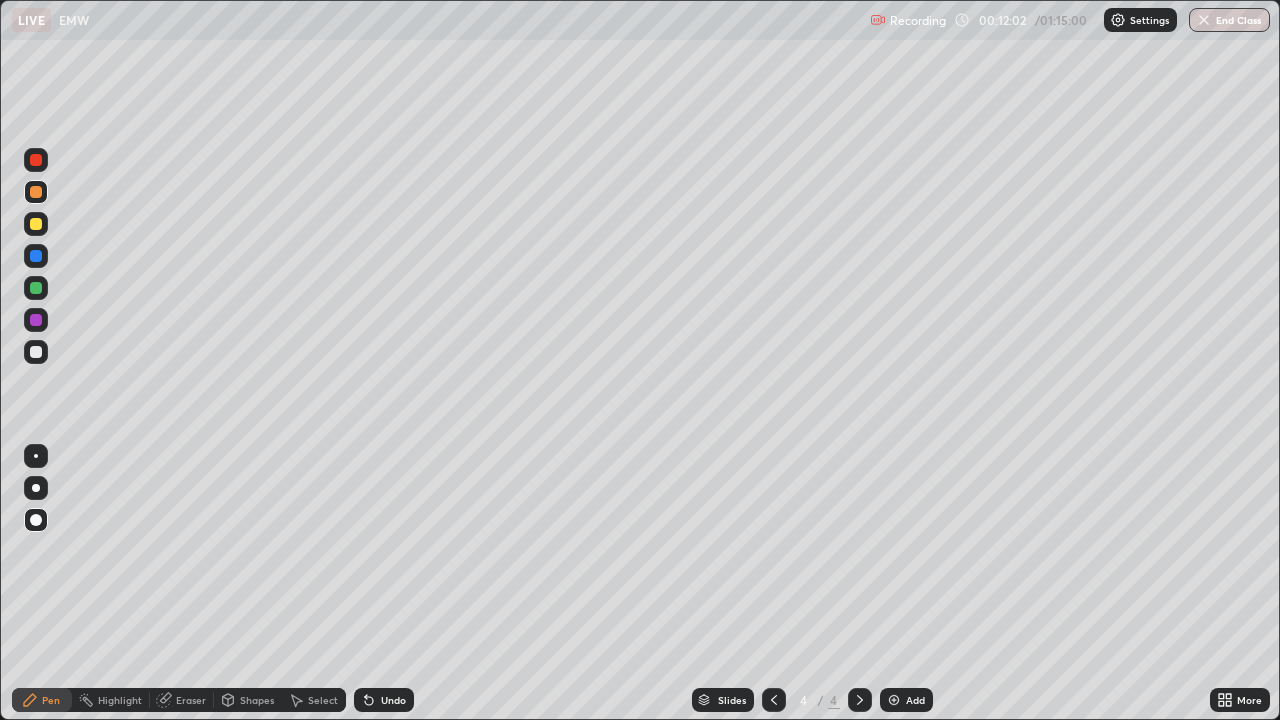 click 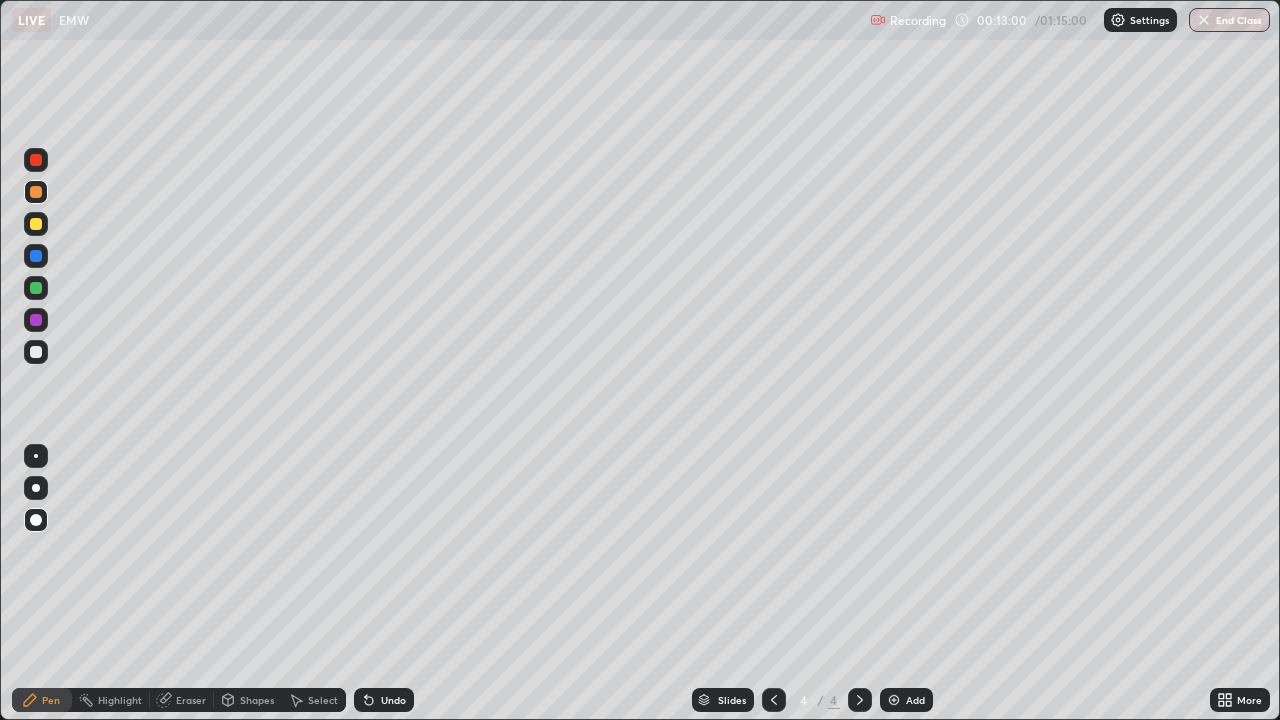 click at bounding box center (36, 224) 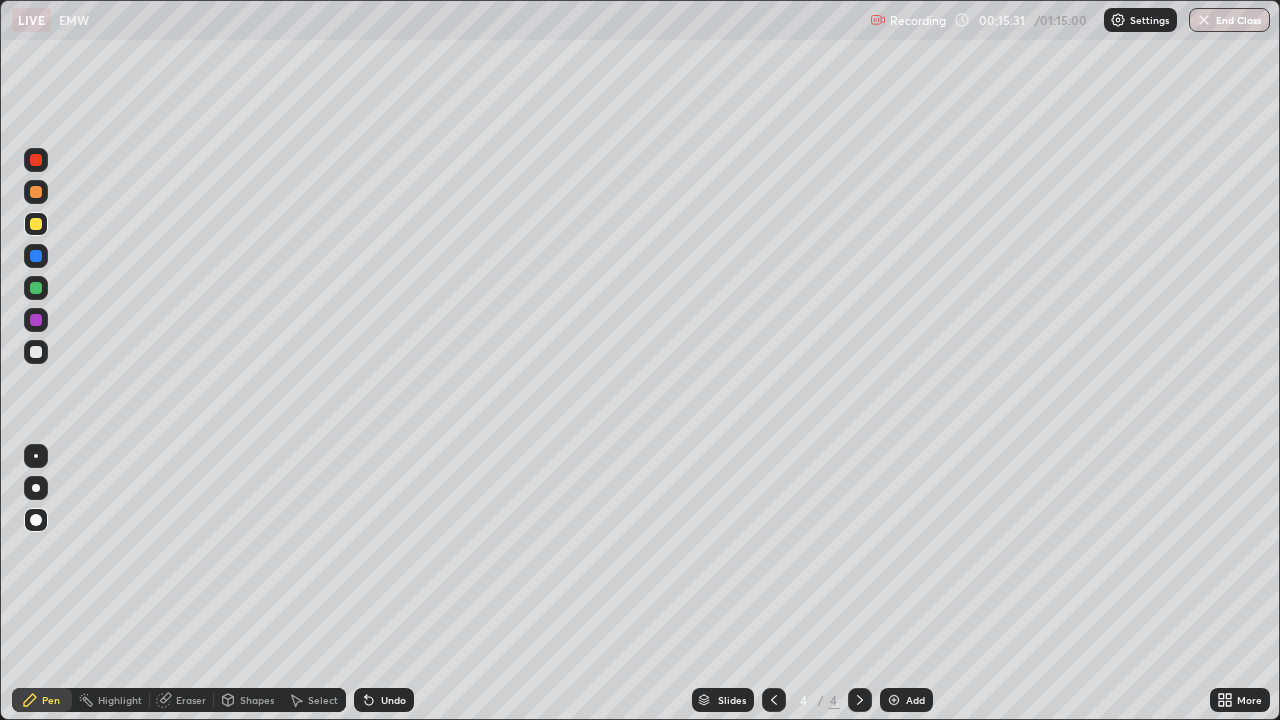click at bounding box center (36, 256) 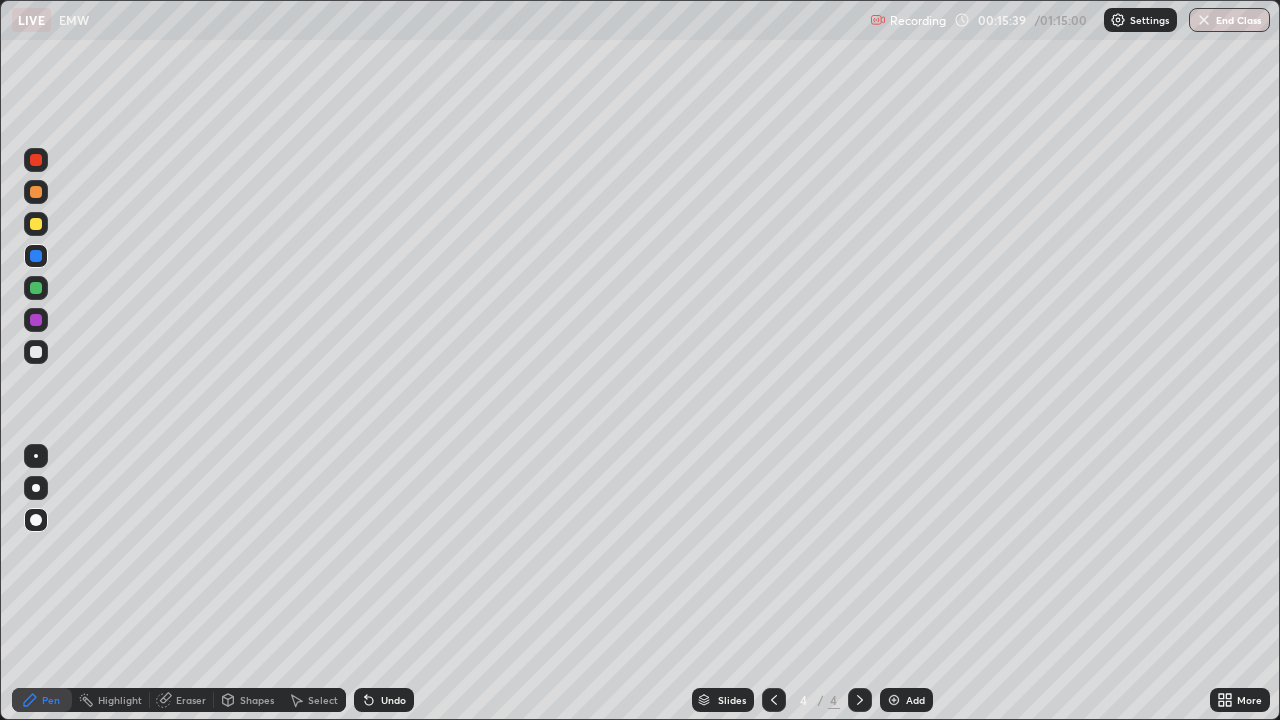 click at bounding box center [36, 256] 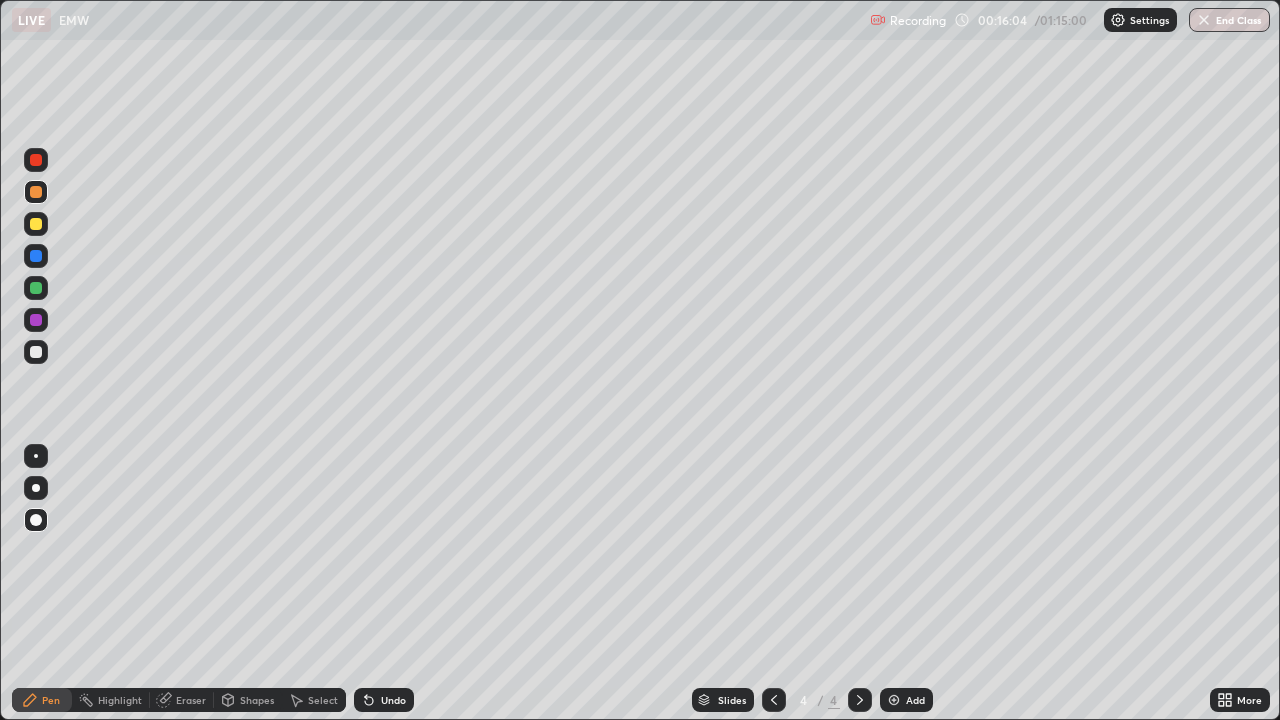 click at bounding box center [36, 256] 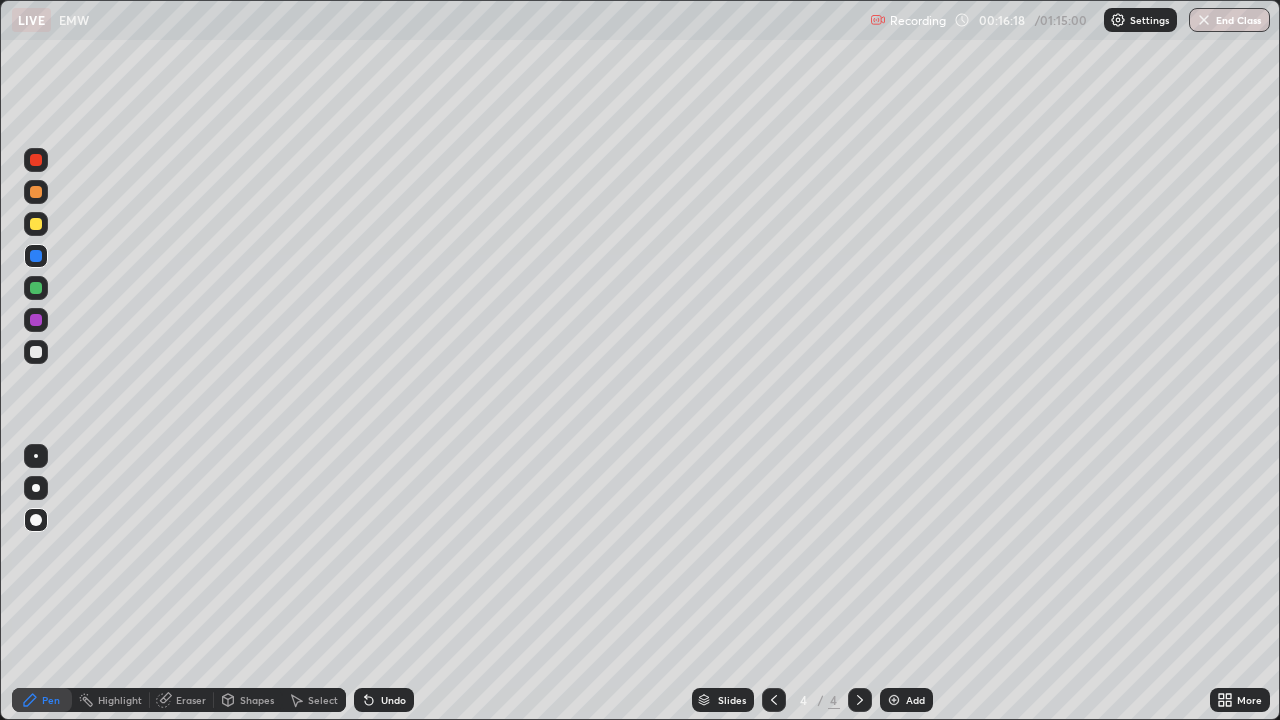 click at bounding box center [36, 288] 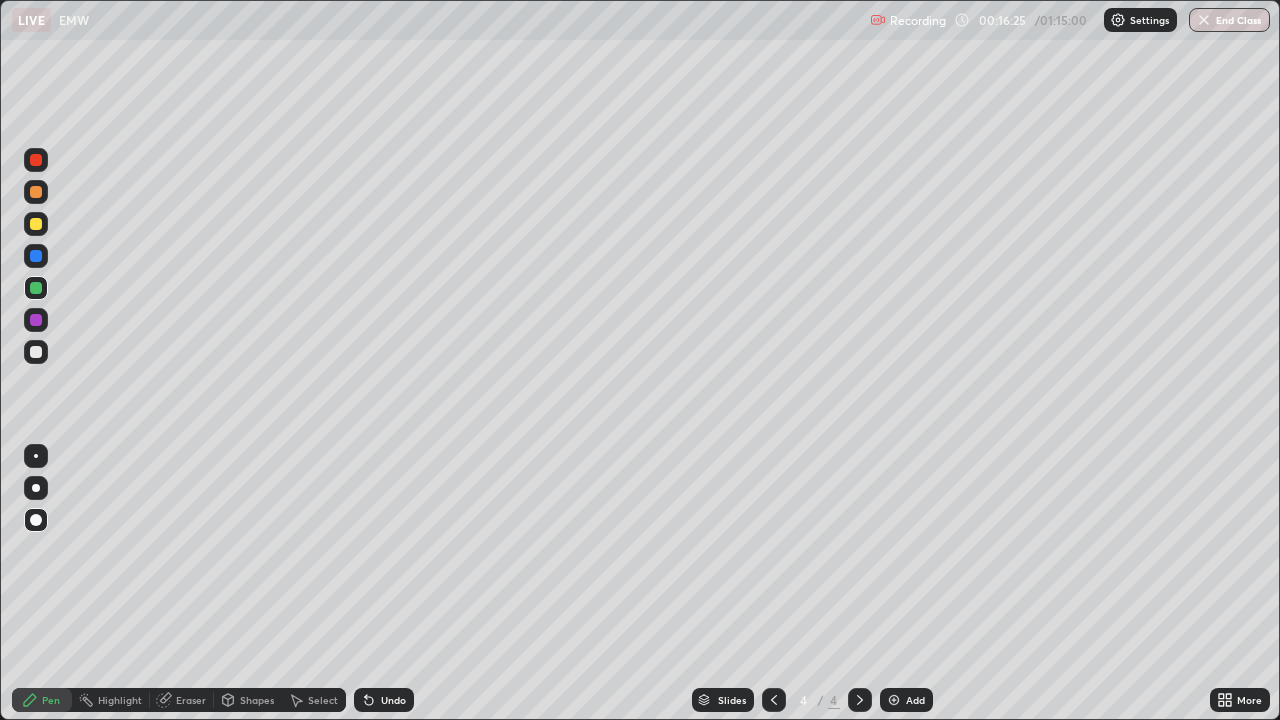 click at bounding box center (36, 224) 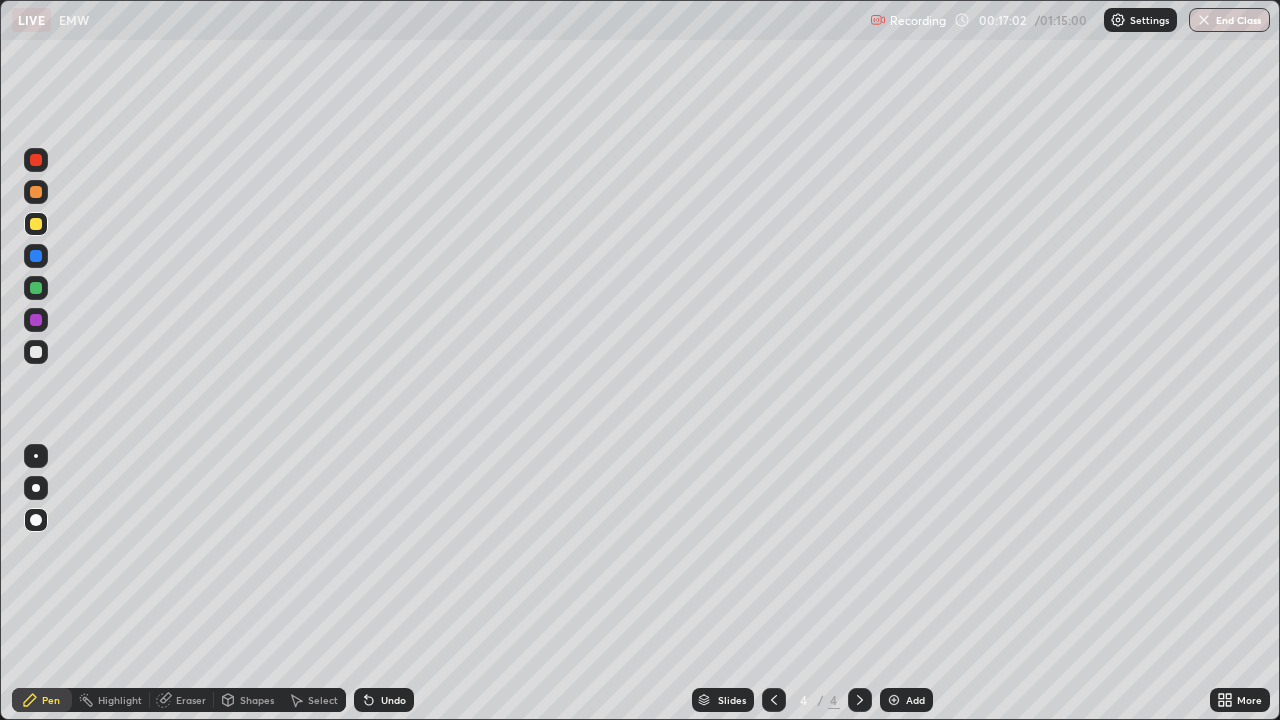 click on "Undo" at bounding box center [393, 700] 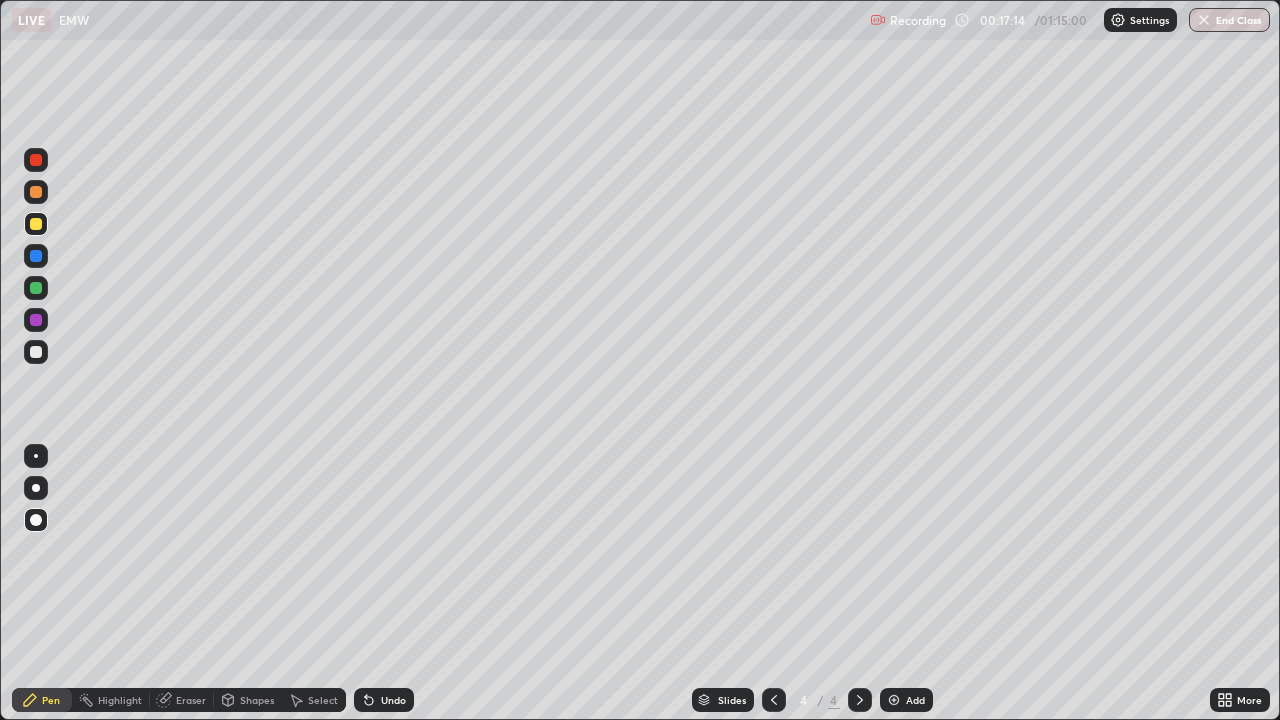 click on "Undo" at bounding box center (393, 700) 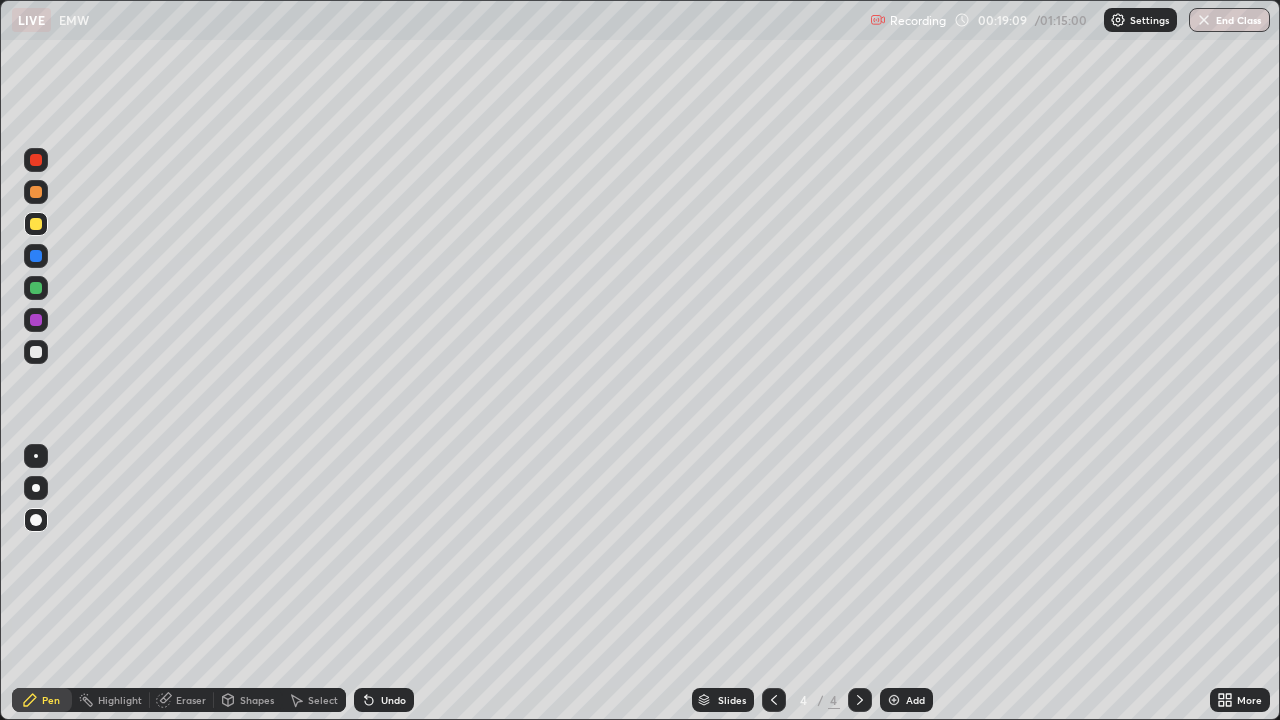 click on "Add" at bounding box center [906, 700] 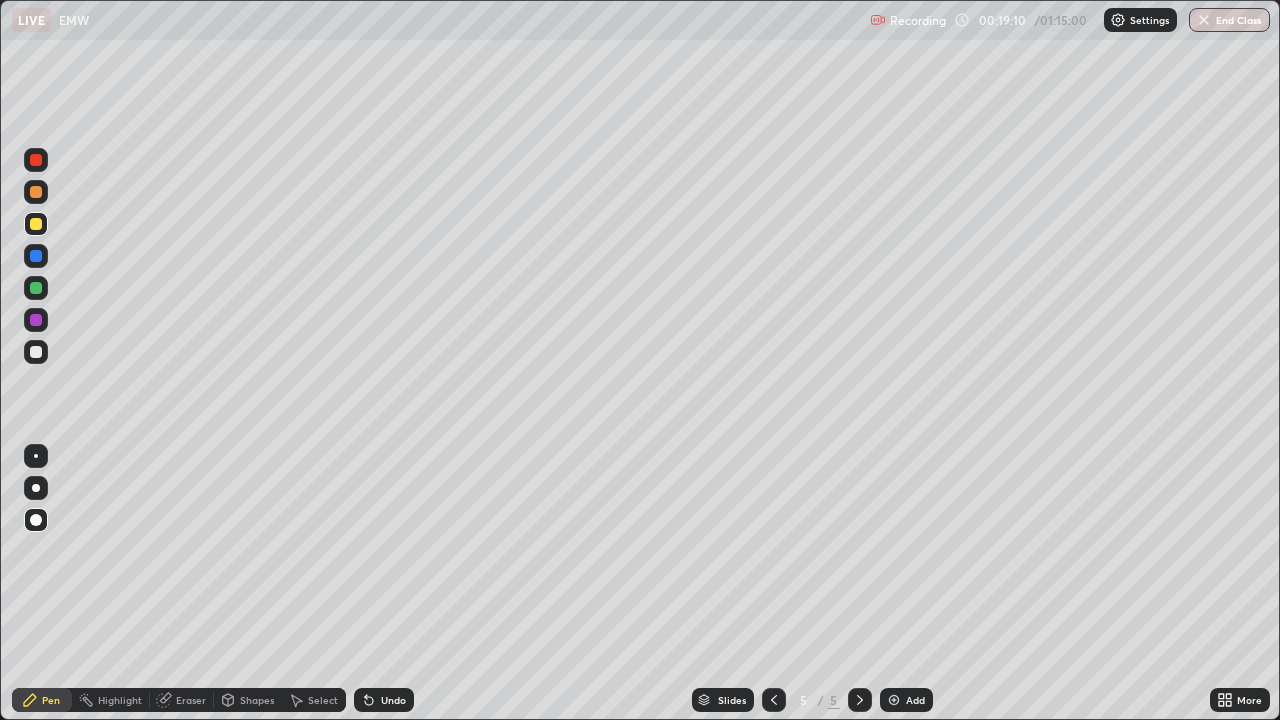 click at bounding box center (36, 352) 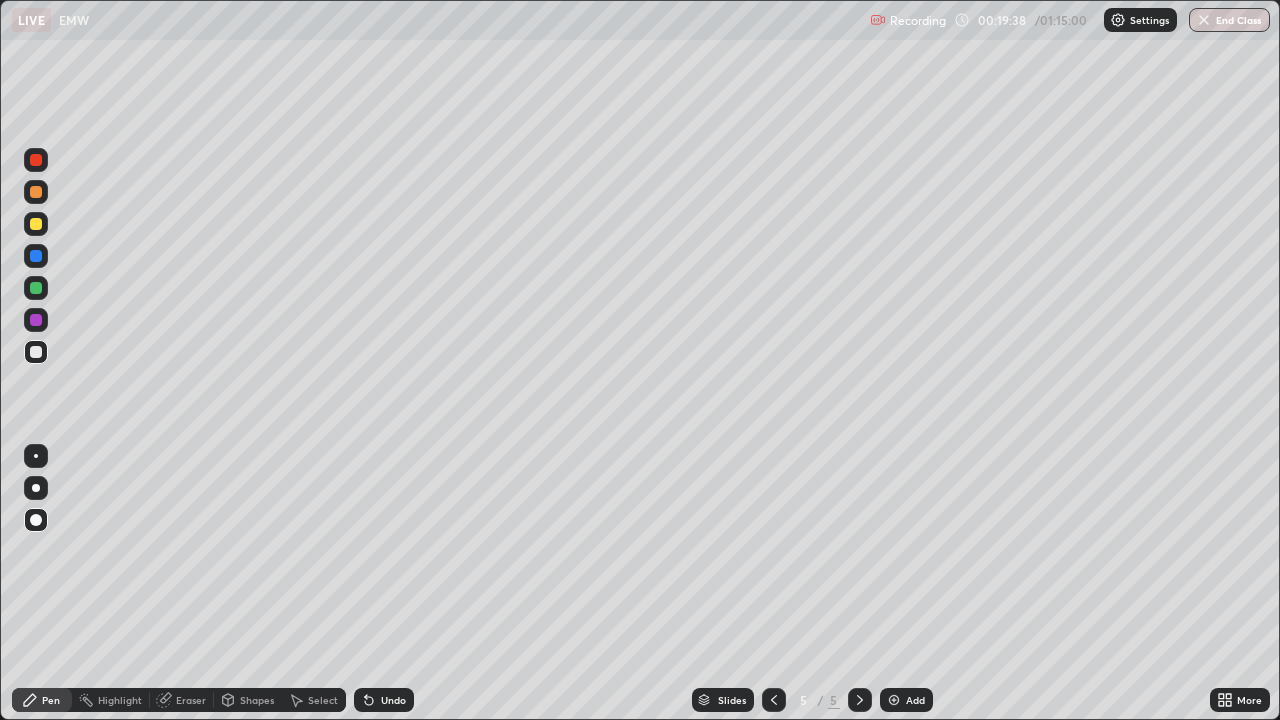 click at bounding box center [36, 320] 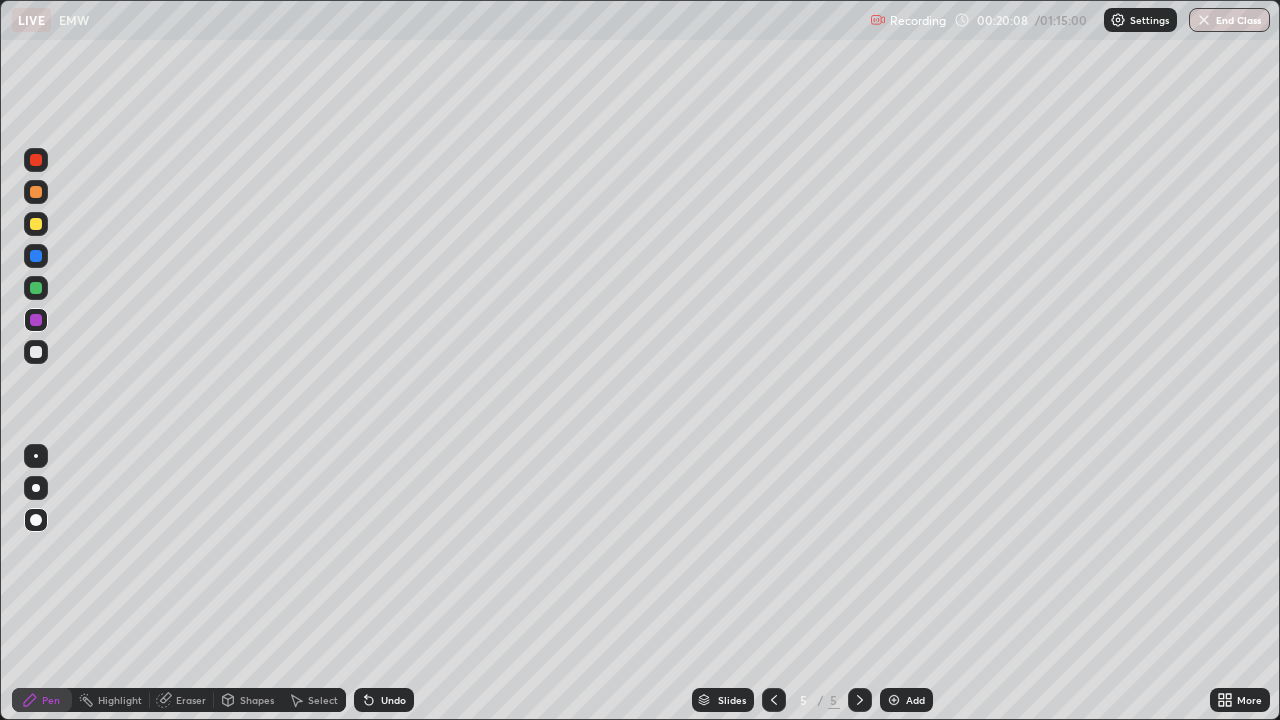click 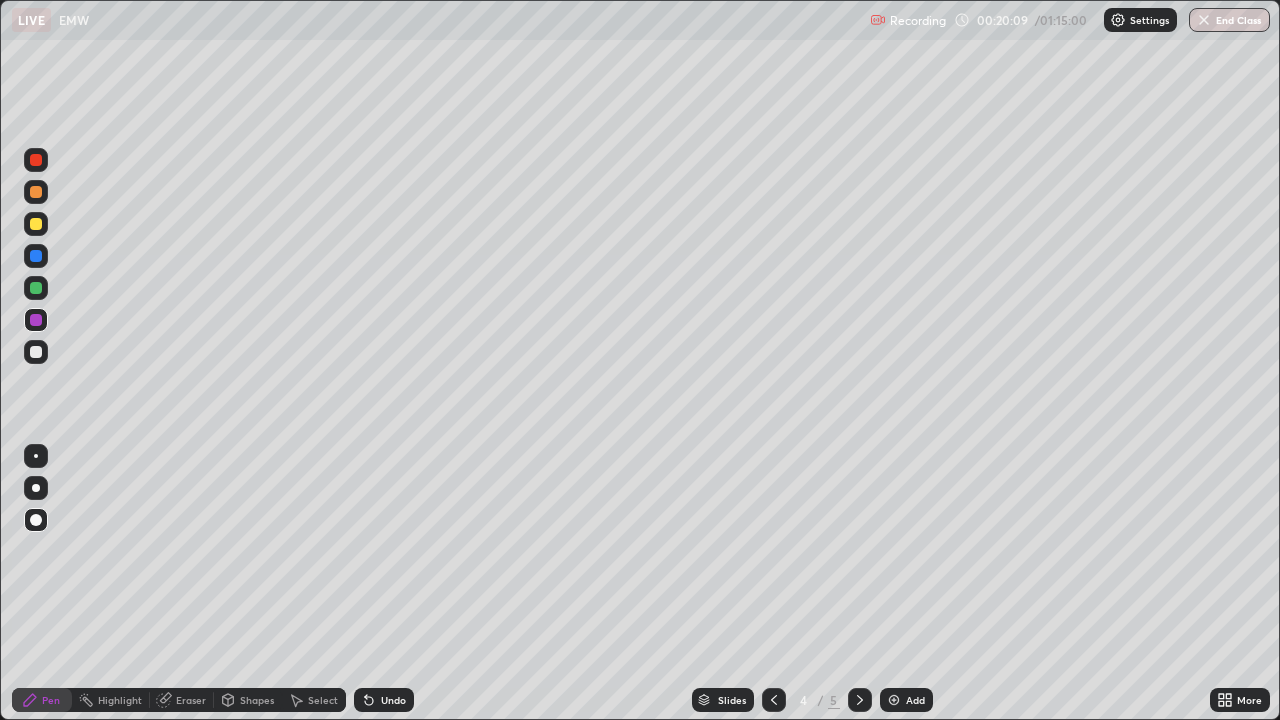 click on "Highlight" at bounding box center (120, 700) 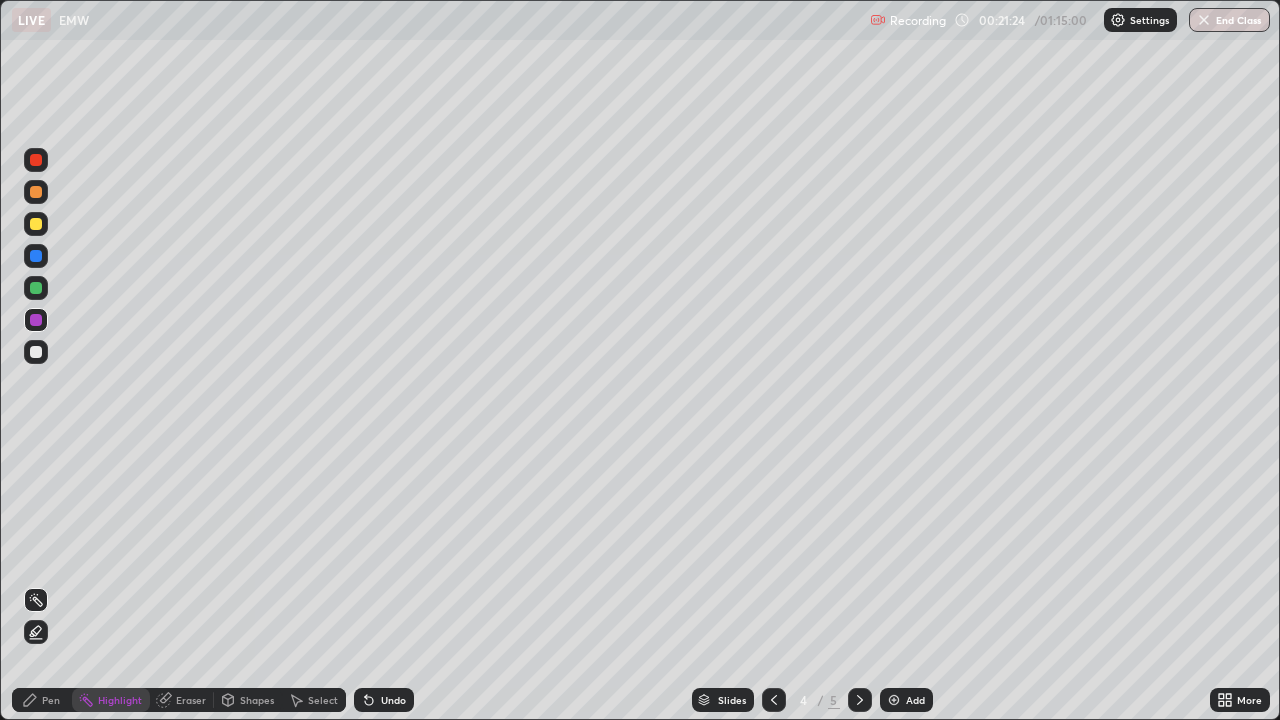 click 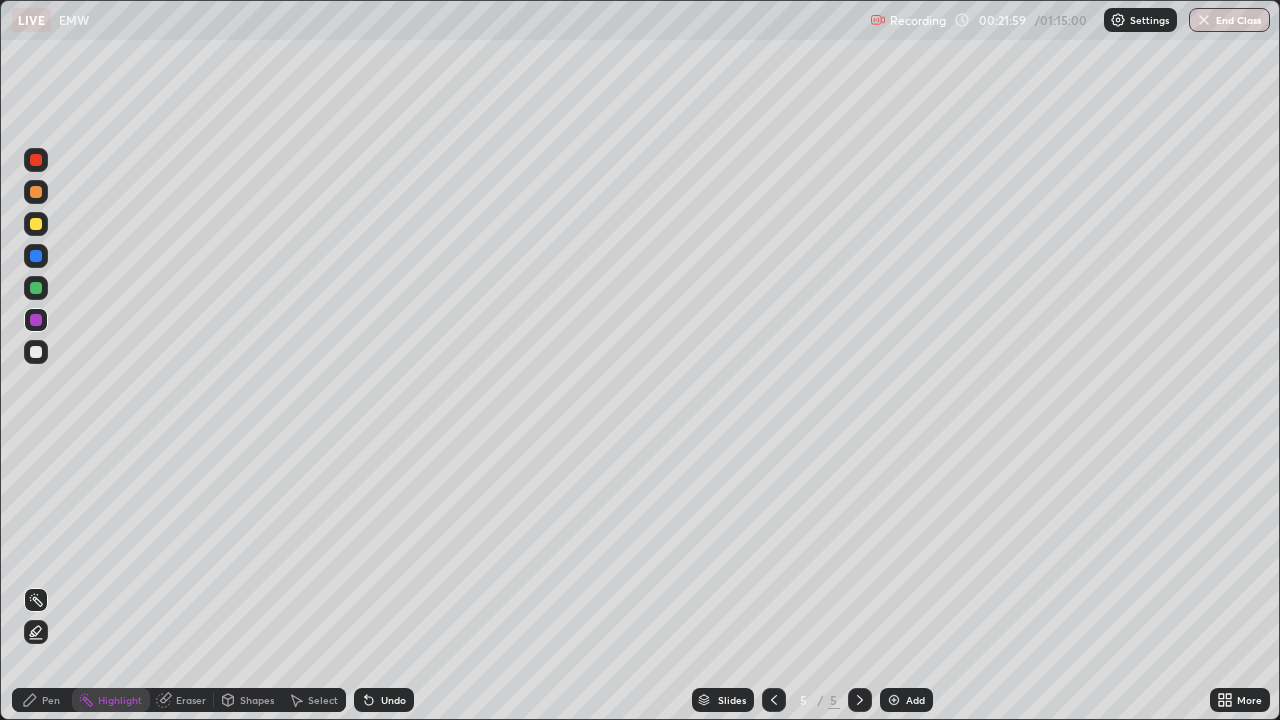 click at bounding box center [894, 700] 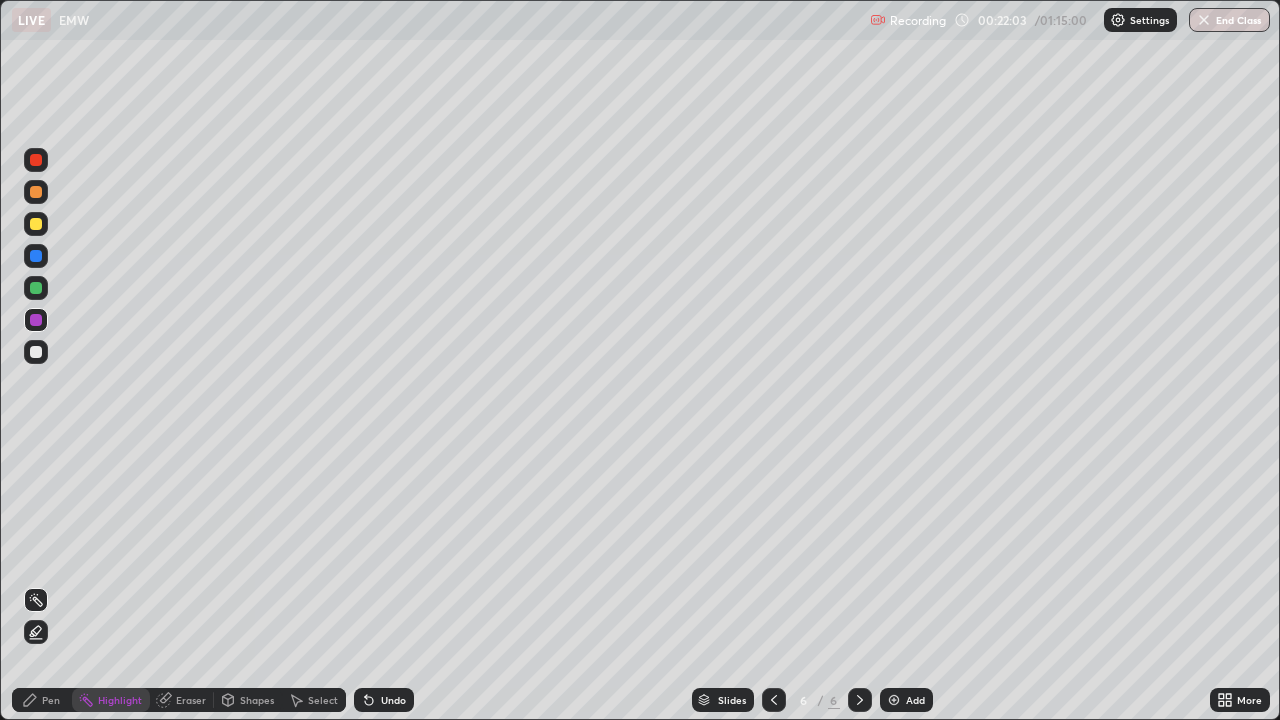 click at bounding box center [36, 352] 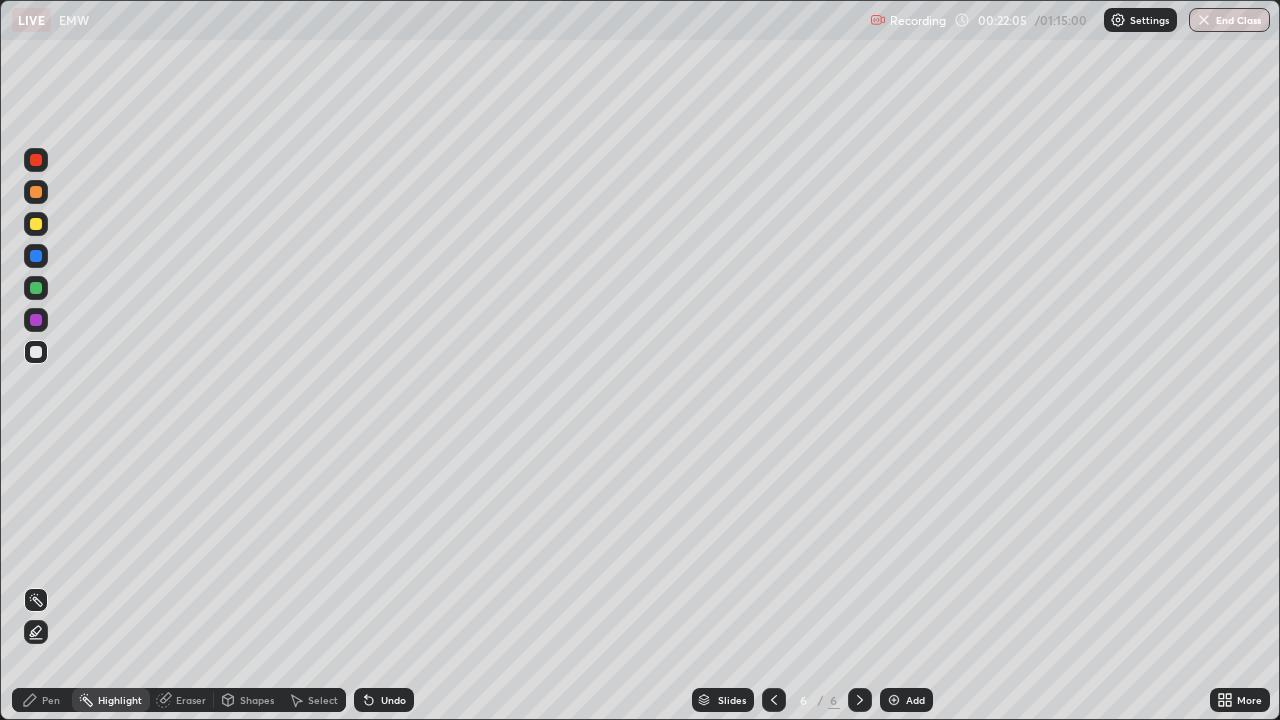 click on "Pen" at bounding box center (51, 700) 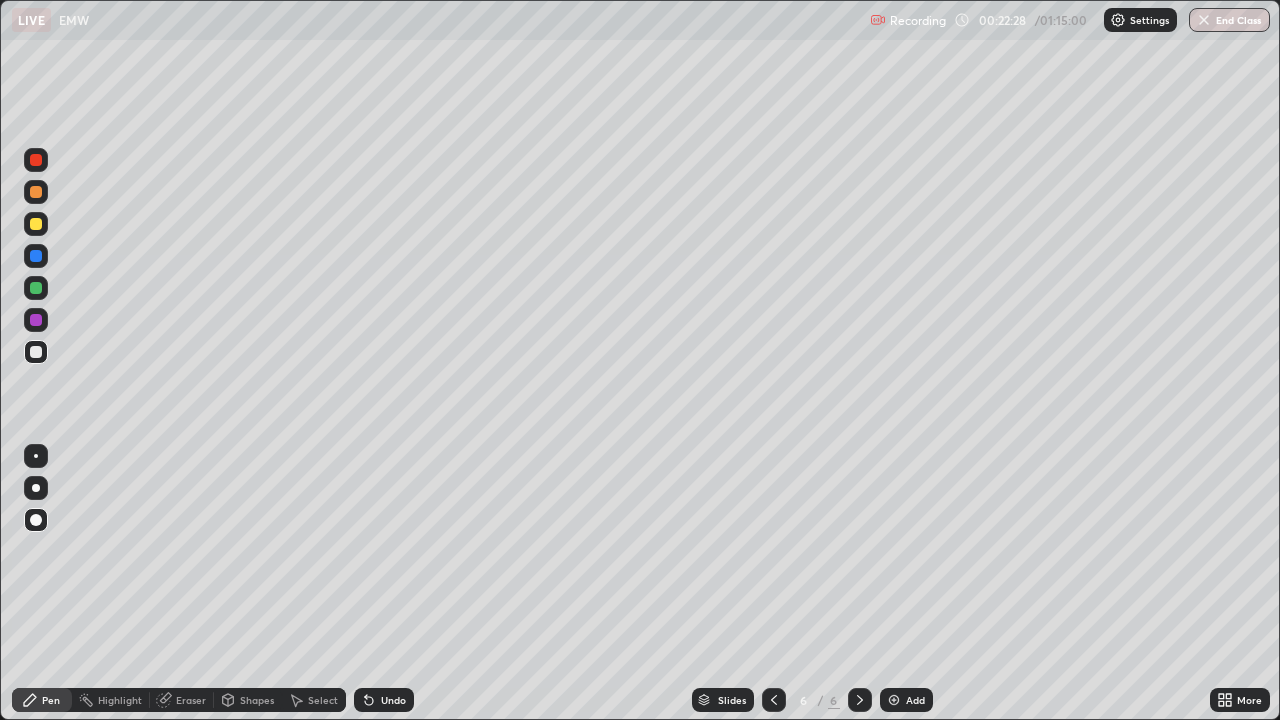 click at bounding box center (36, 224) 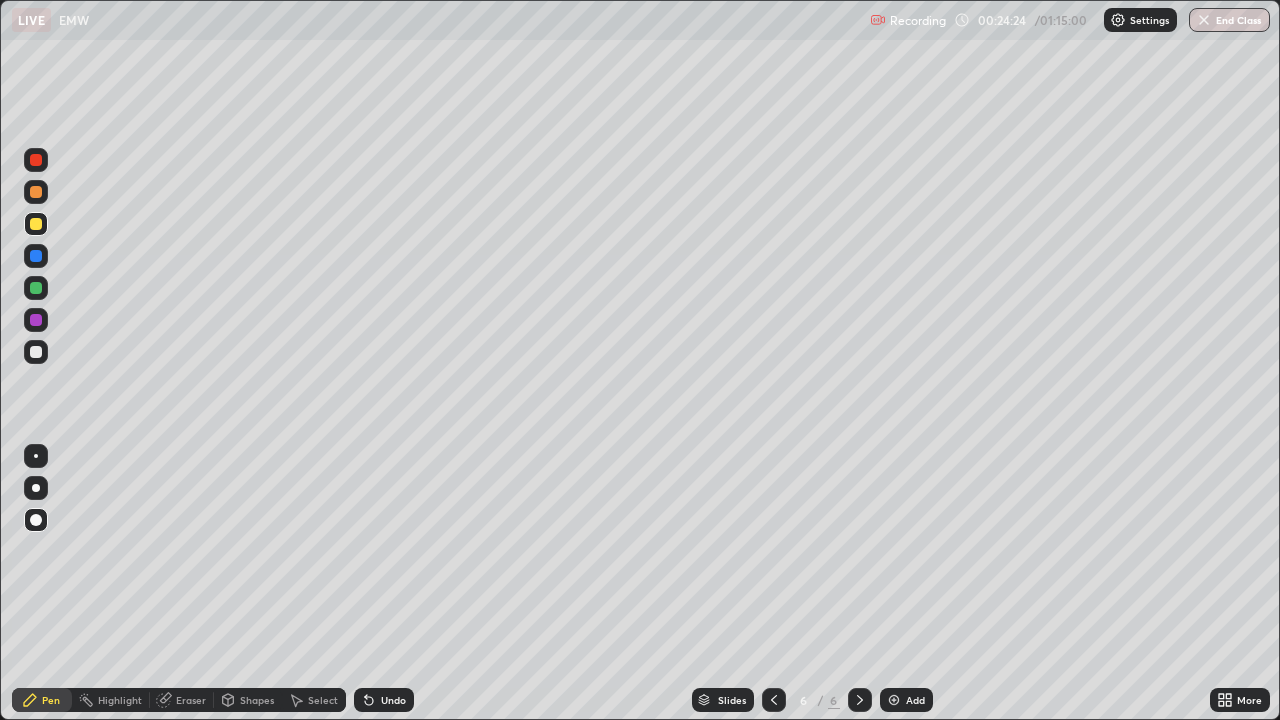 click at bounding box center (36, 352) 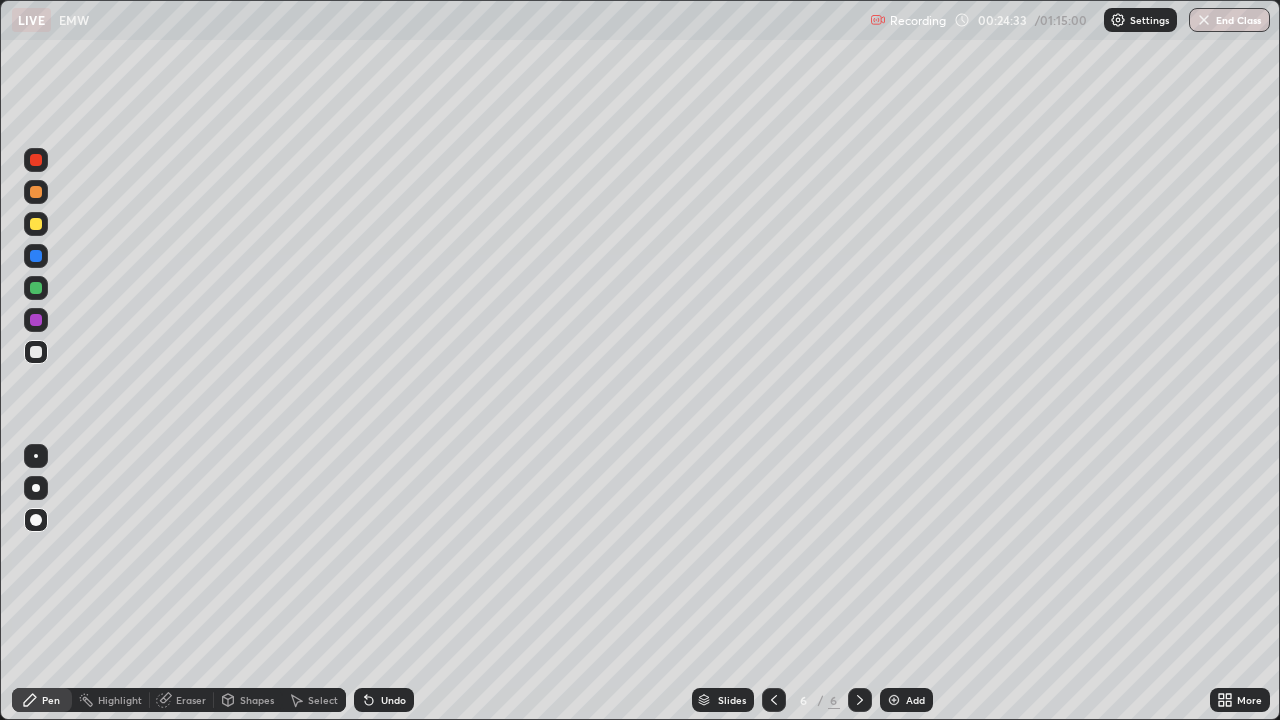 click 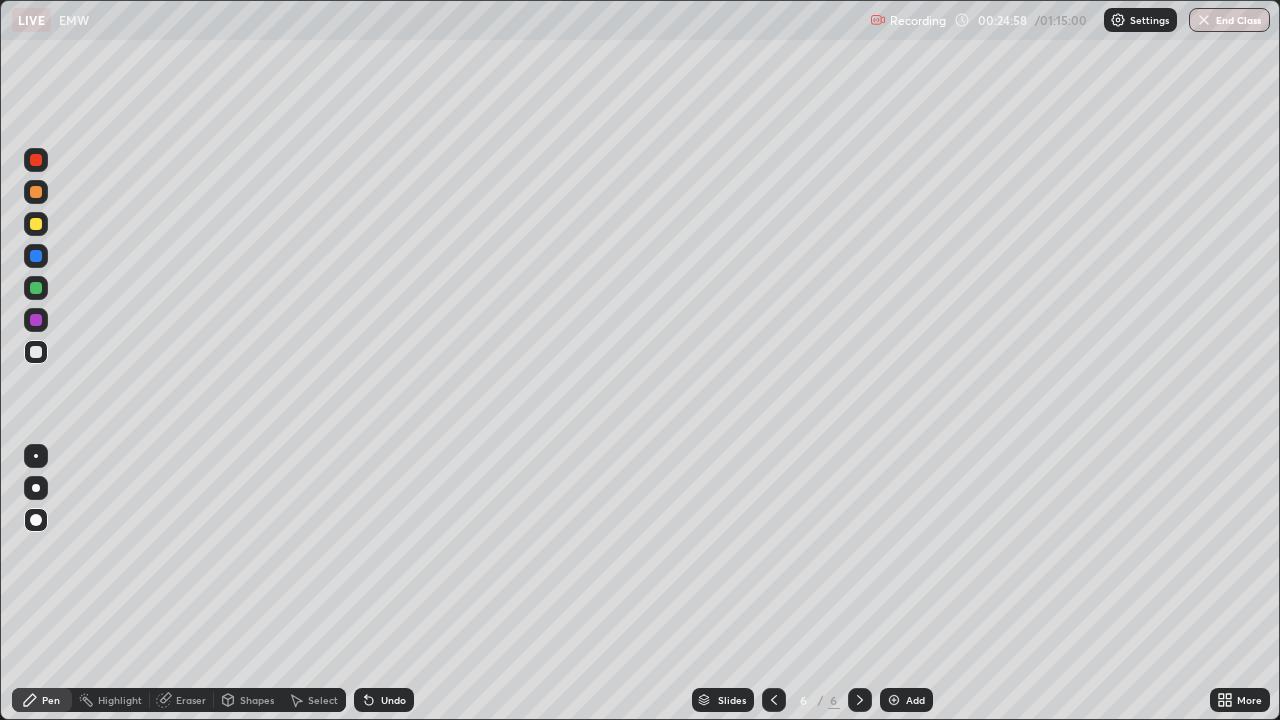 click on "Undo" at bounding box center (393, 700) 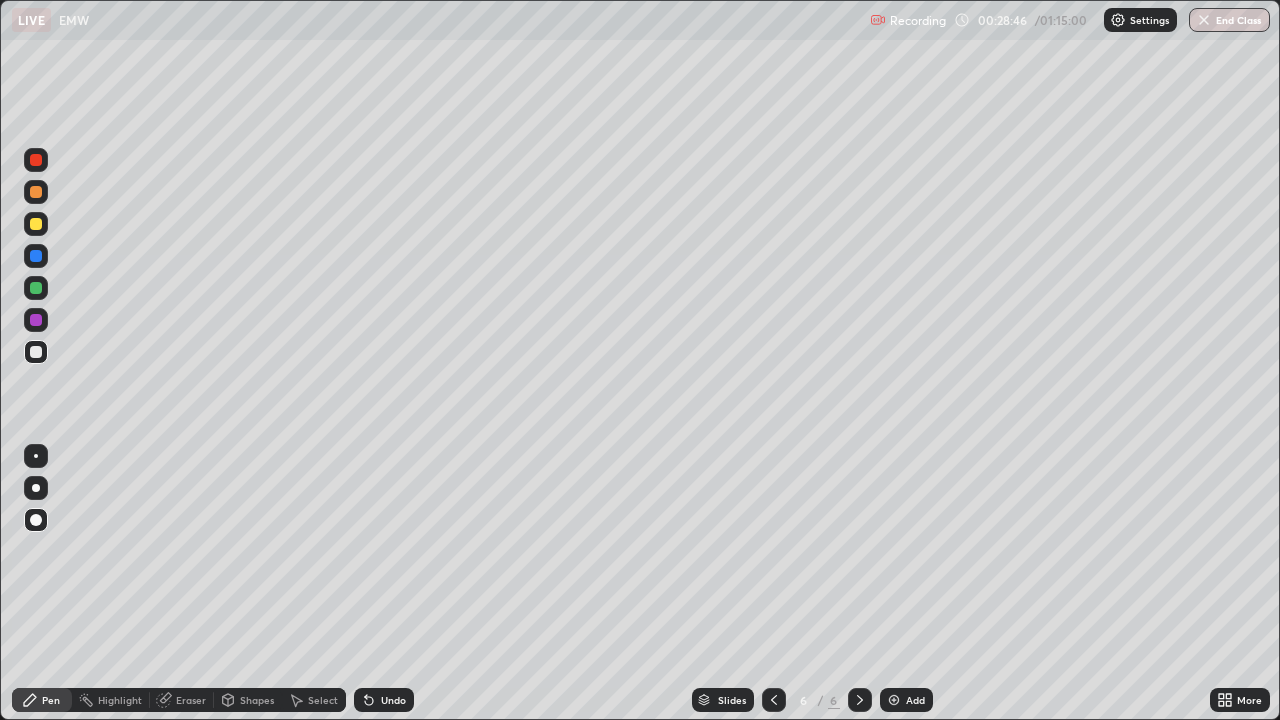 click at bounding box center (894, 700) 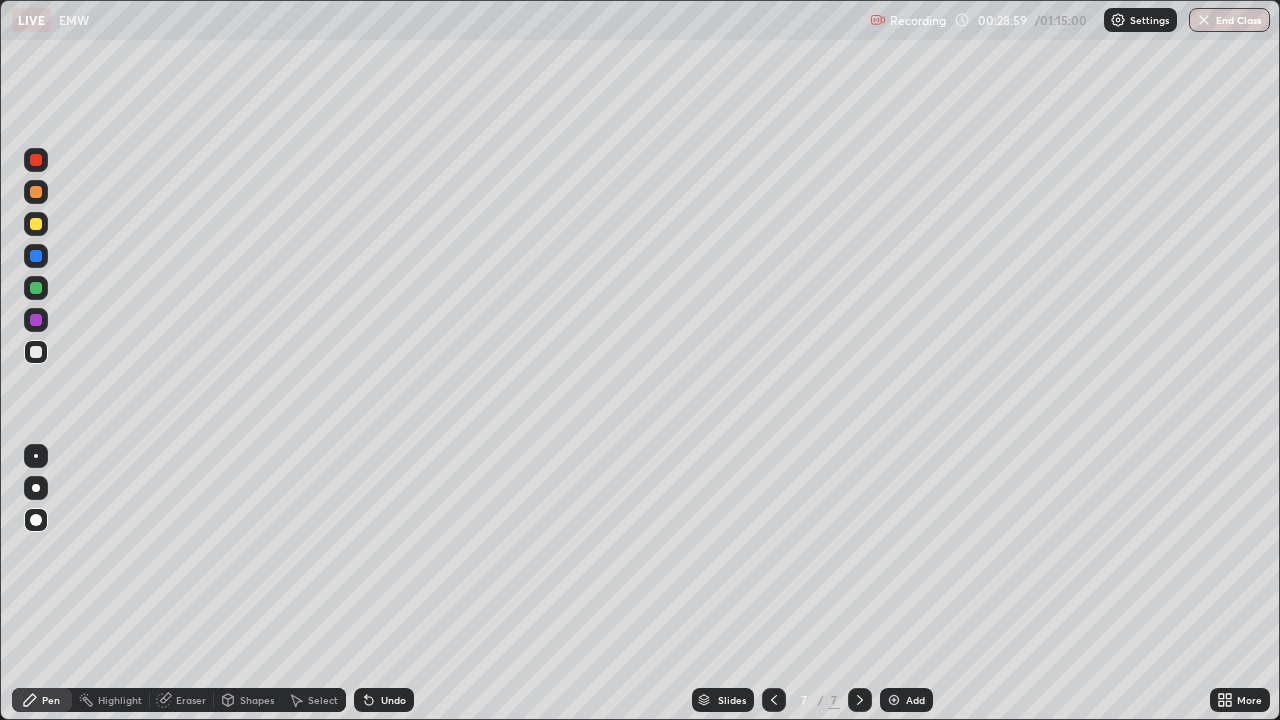 click at bounding box center (36, 224) 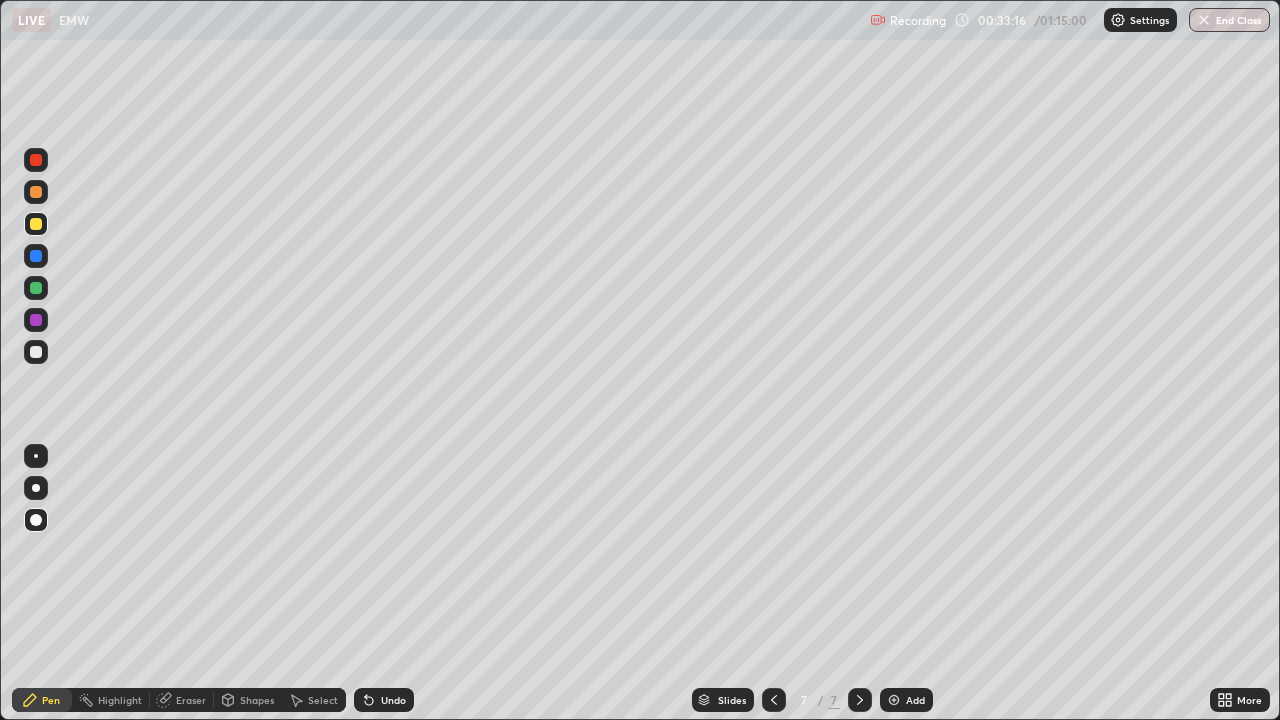 click at bounding box center (36, 352) 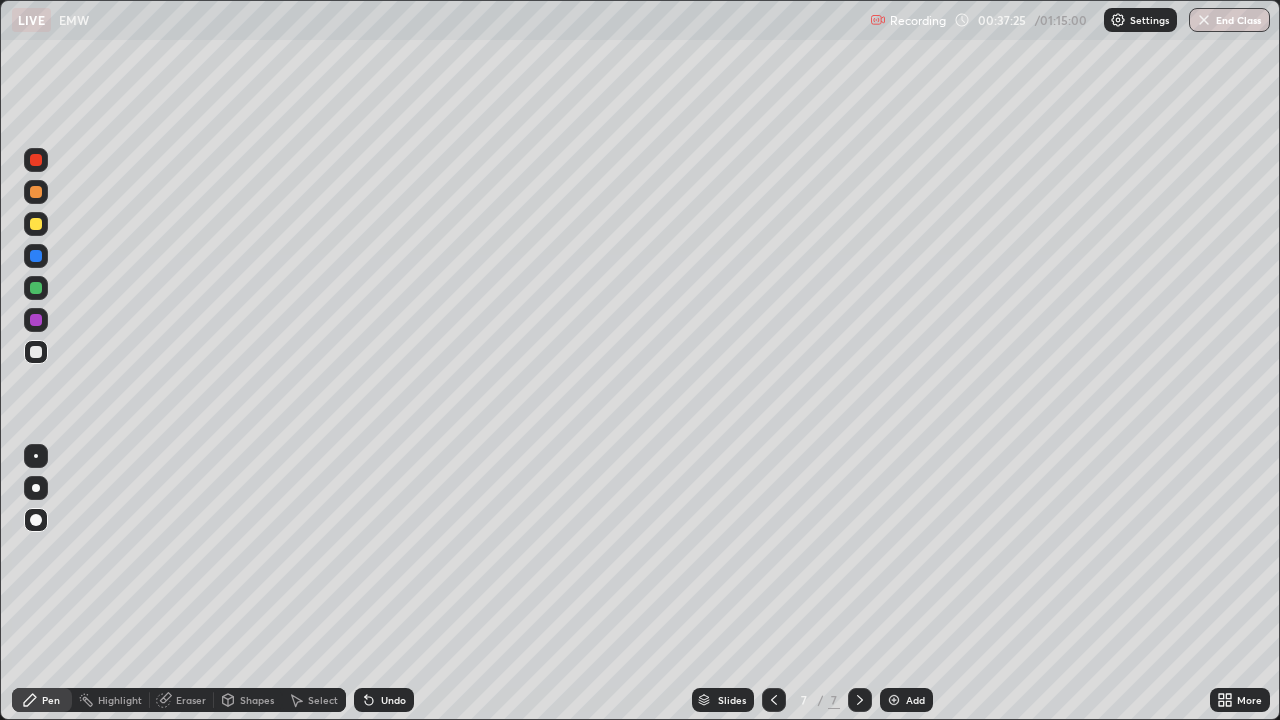 click on "Shapes" at bounding box center [257, 700] 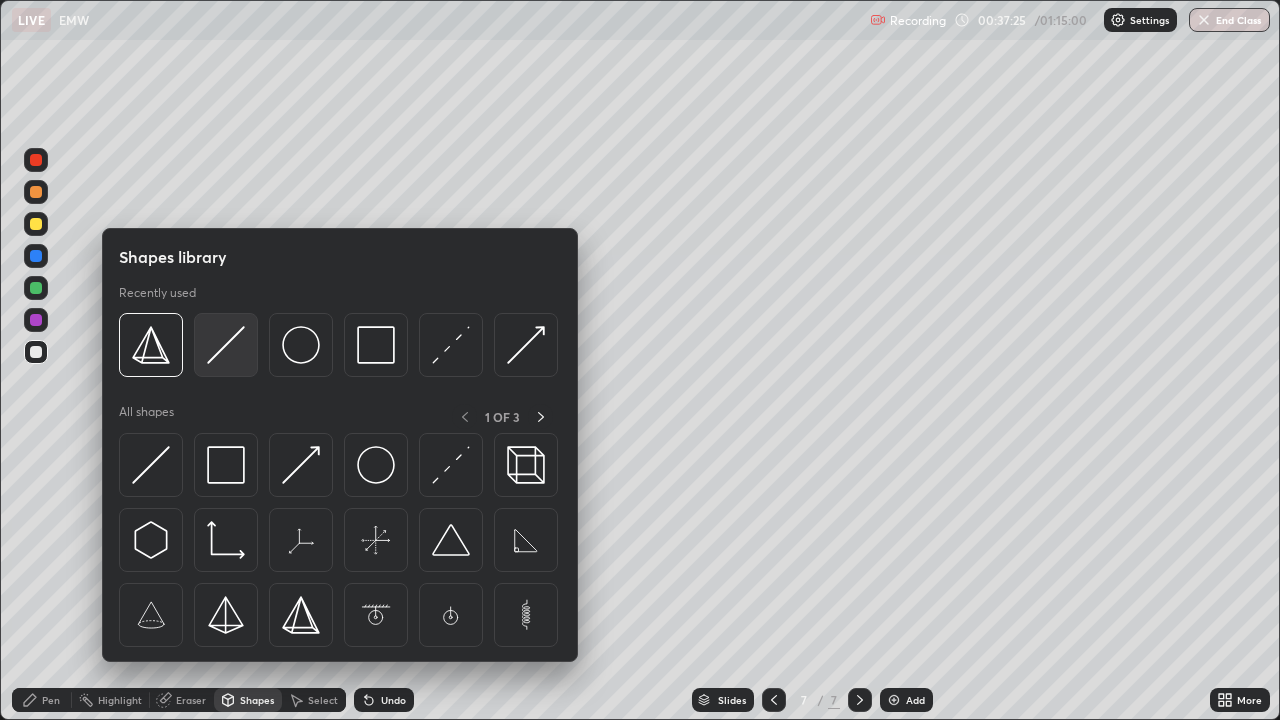 click at bounding box center [226, 345] 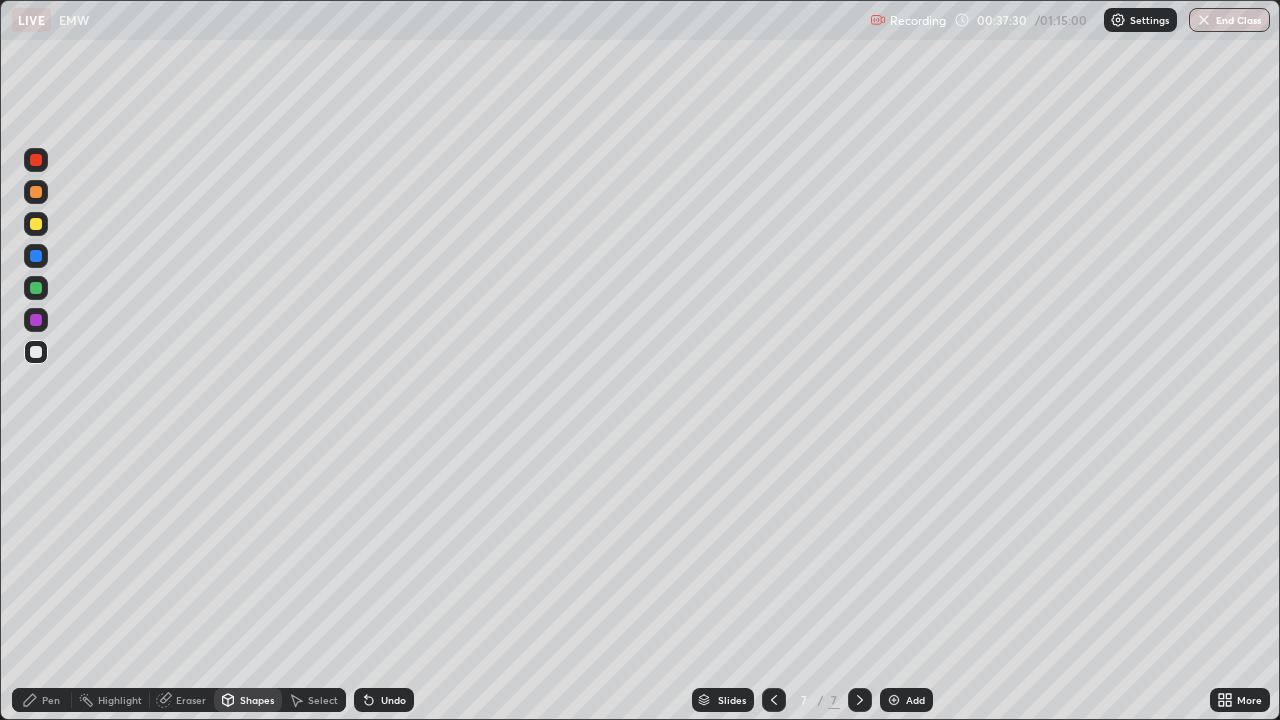 click on "Pen" at bounding box center (51, 700) 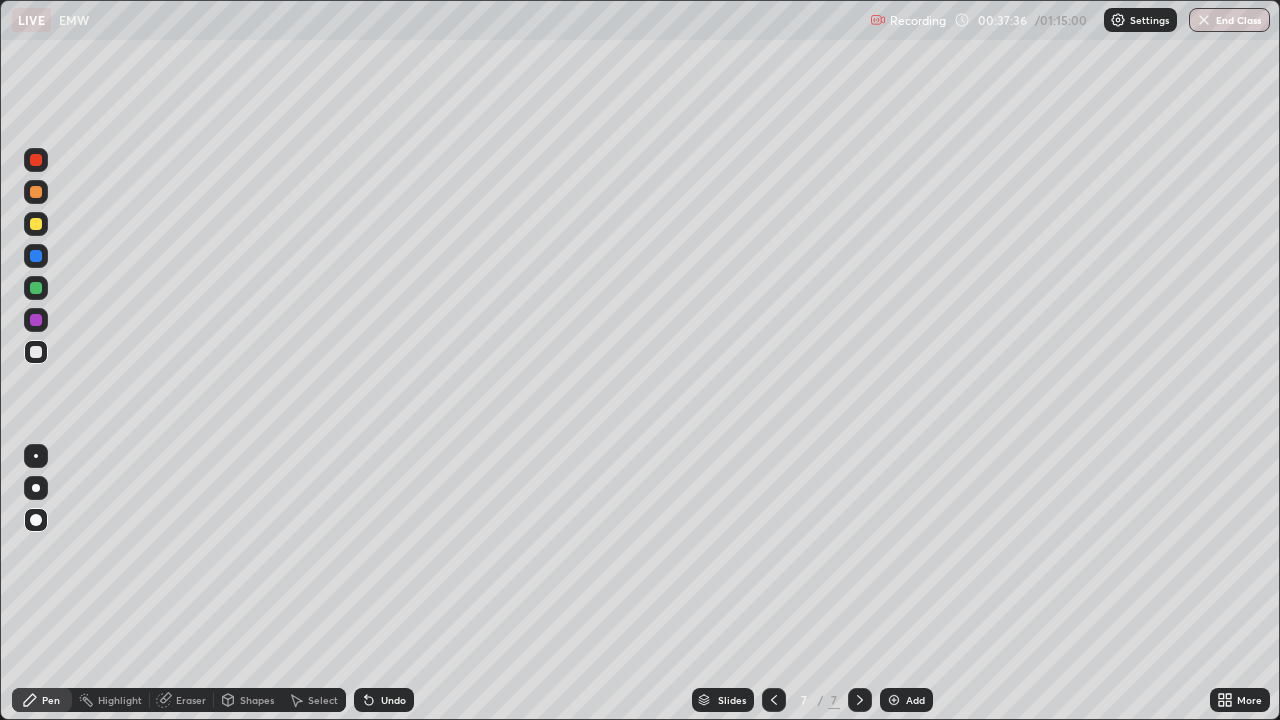 click on "Shapes" at bounding box center [257, 700] 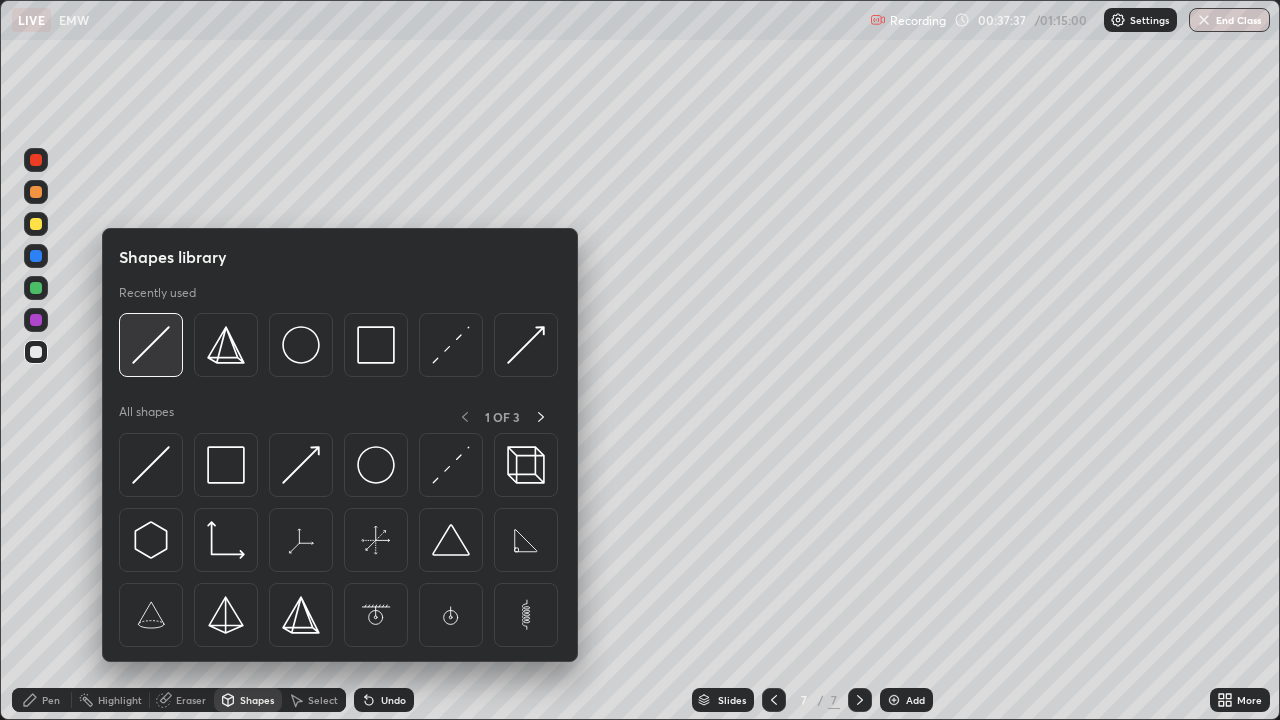 click at bounding box center [151, 345] 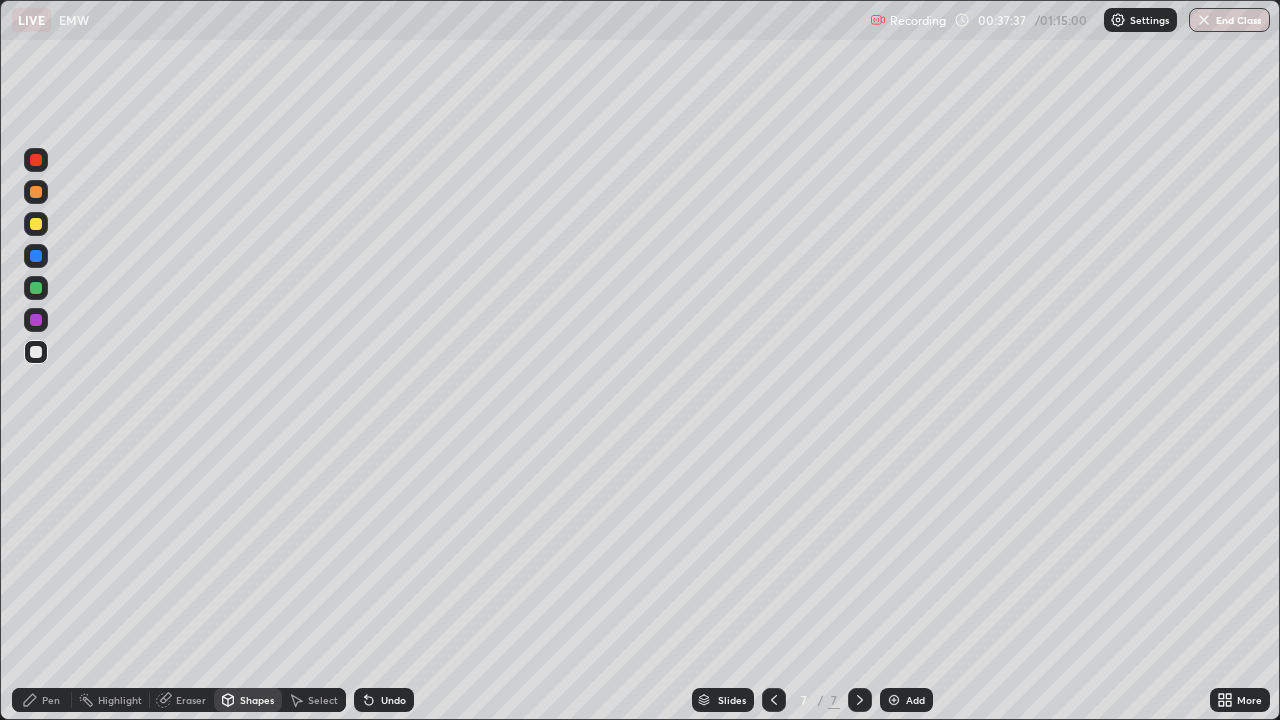 click at bounding box center (36, 320) 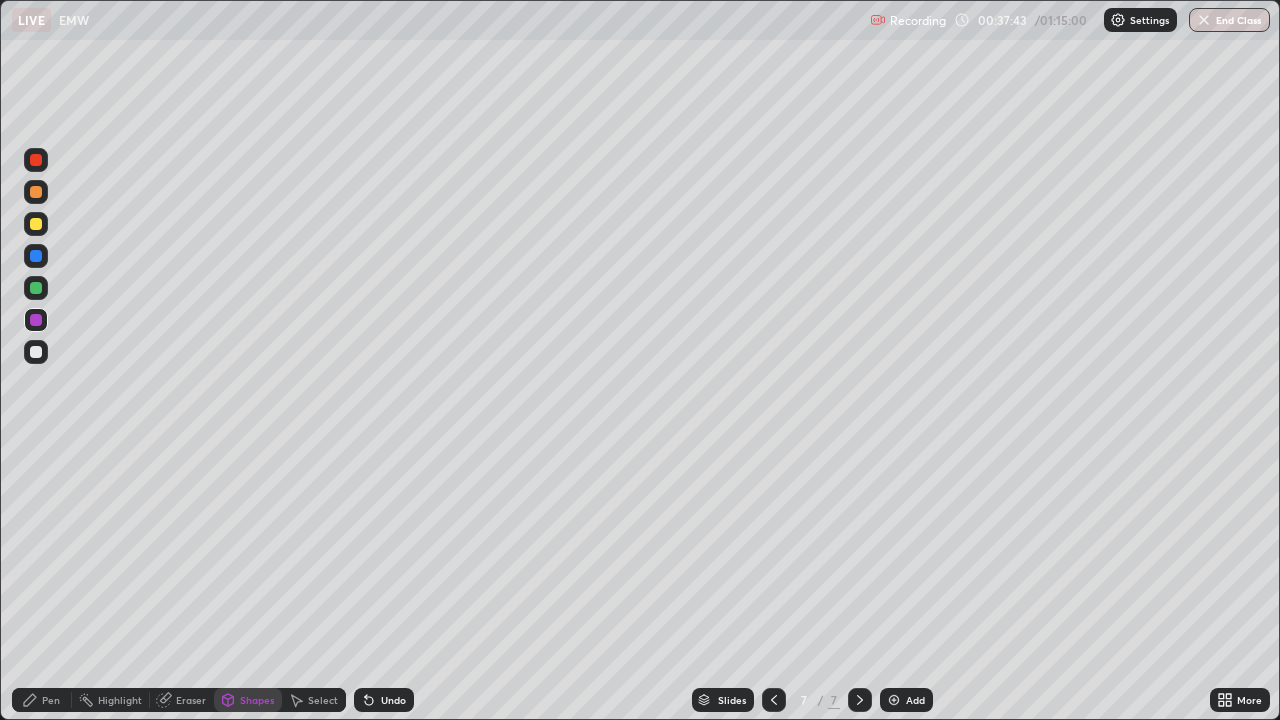click at bounding box center [36, 224] 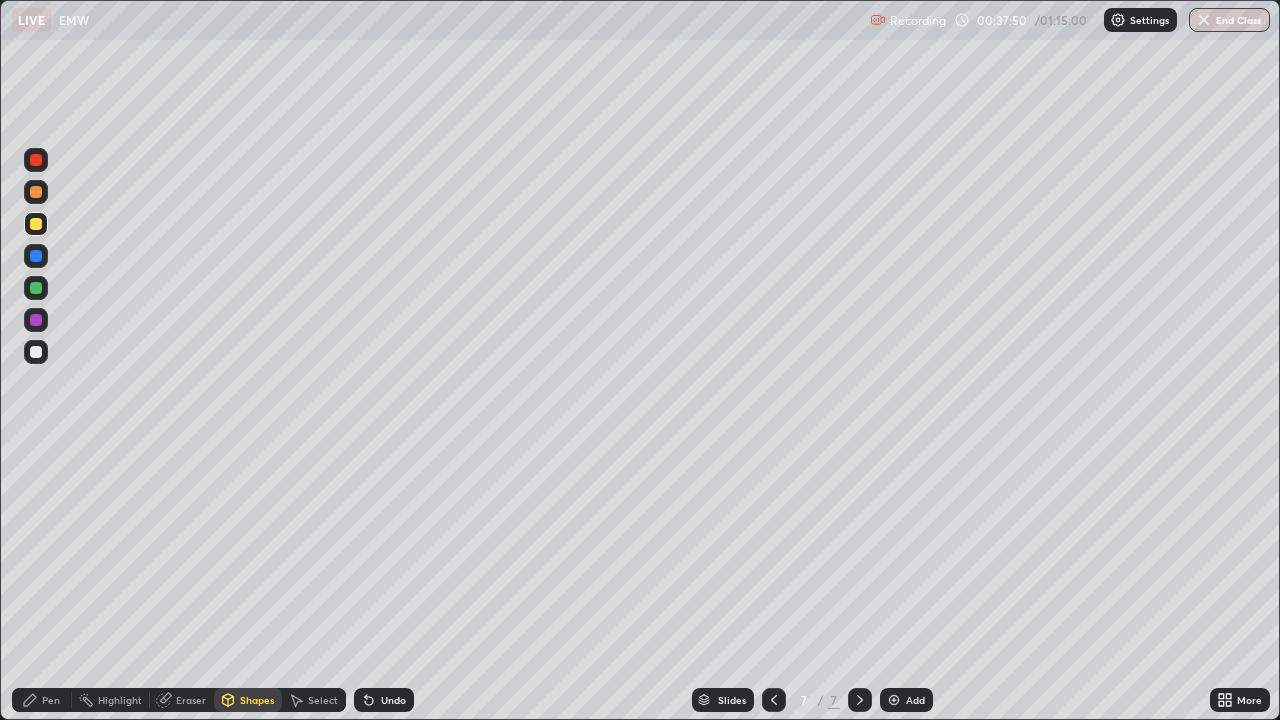 click on "Pen" at bounding box center (51, 700) 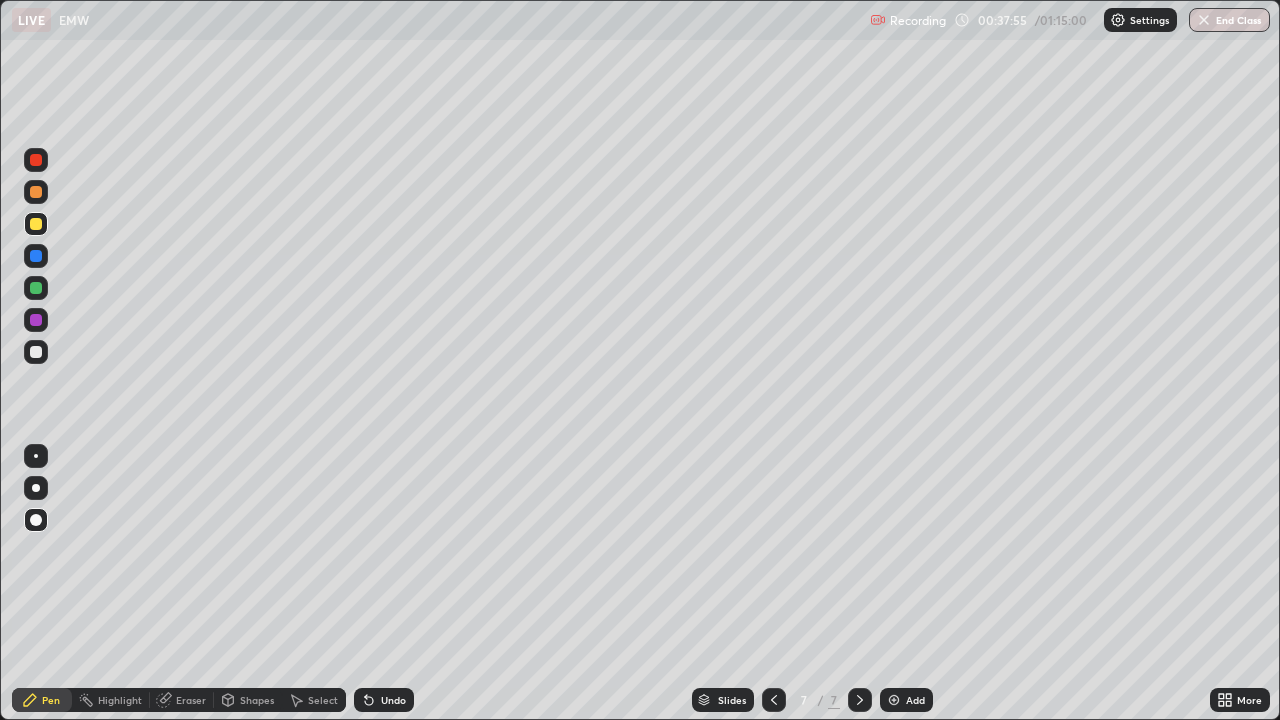 click at bounding box center [36, 352] 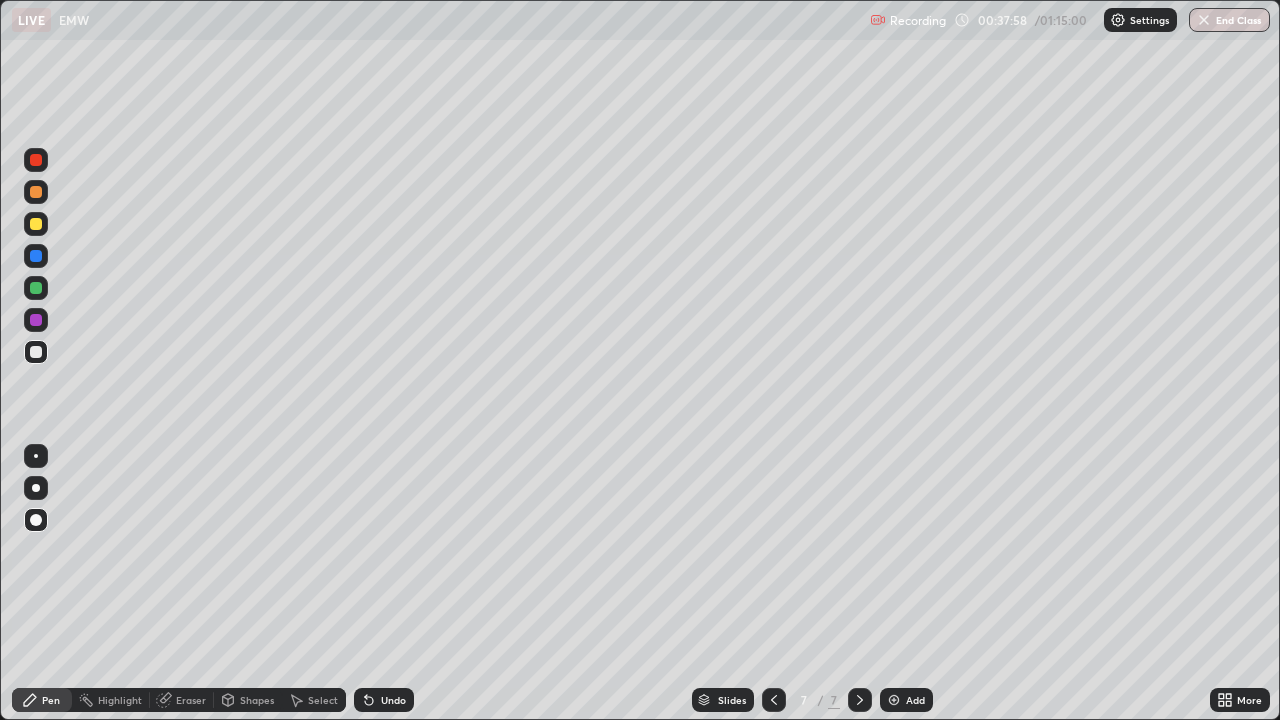 click on "Undo" at bounding box center [393, 700] 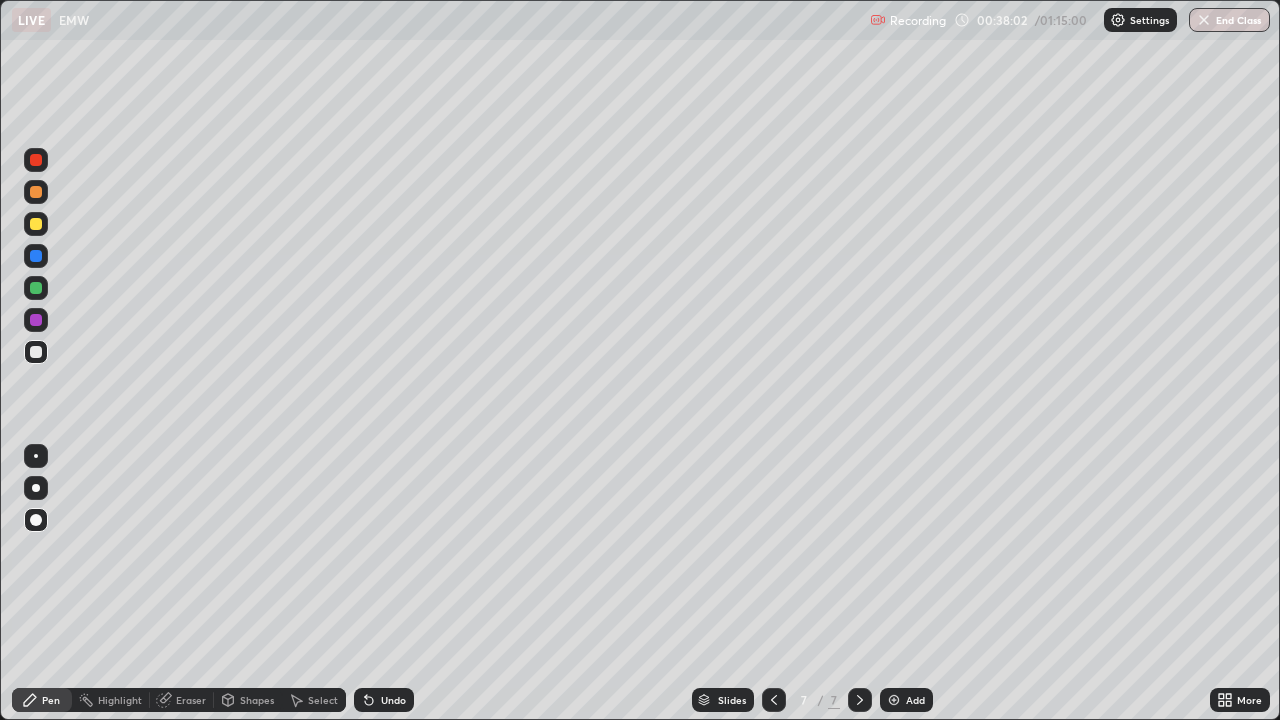 click at bounding box center [36, 192] 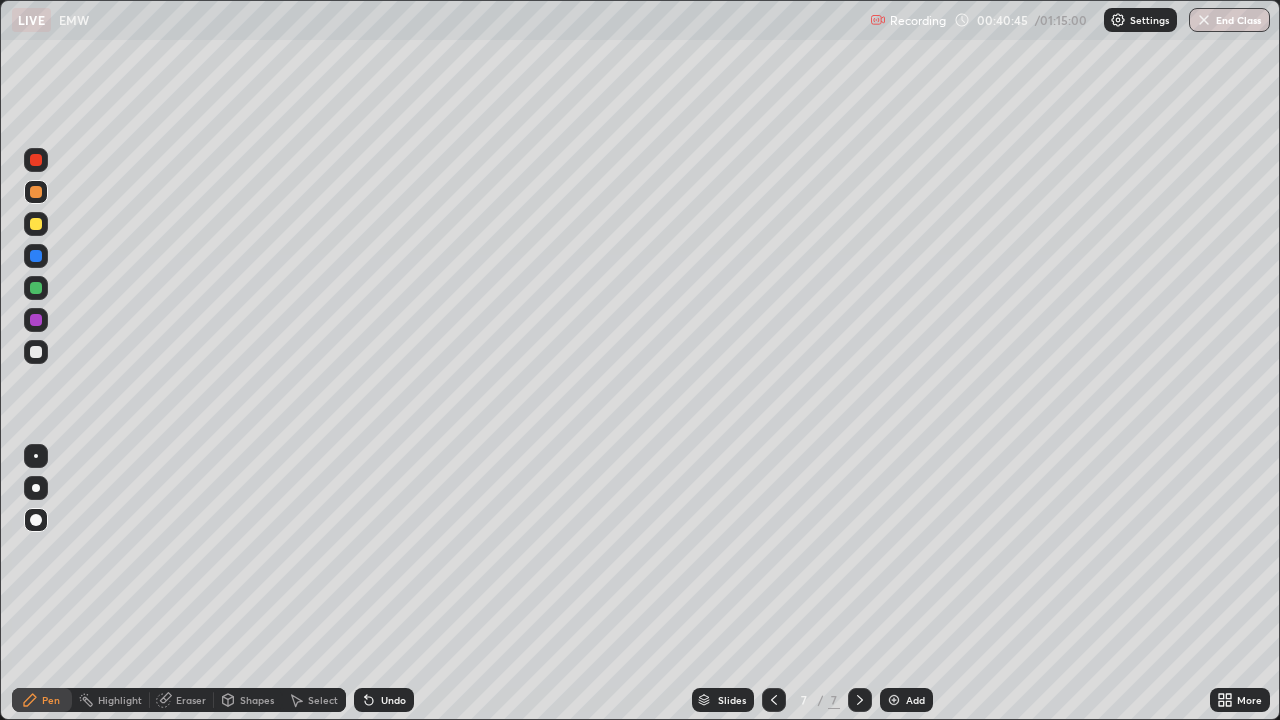 click at bounding box center (36, 352) 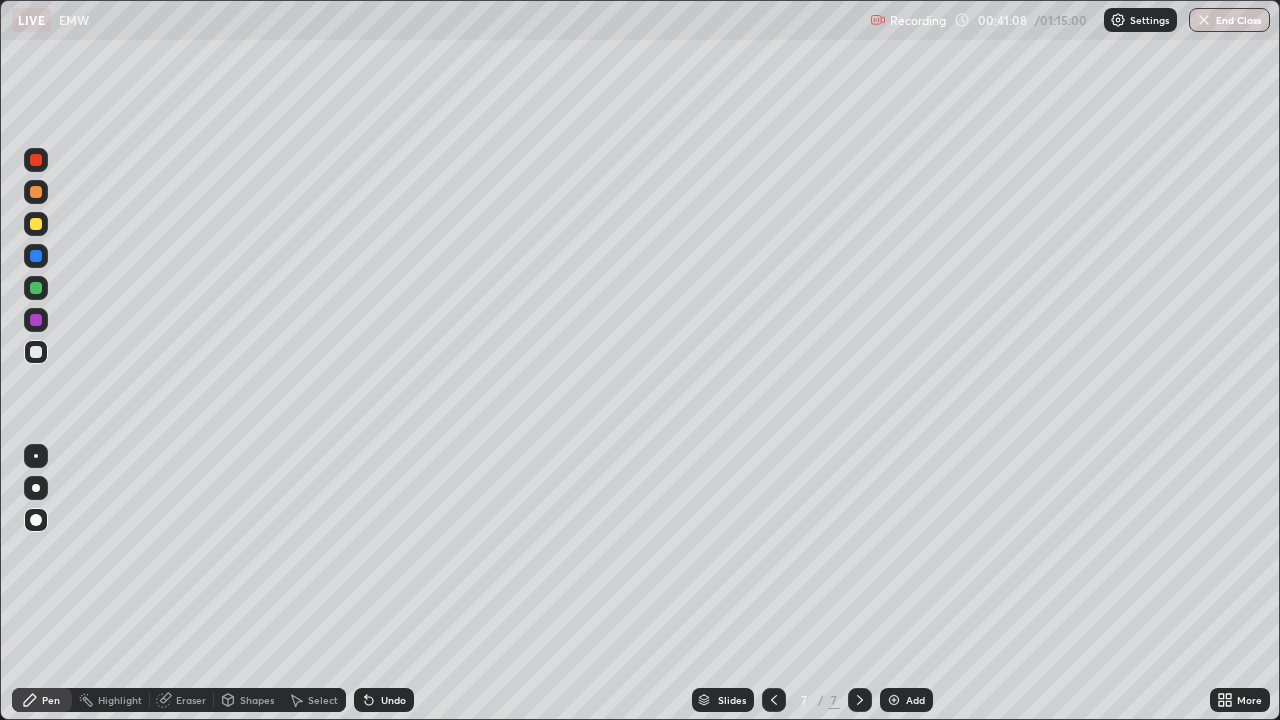 click on "Undo" at bounding box center (393, 700) 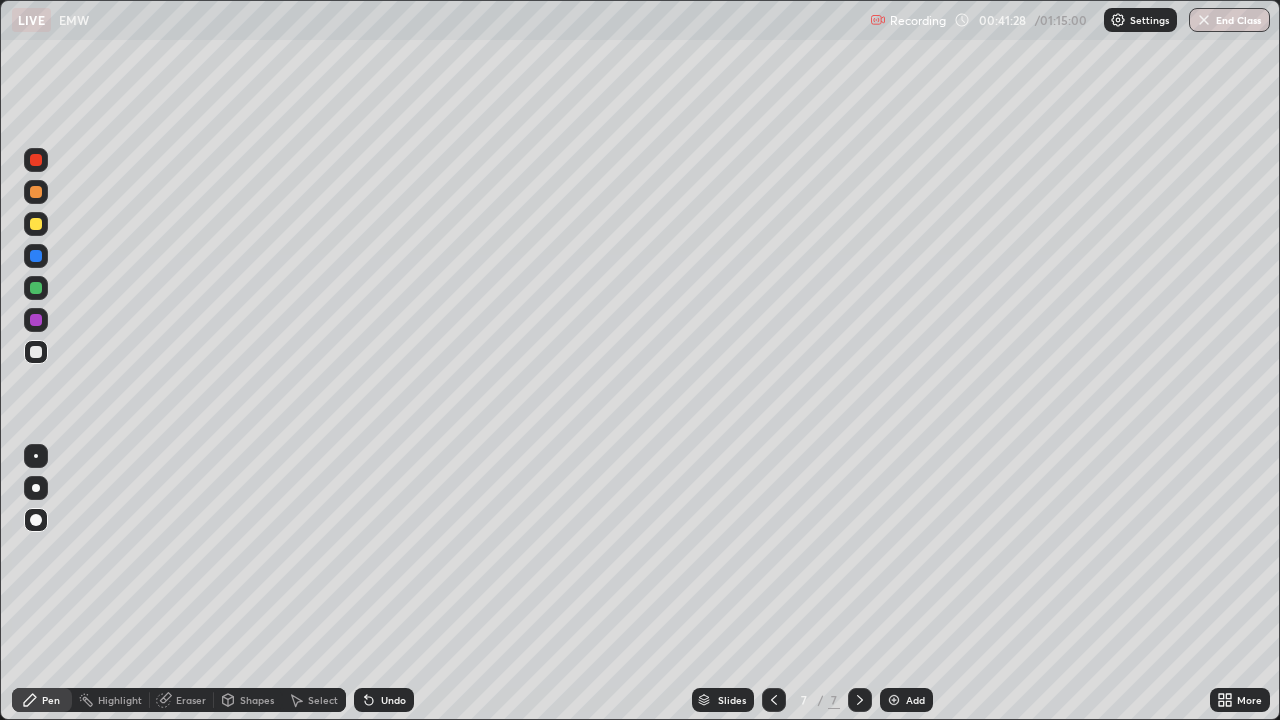 click at bounding box center [36, 320] 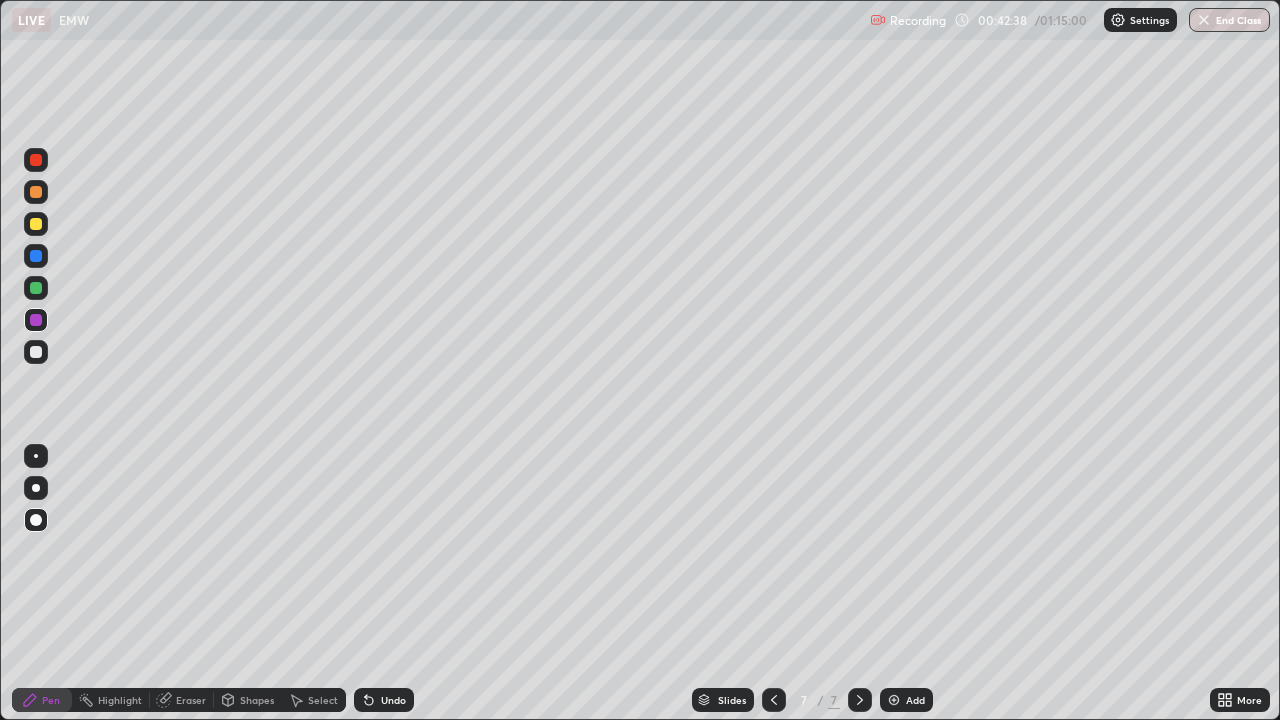 click on "Add" at bounding box center [906, 700] 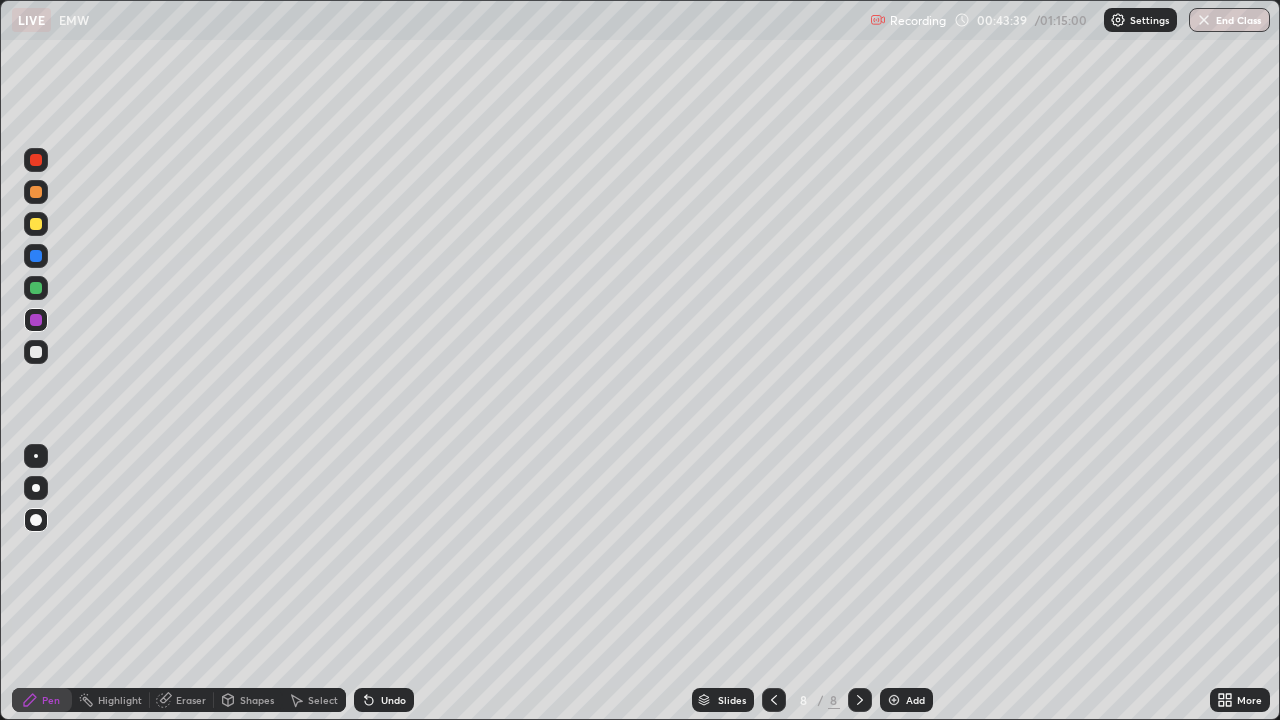 click at bounding box center (36, 352) 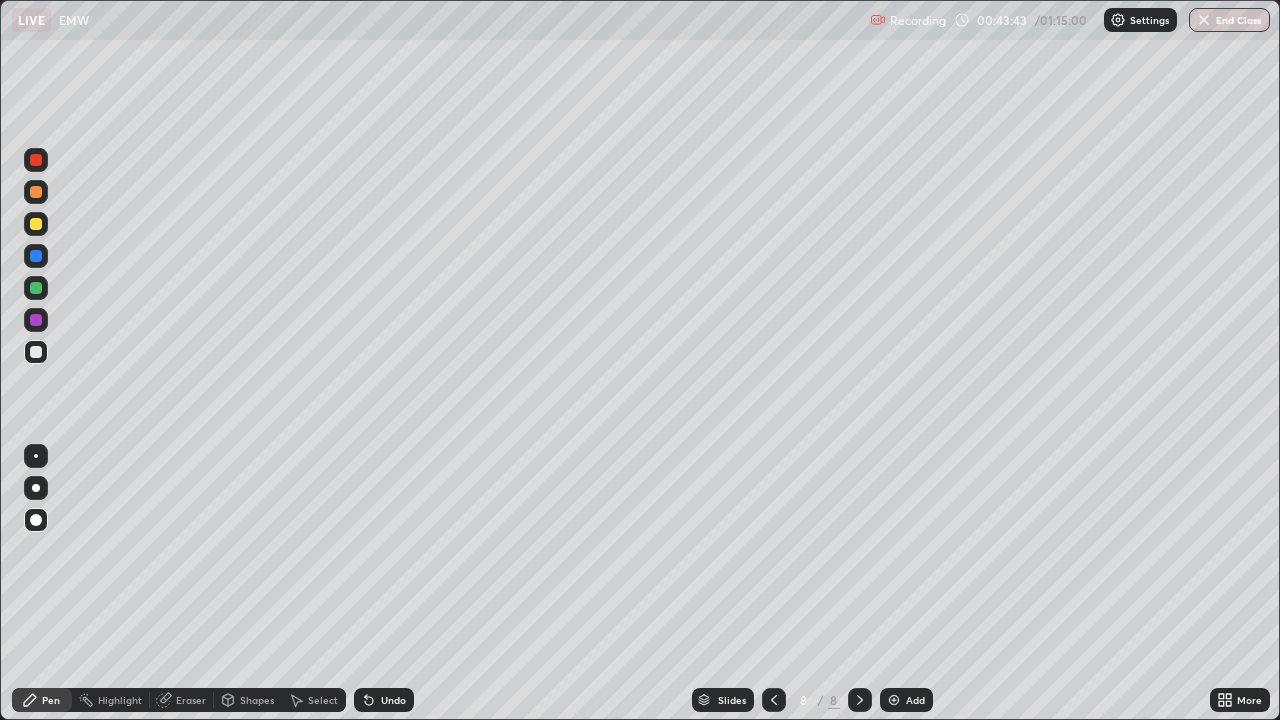 click at bounding box center (36, 224) 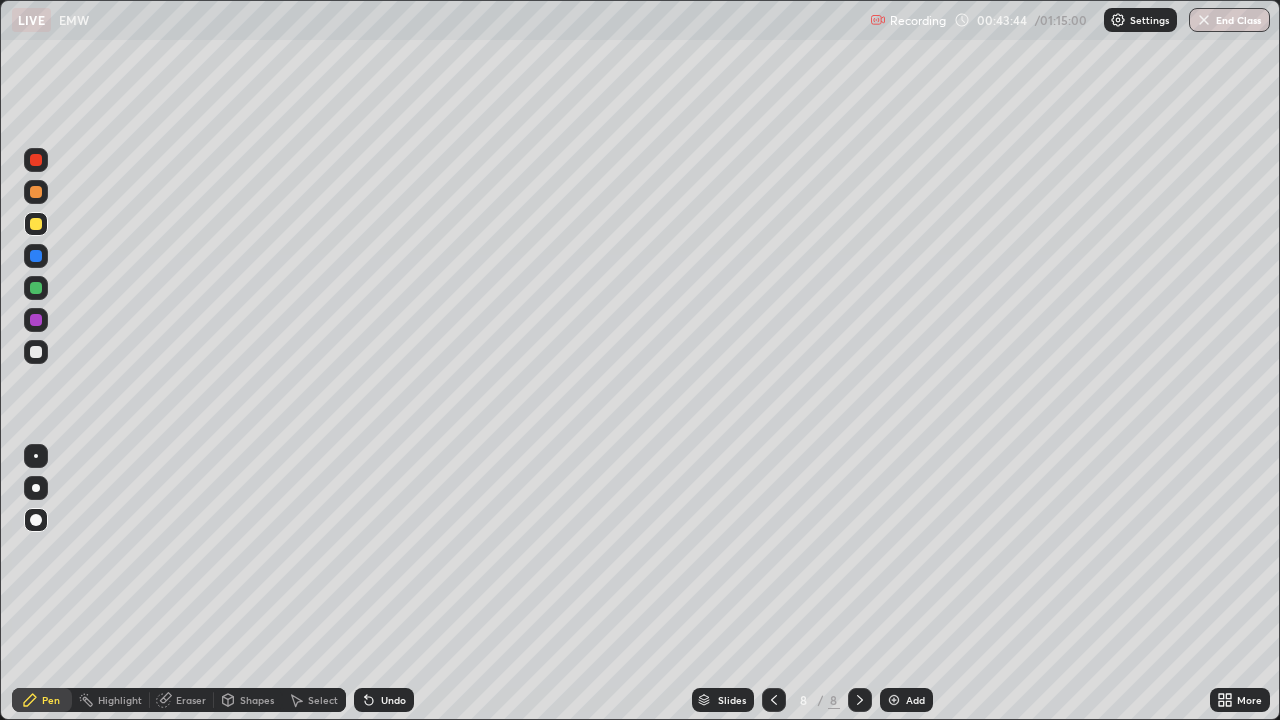 click at bounding box center (36, 224) 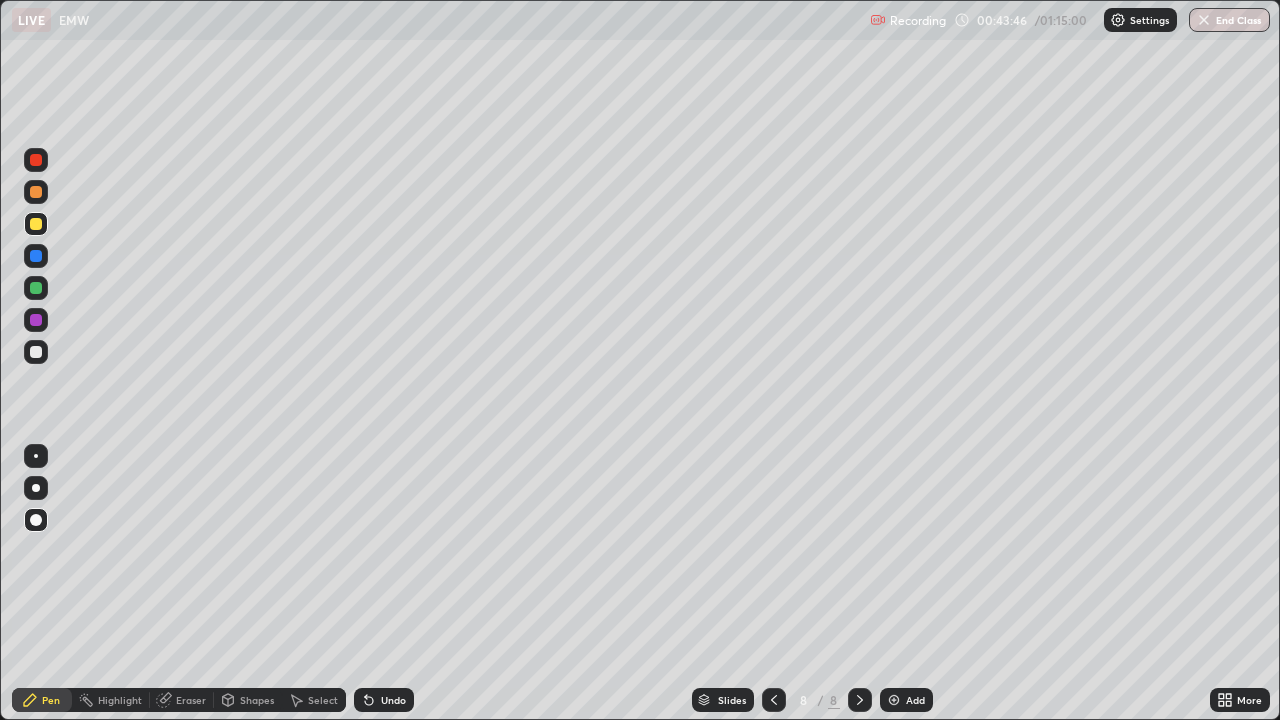 click at bounding box center (36, 288) 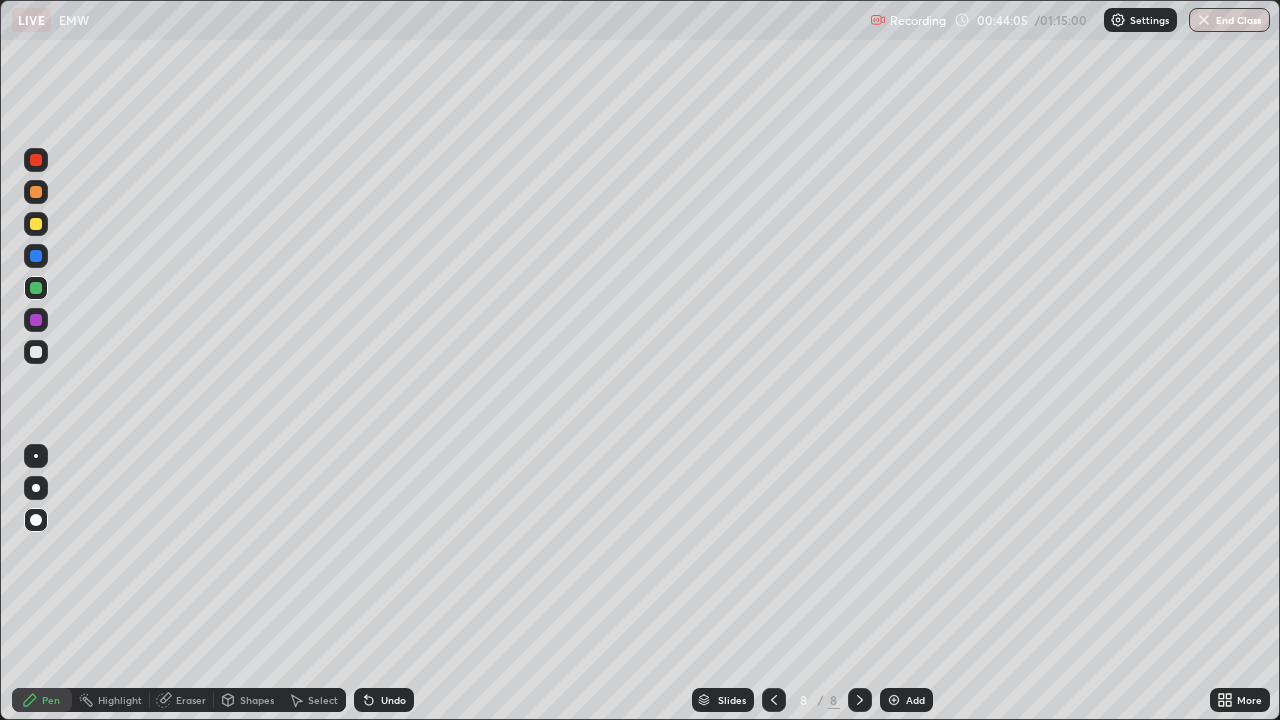 click at bounding box center (36, 352) 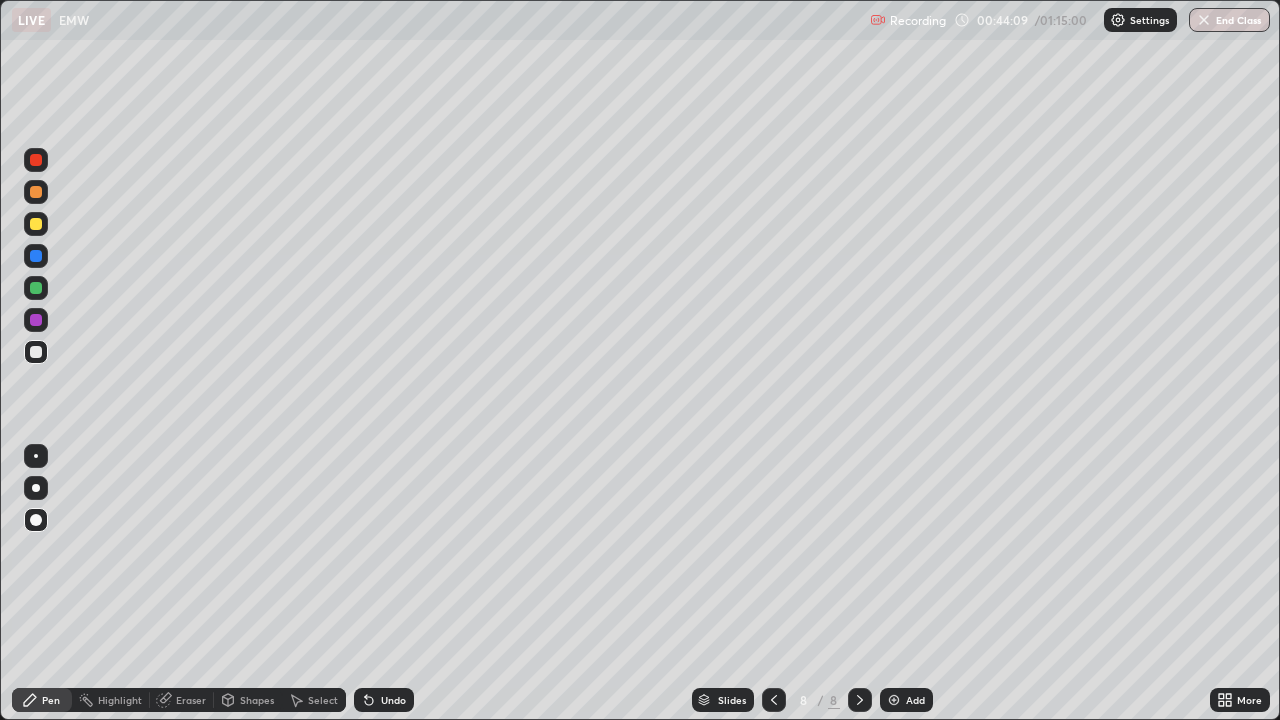 click at bounding box center [36, 352] 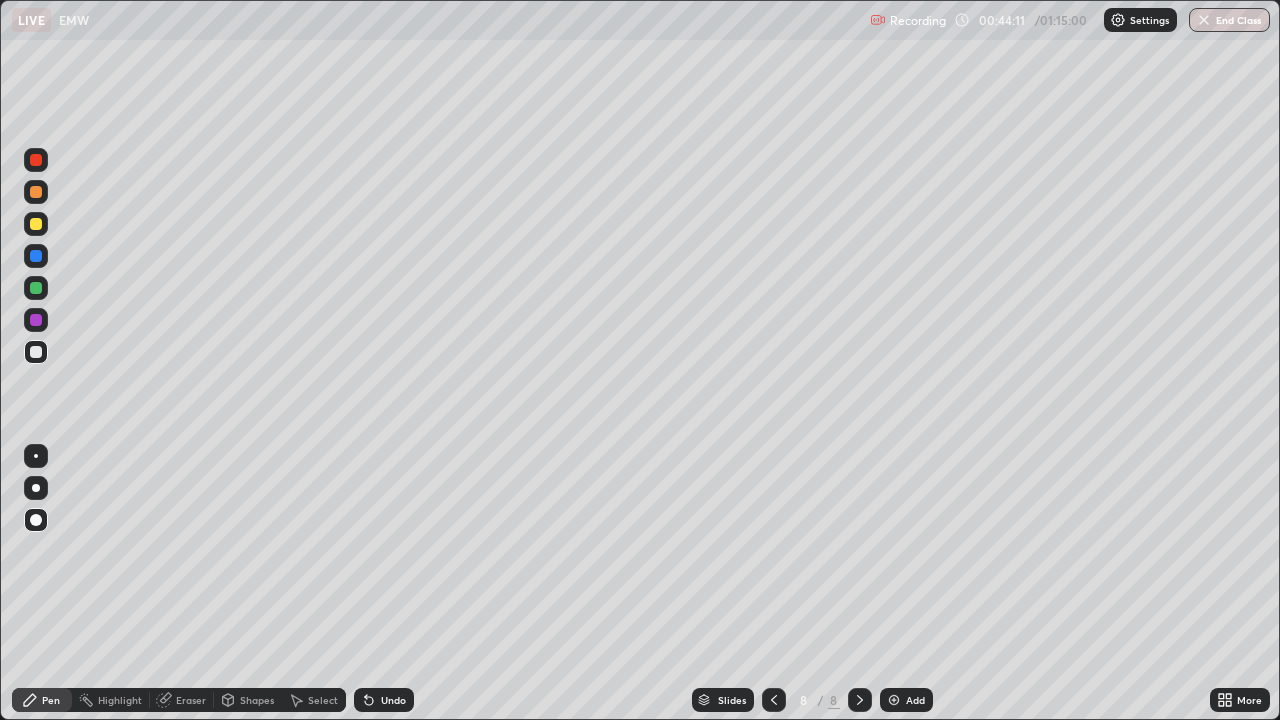 click at bounding box center [36, 224] 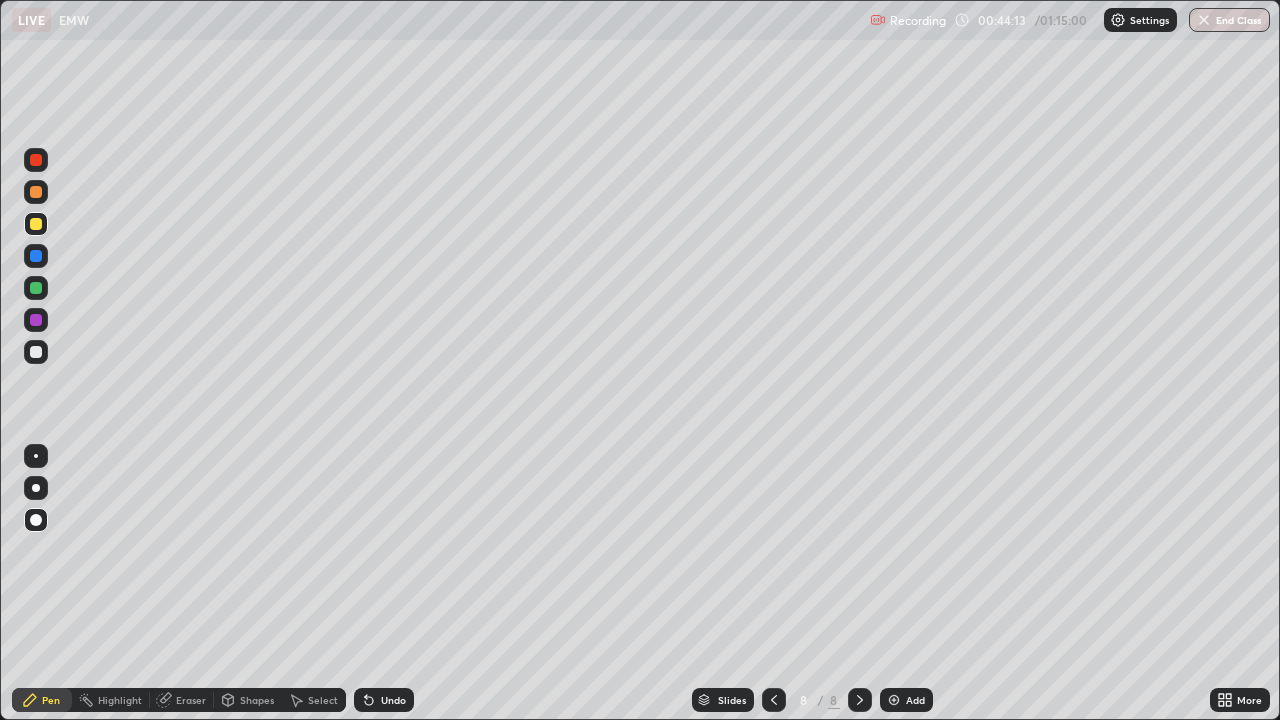 click at bounding box center (36, 352) 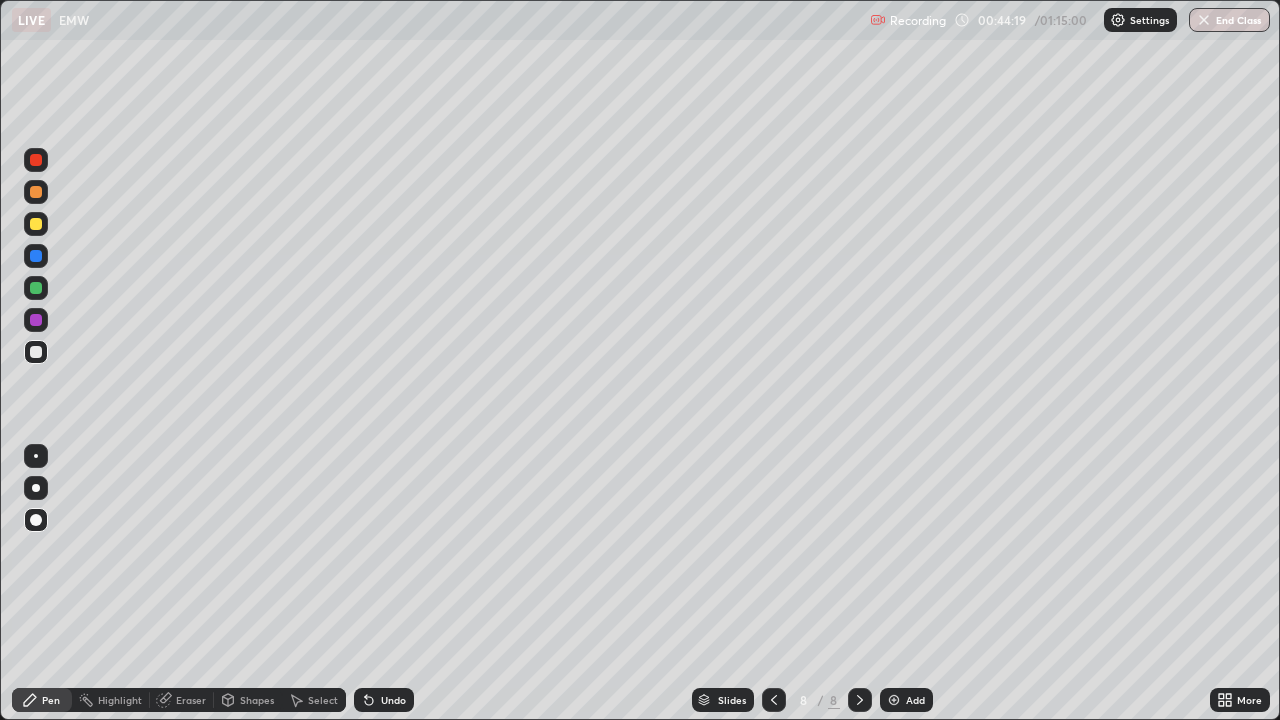 click at bounding box center (36, 288) 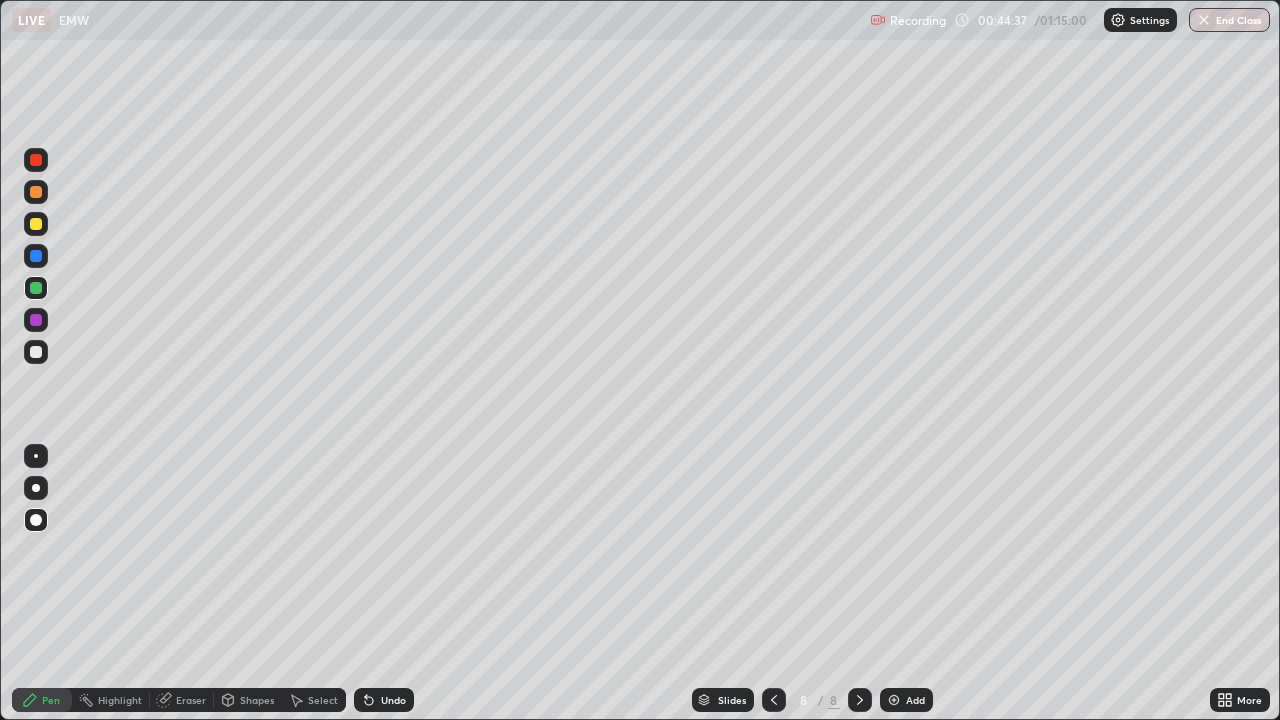 click at bounding box center [36, 352] 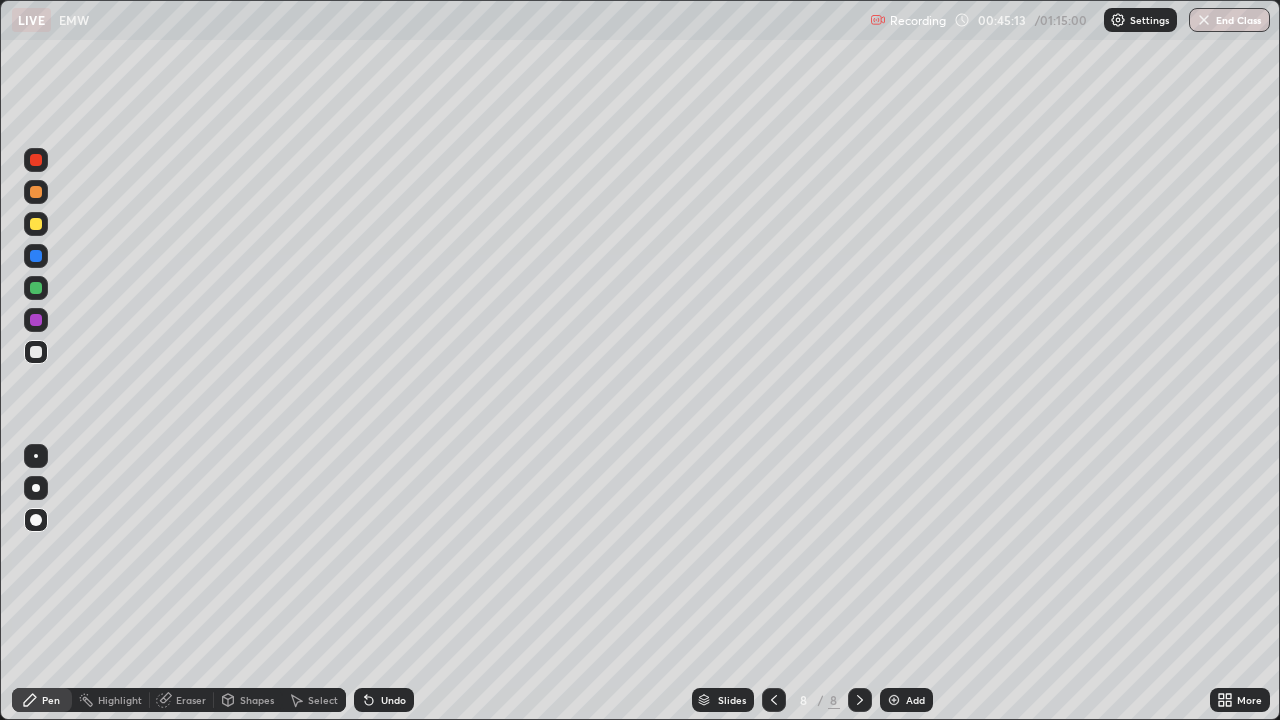 click at bounding box center (36, 320) 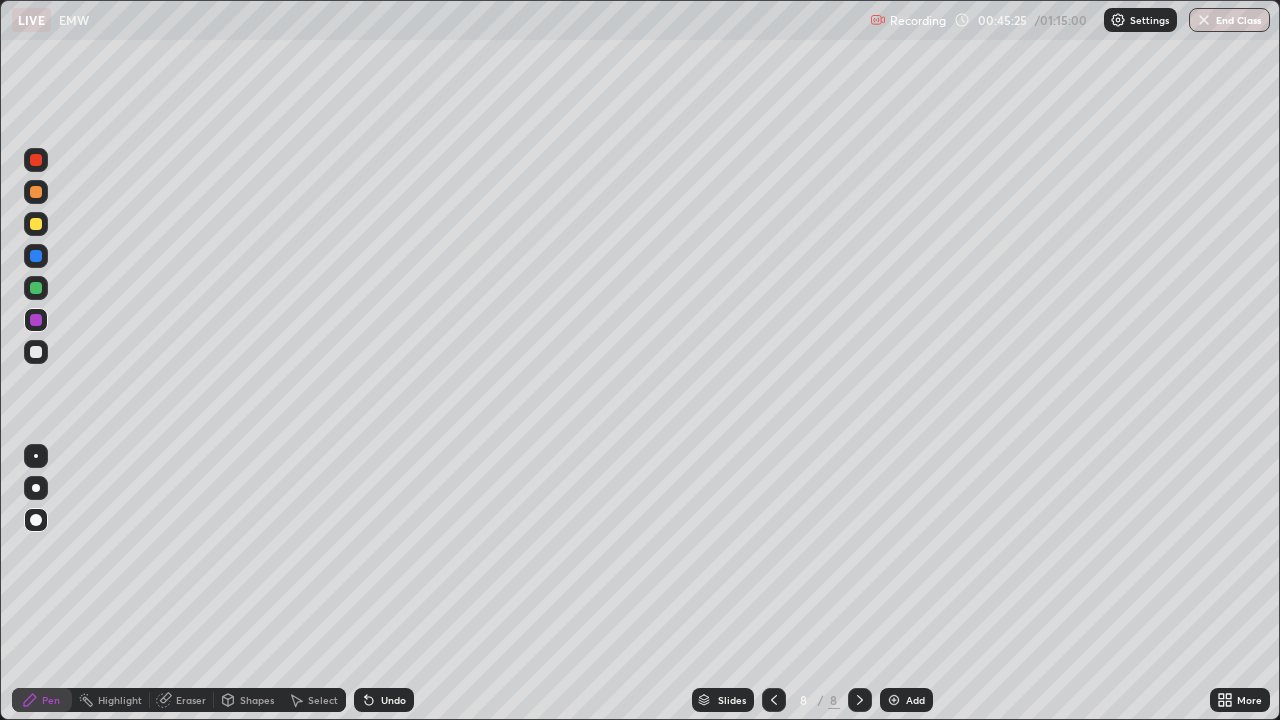 click at bounding box center (36, 352) 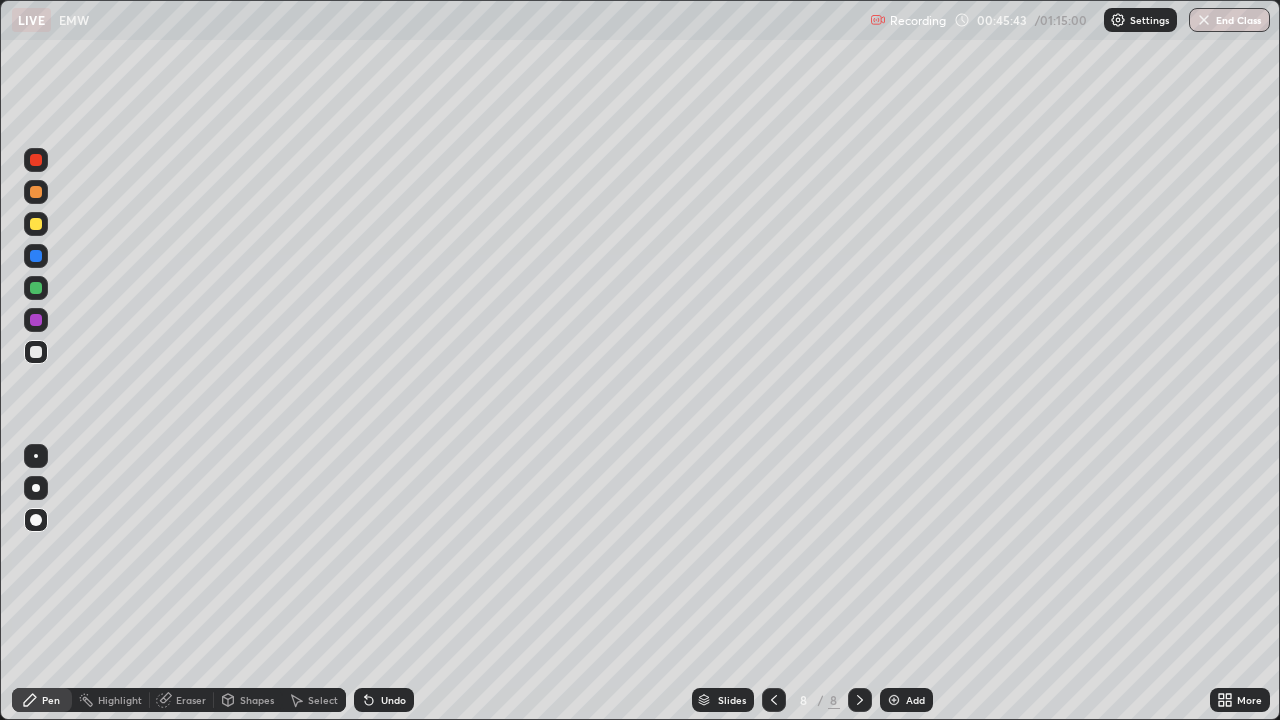 click at bounding box center [36, 288] 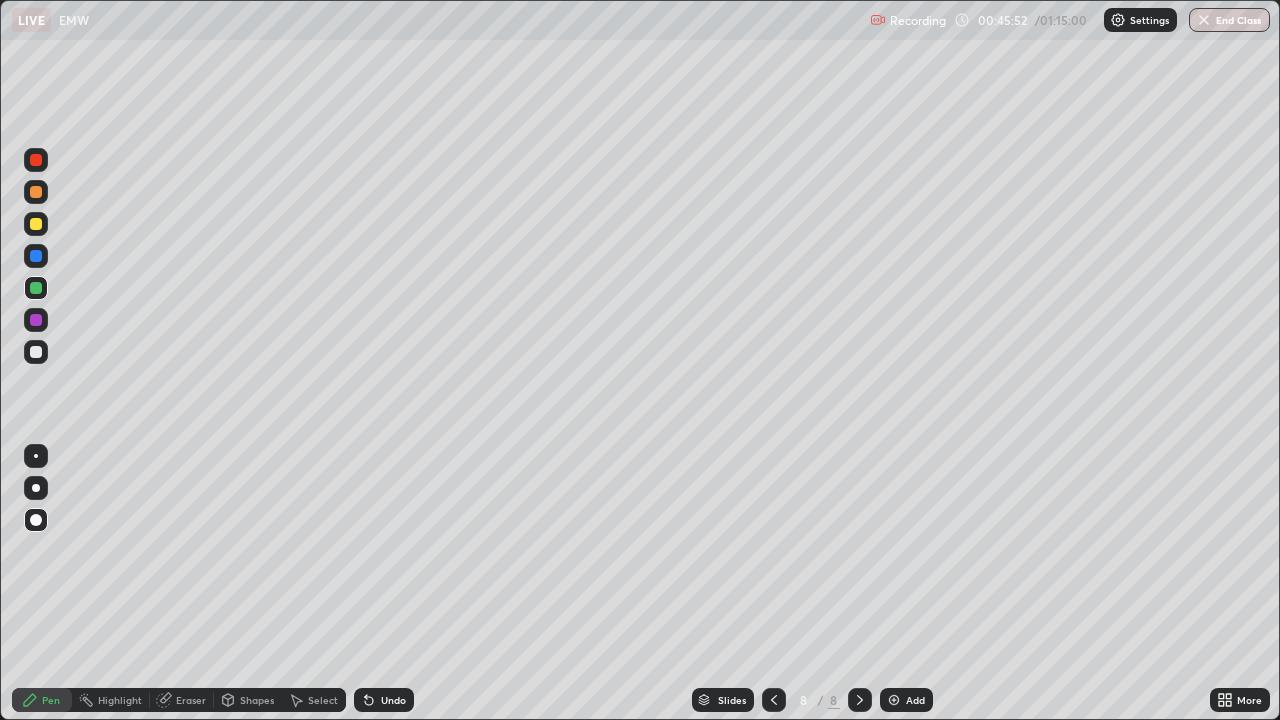 click on "Undo" at bounding box center (393, 700) 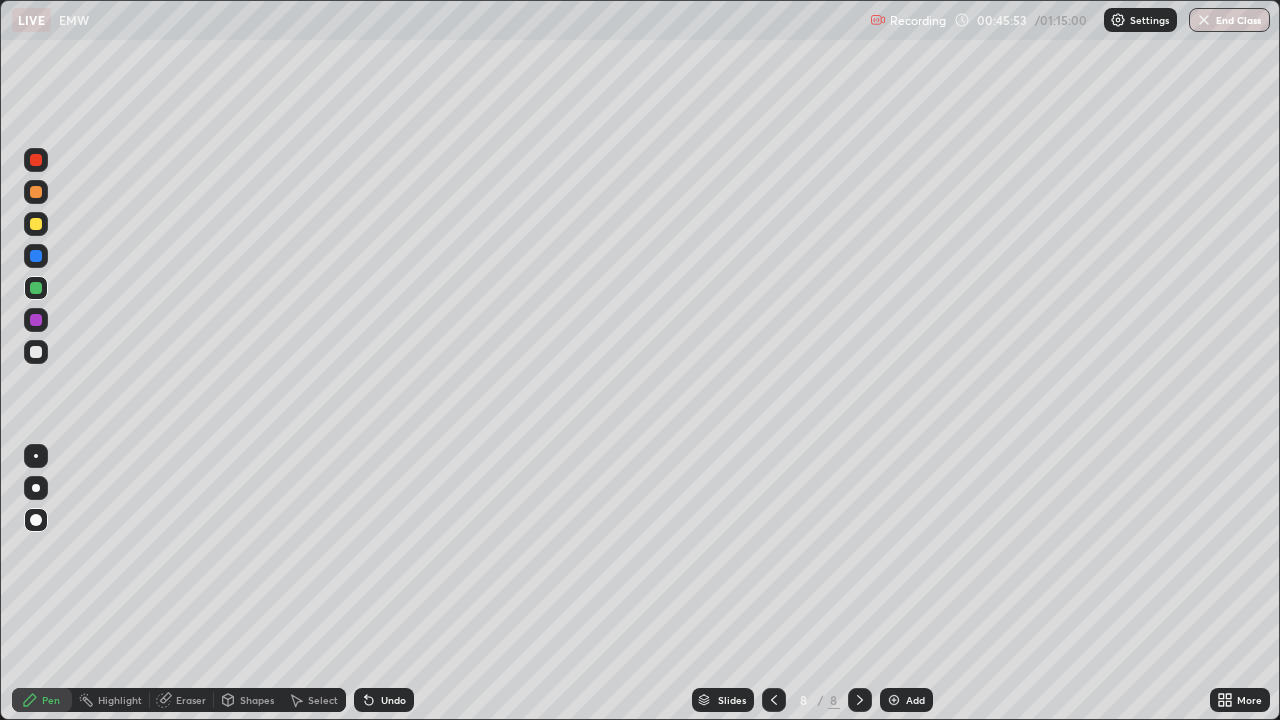 click on "Undo" at bounding box center [393, 700] 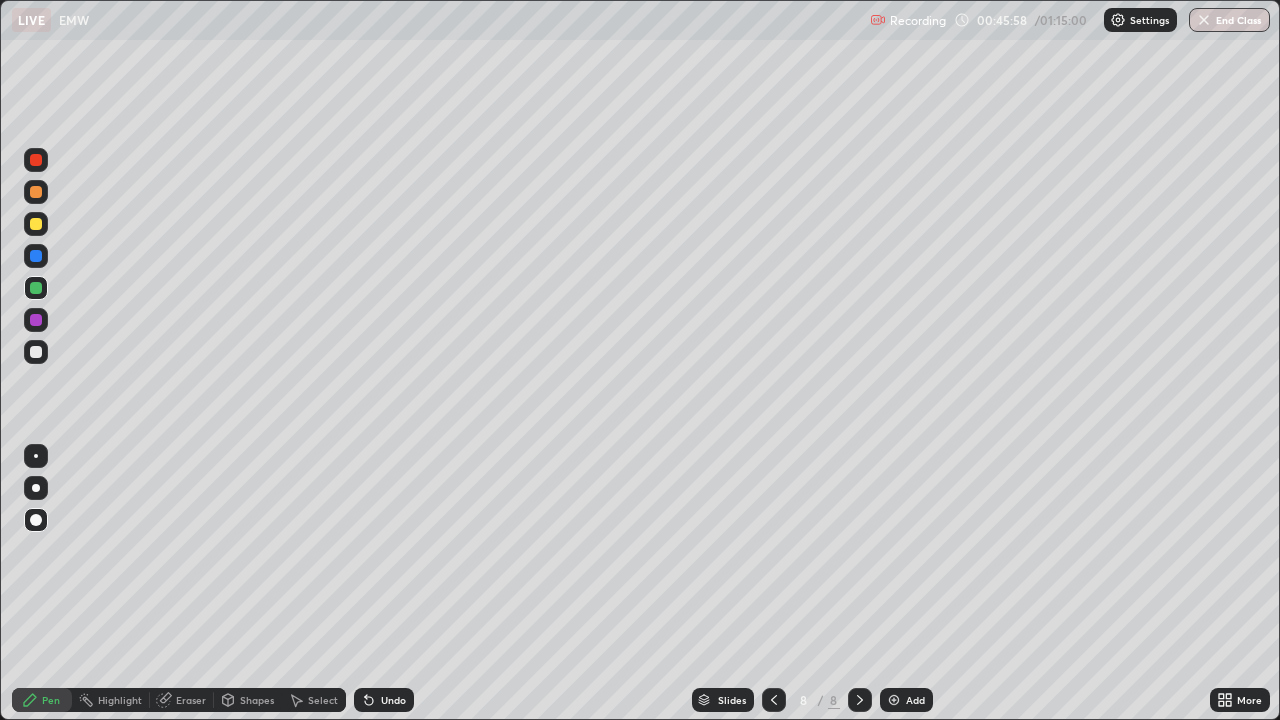 click at bounding box center [36, 352] 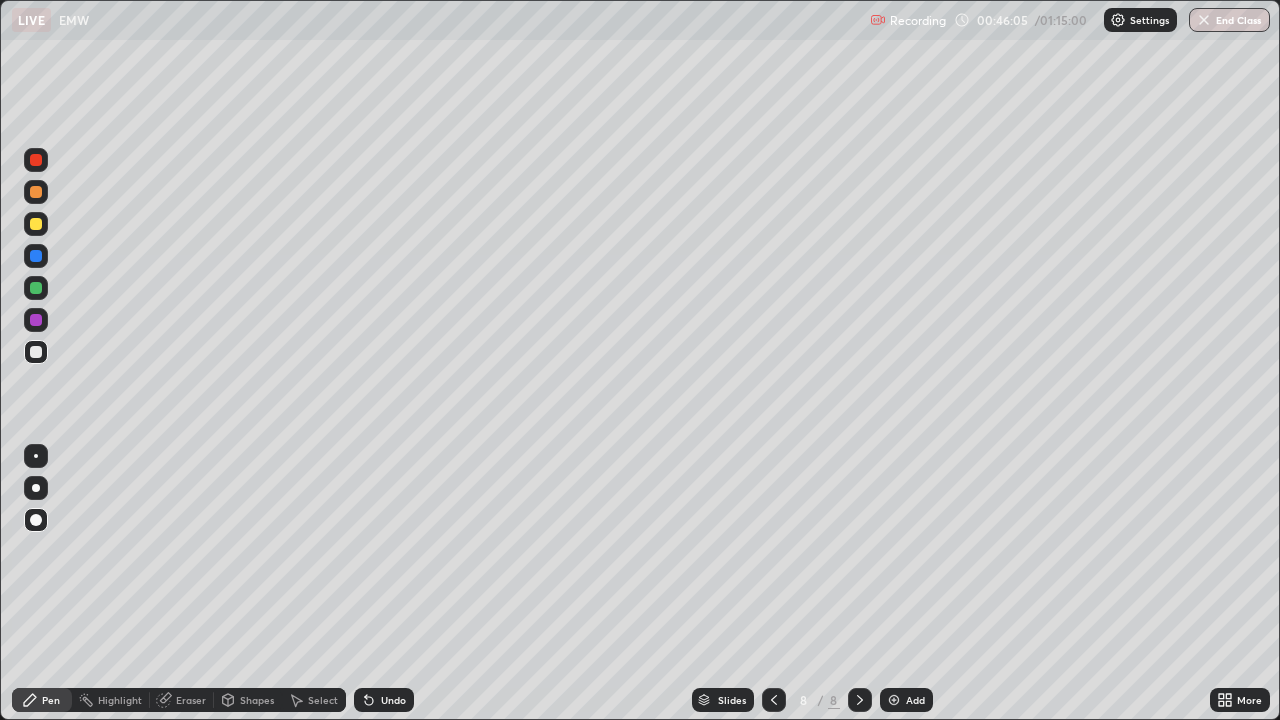 click at bounding box center (36, 320) 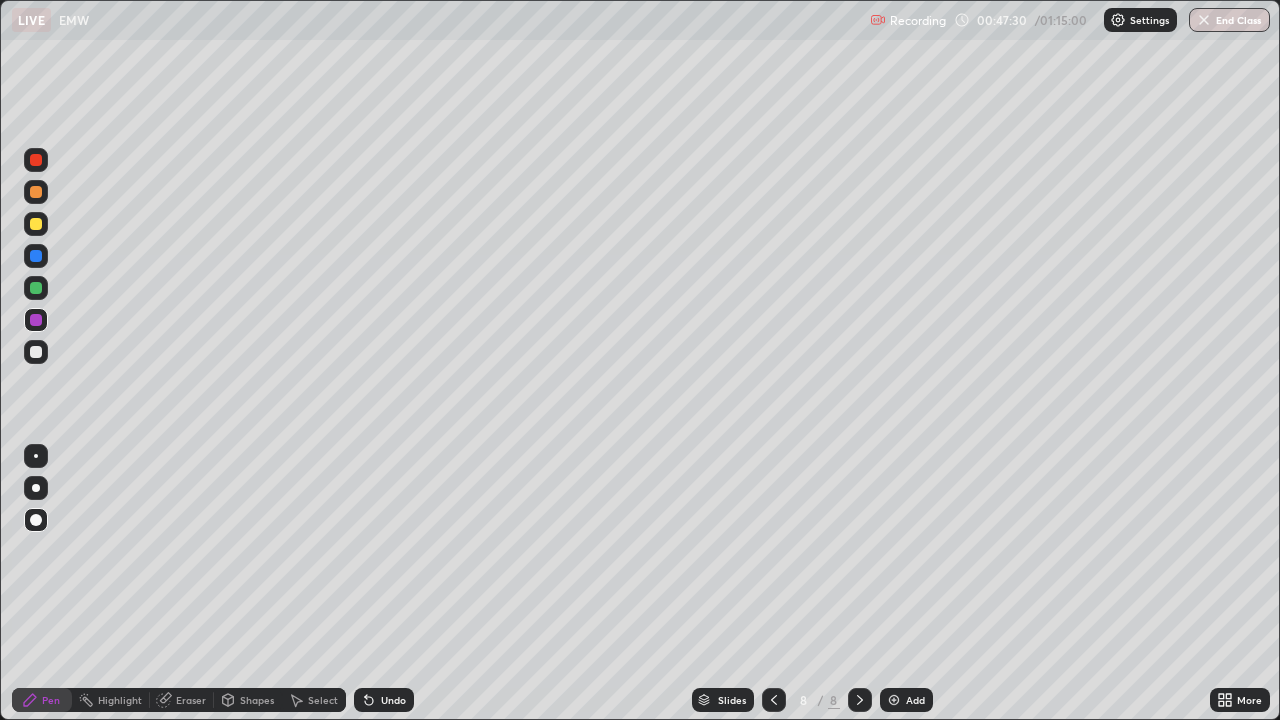 click at bounding box center (894, 700) 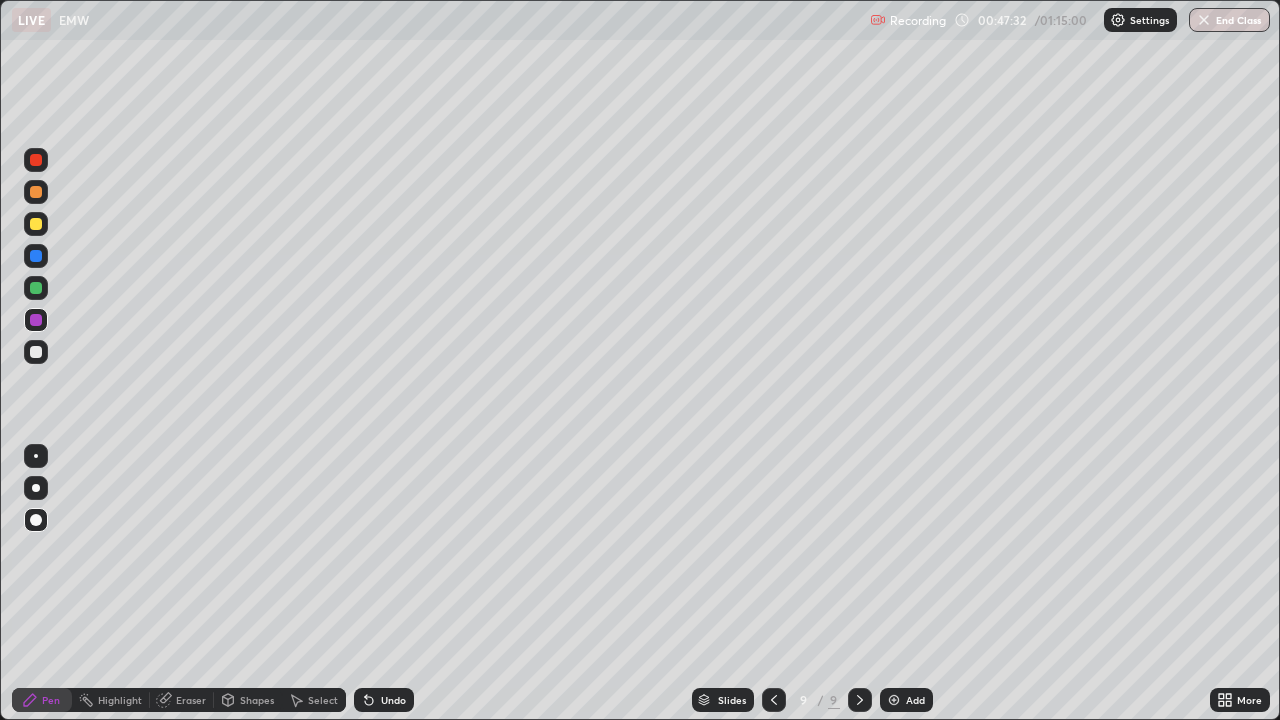 click at bounding box center (36, 352) 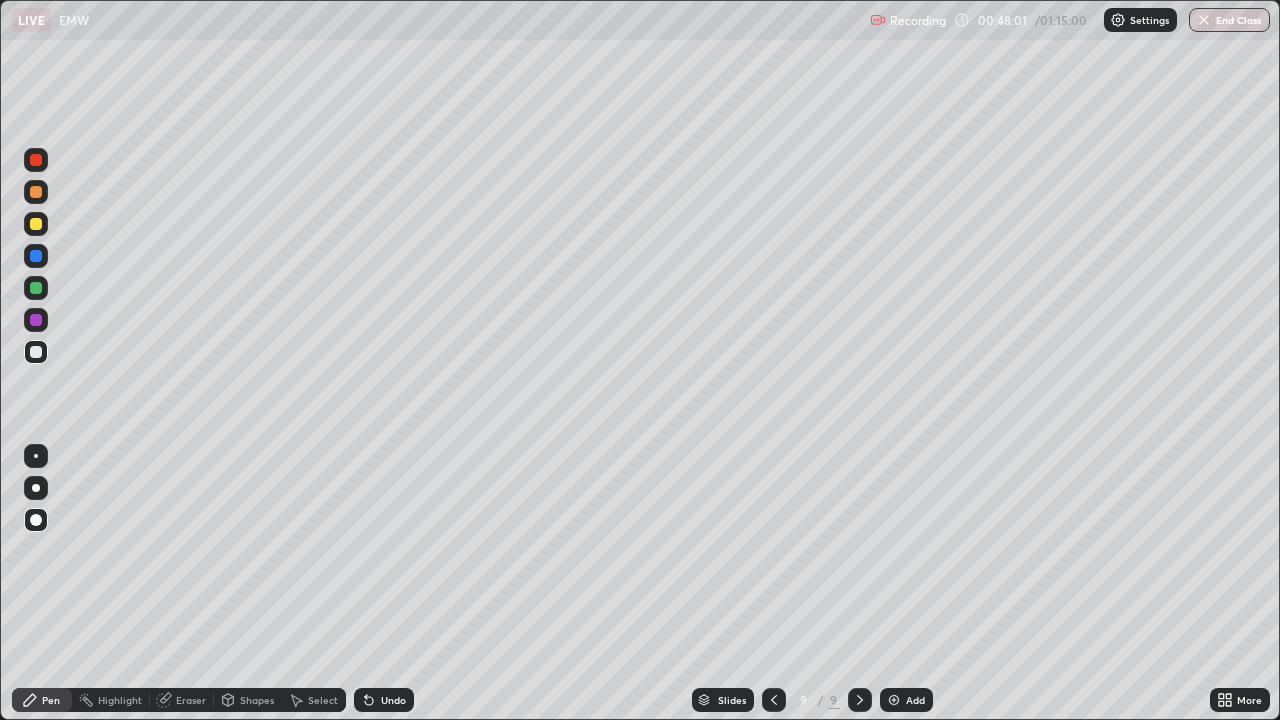 click at bounding box center (36, 224) 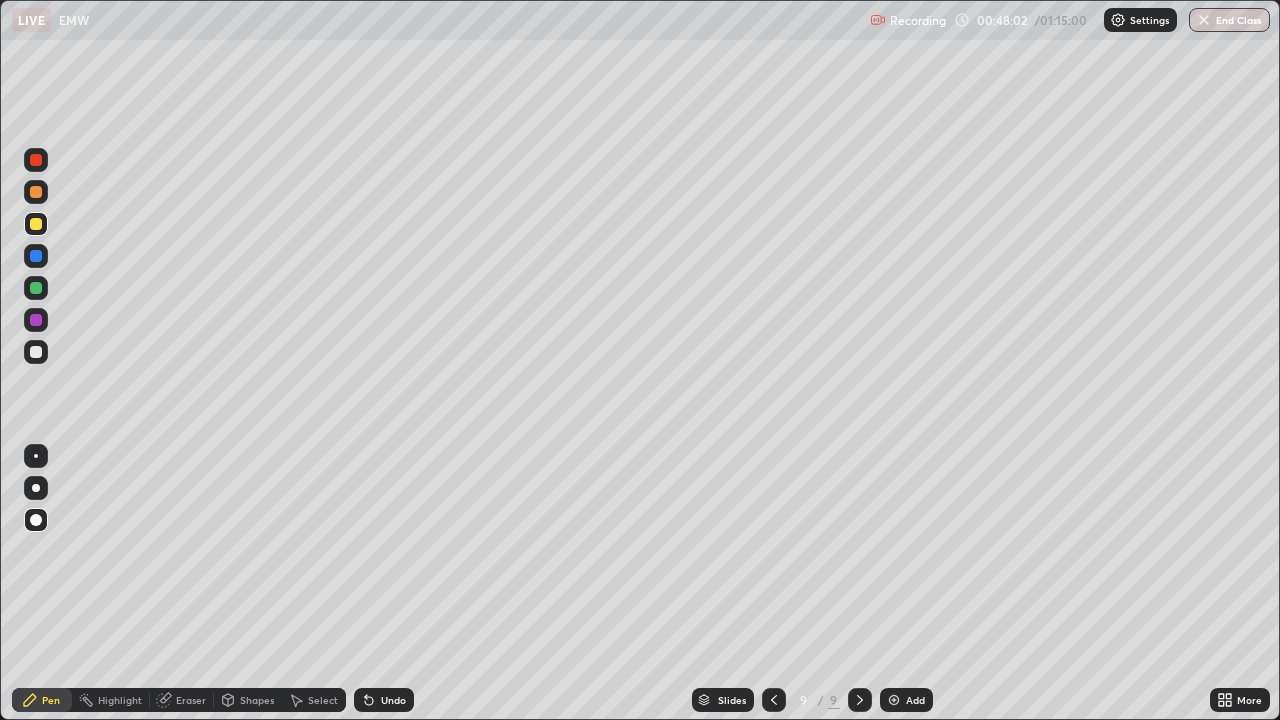 click on "Eraser" at bounding box center (191, 700) 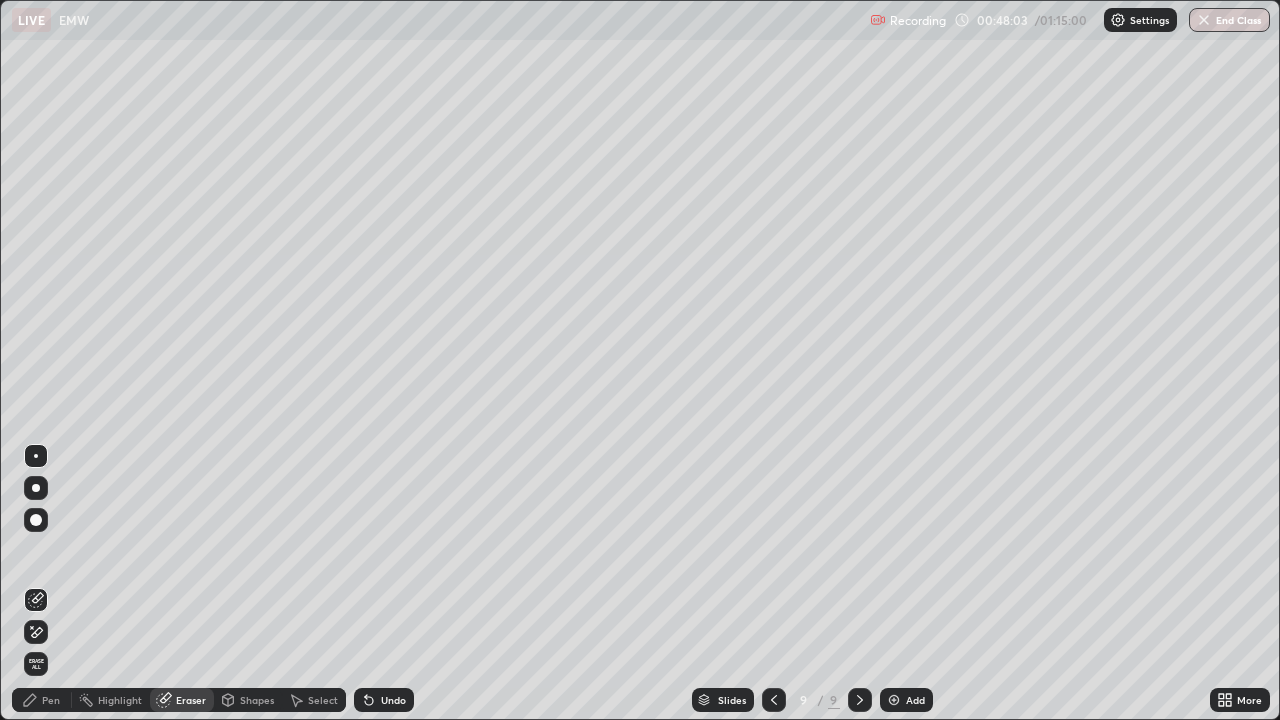 click on "Shapes" at bounding box center (257, 700) 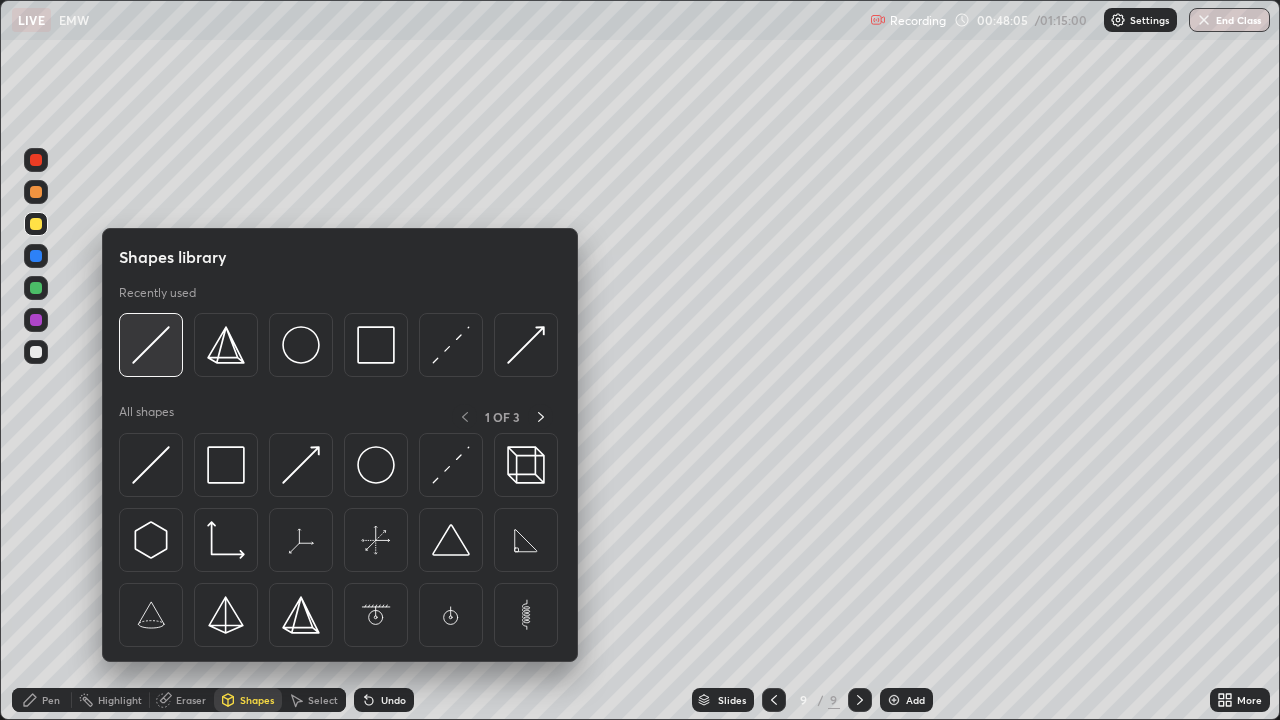 click at bounding box center [151, 345] 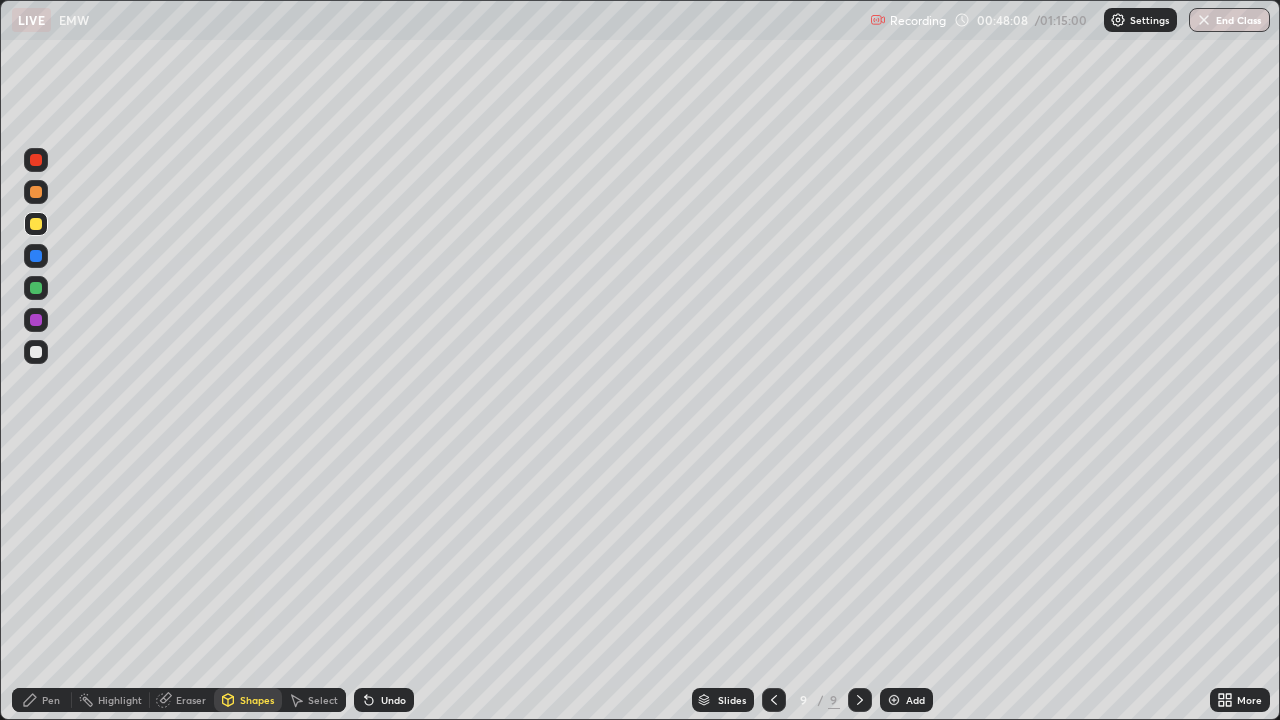 click on "Pen" at bounding box center [51, 700] 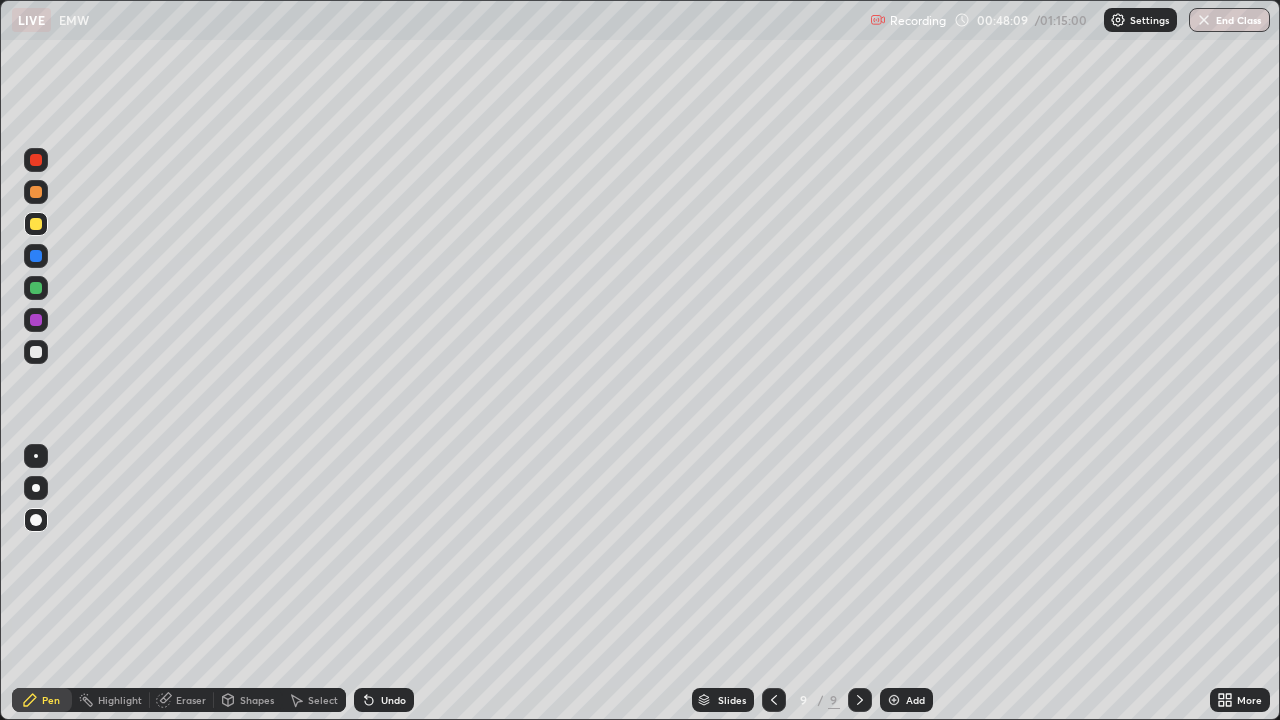 click at bounding box center (36, 320) 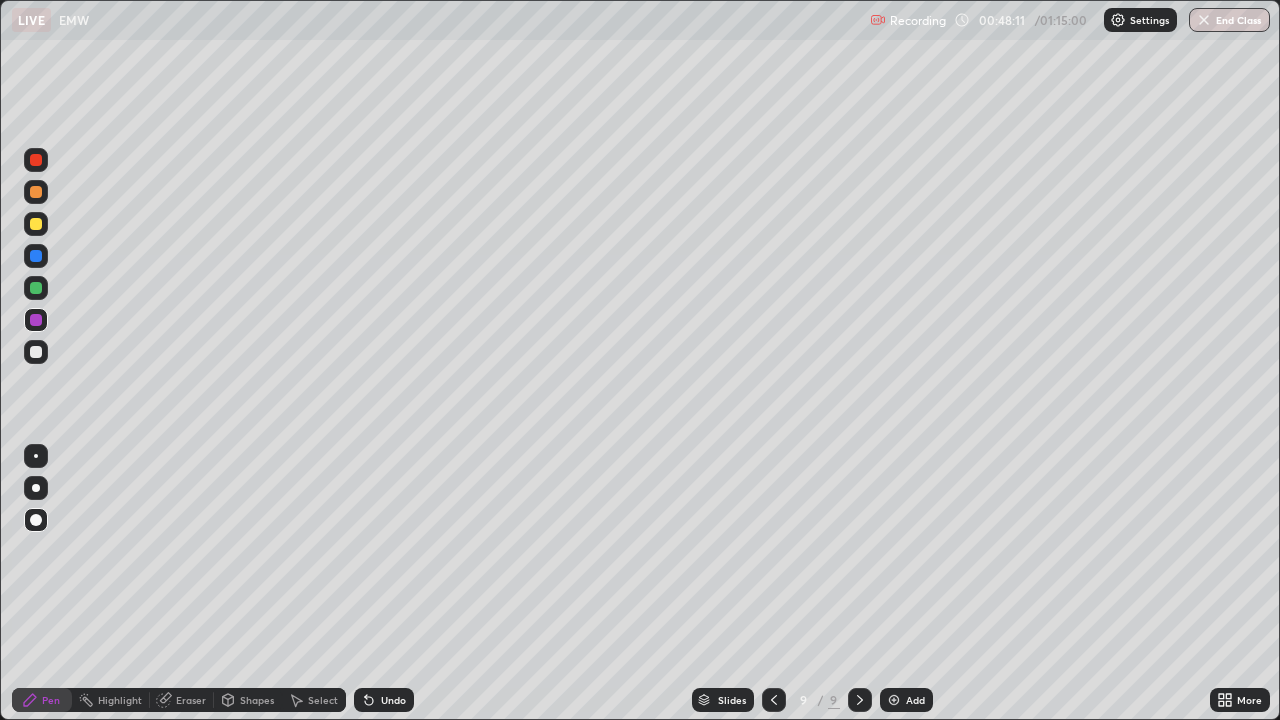 click on "Shapes" at bounding box center [257, 700] 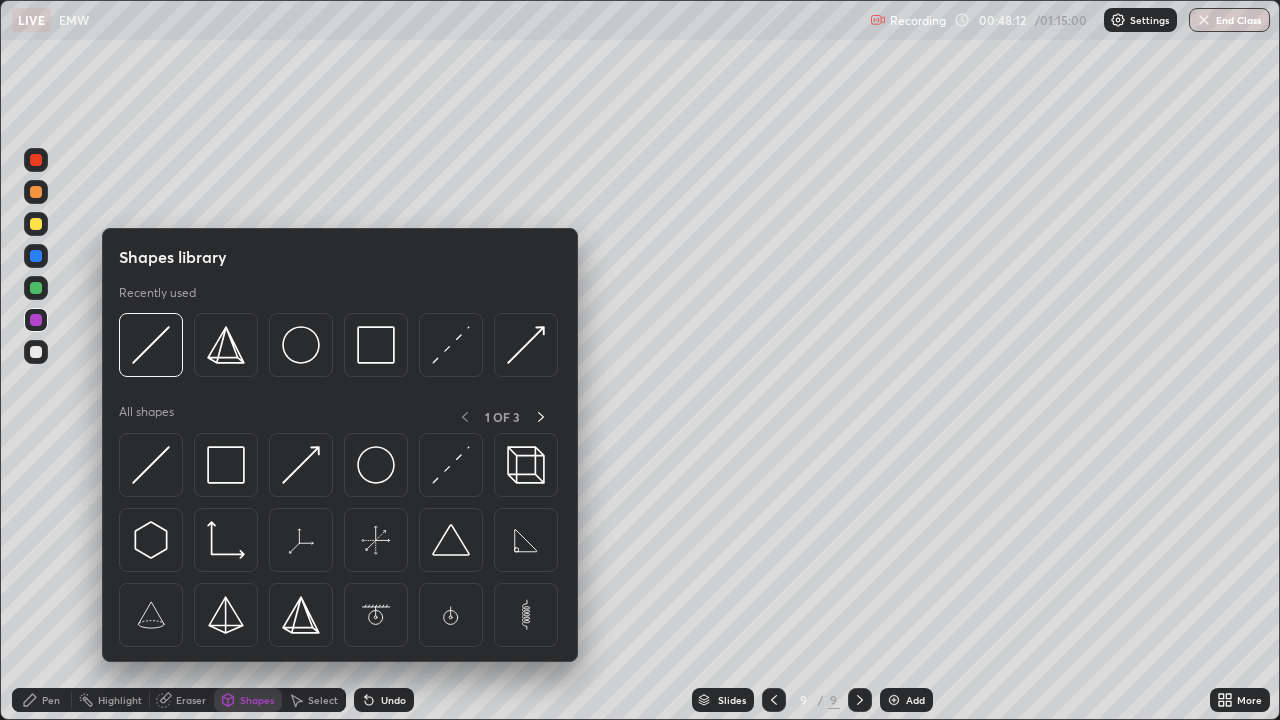 click on "Eraser" at bounding box center (191, 700) 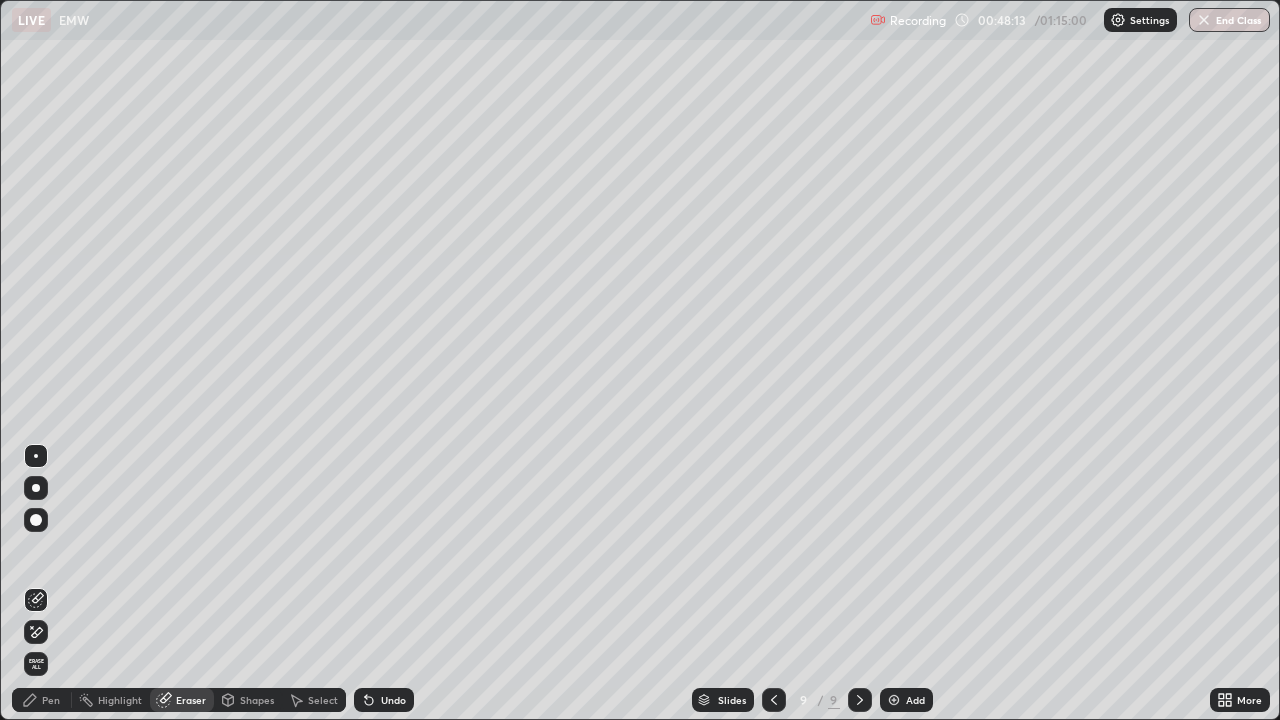click on "Select" at bounding box center (323, 700) 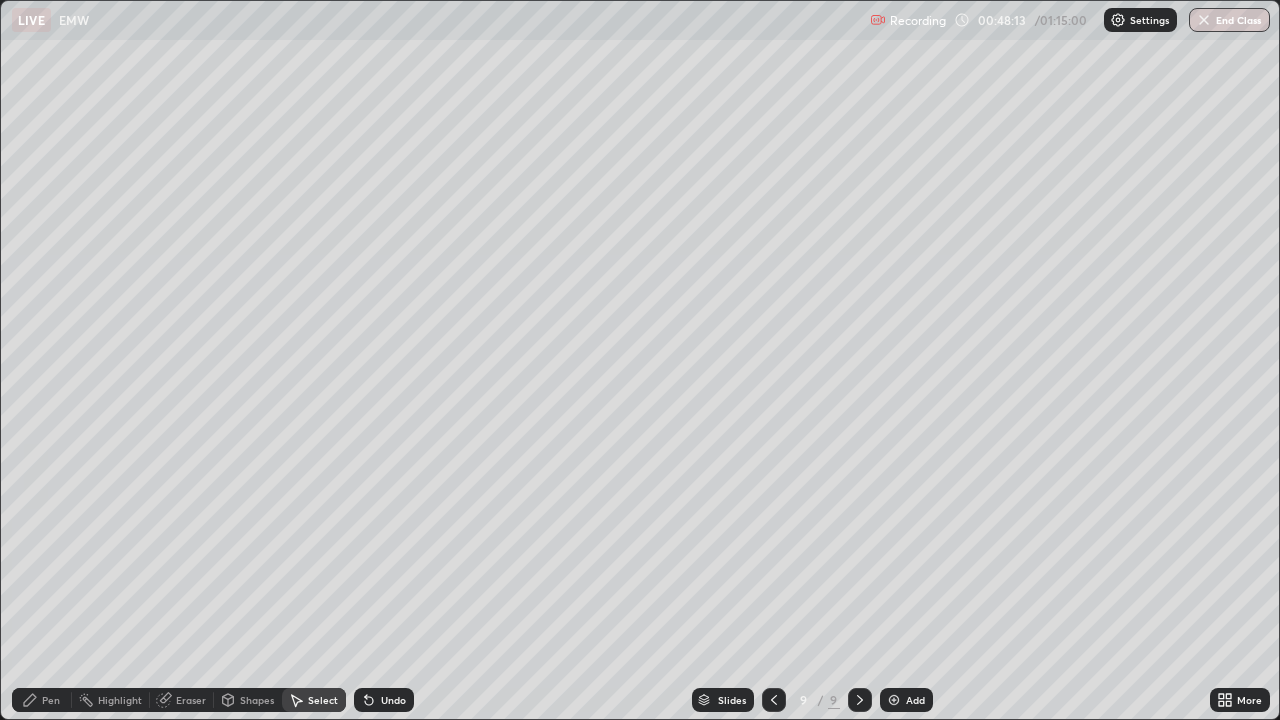 click on "Shapes" at bounding box center (257, 700) 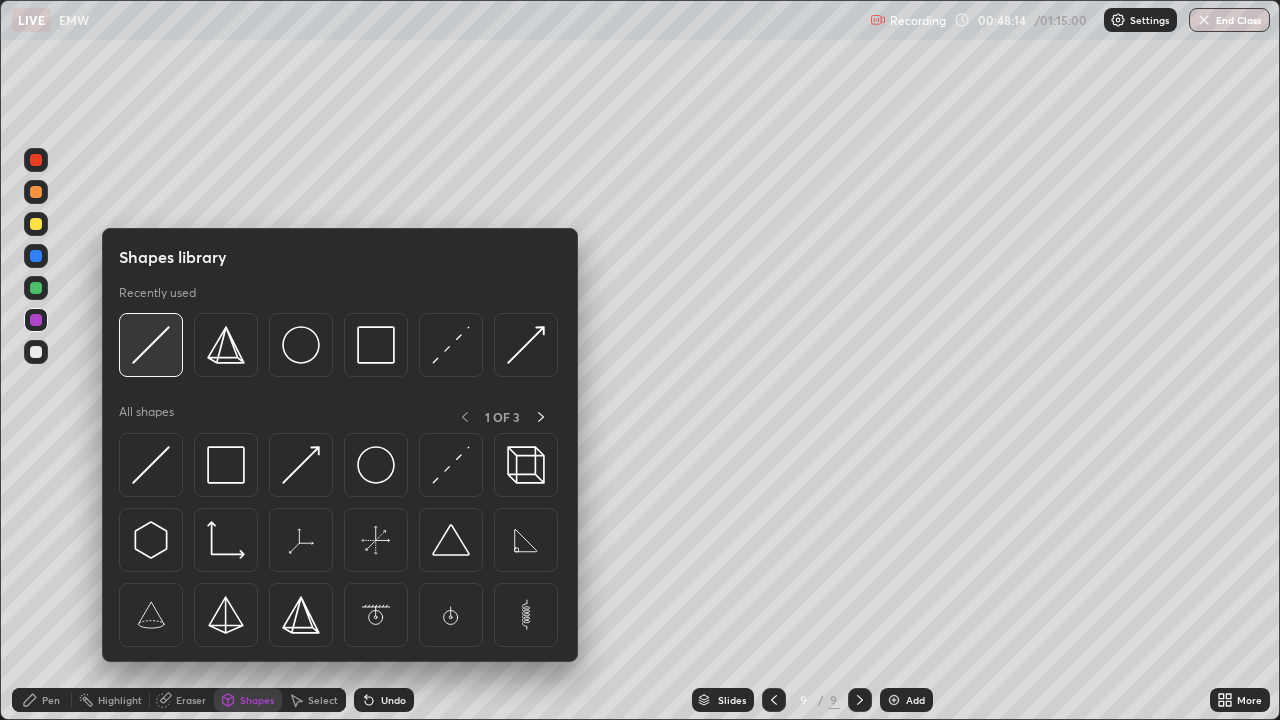 click at bounding box center [151, 345] 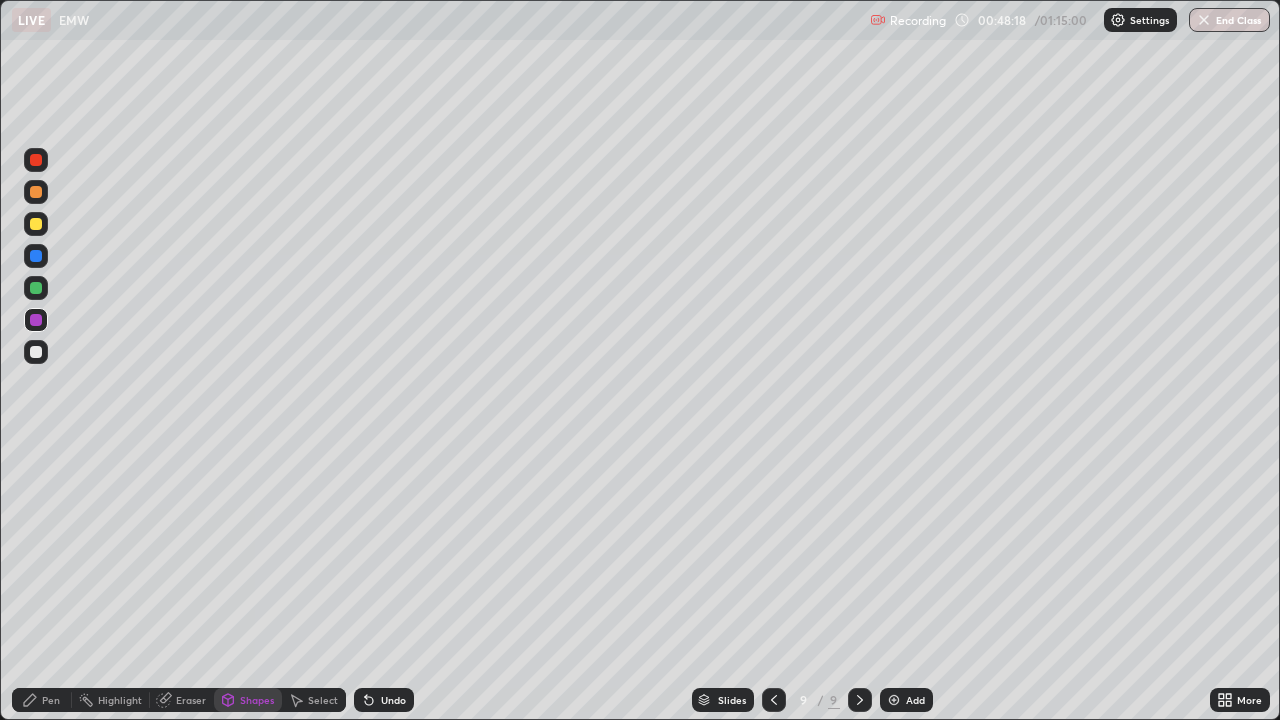 click on "Undo" at bounding box center [393, 700] 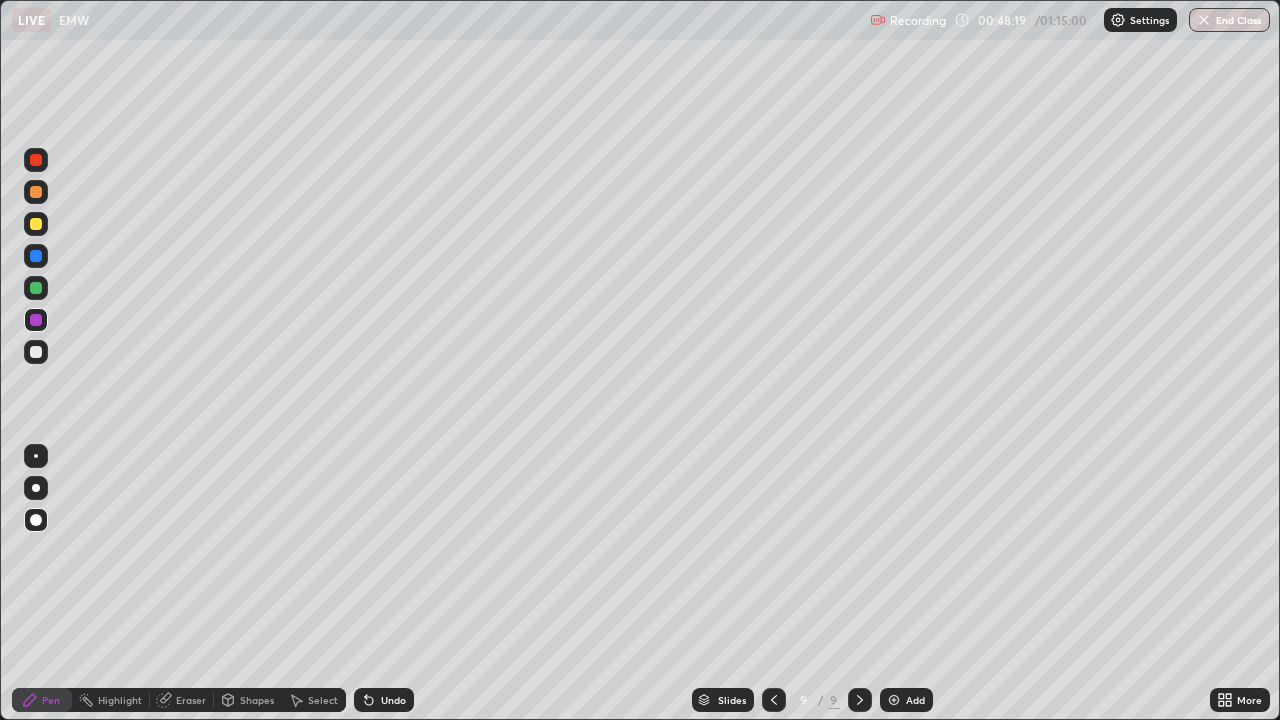 click at bounding box center (36, 456) 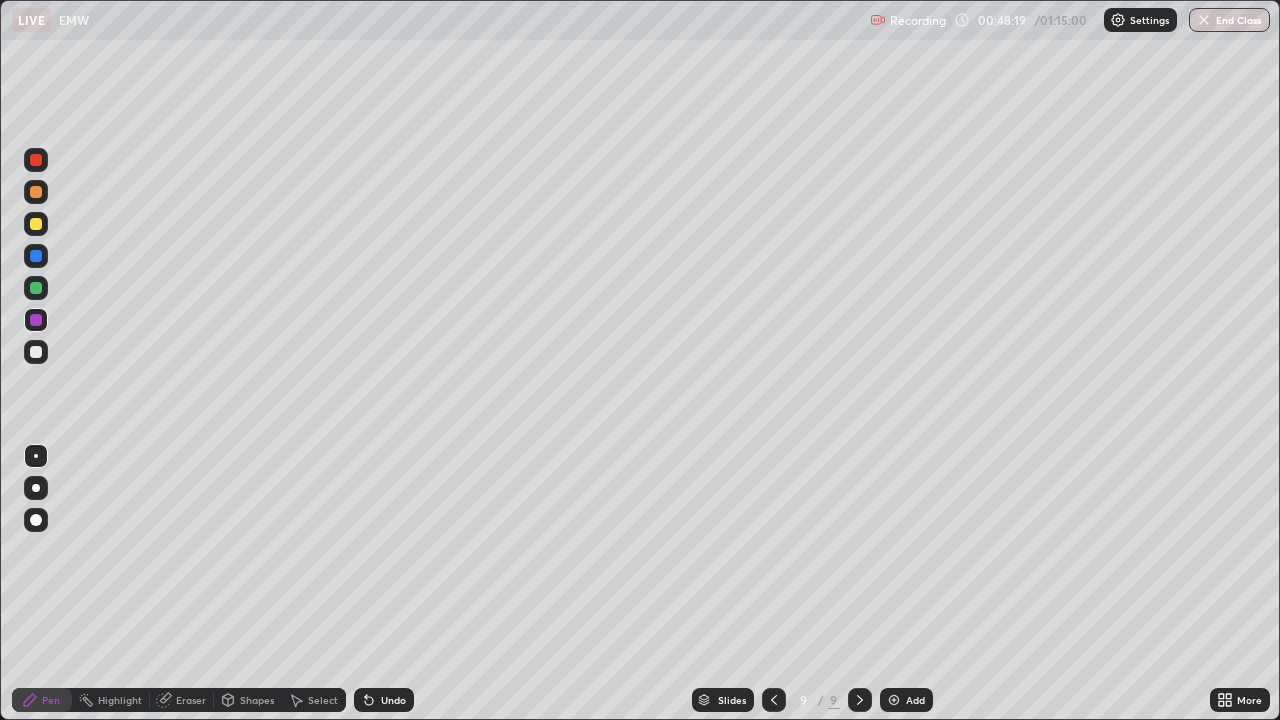 click at bounding box center (36, 488) 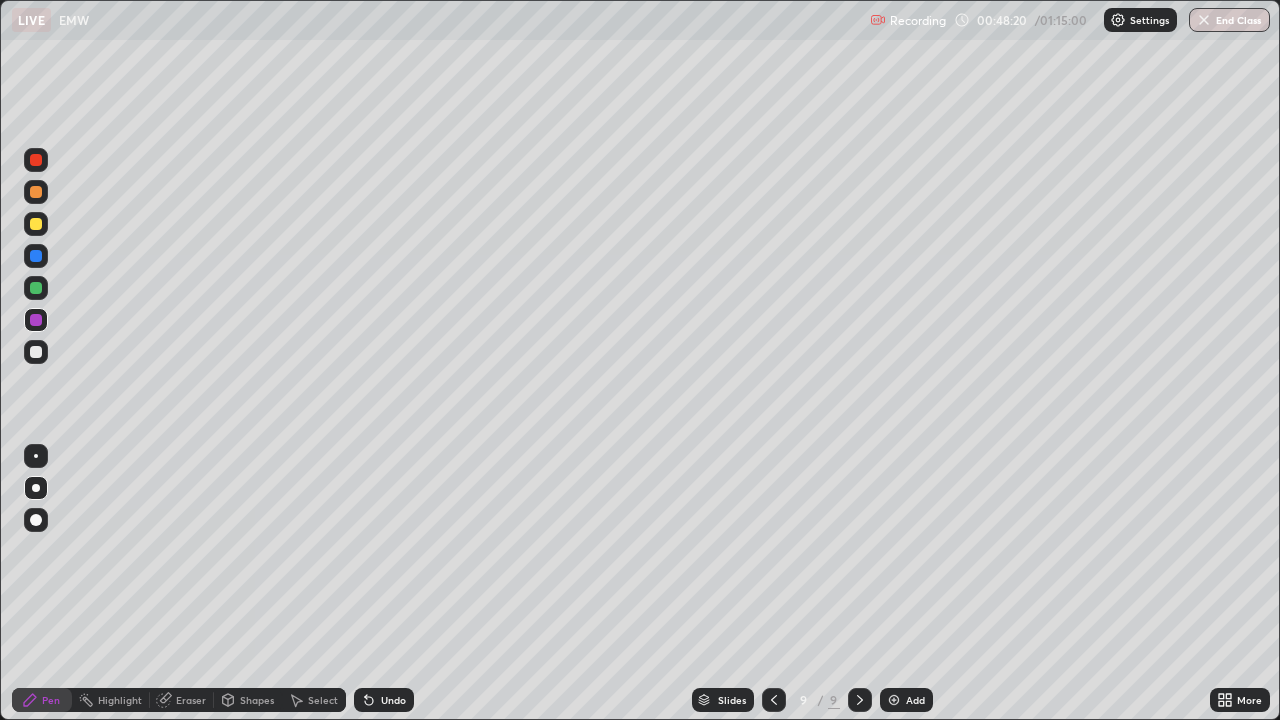click on "Shapes" at bounding box center [248, 700] 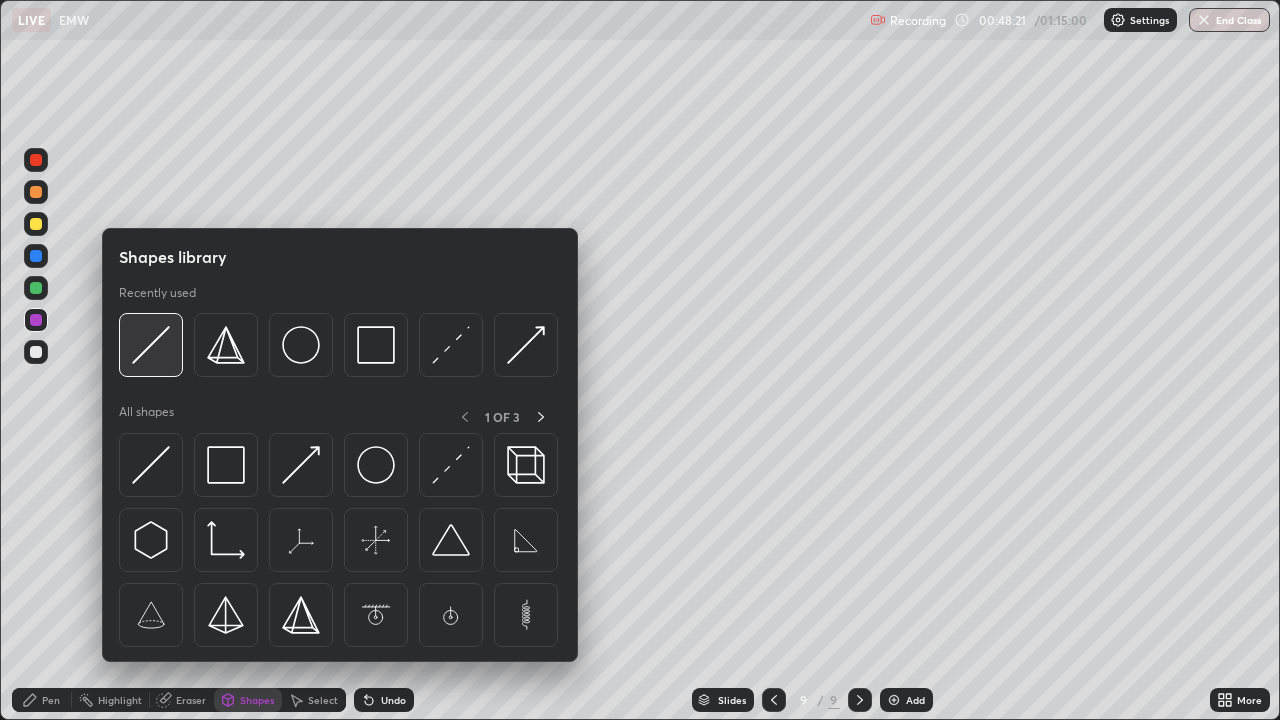 click at bounding box center (151, 345) 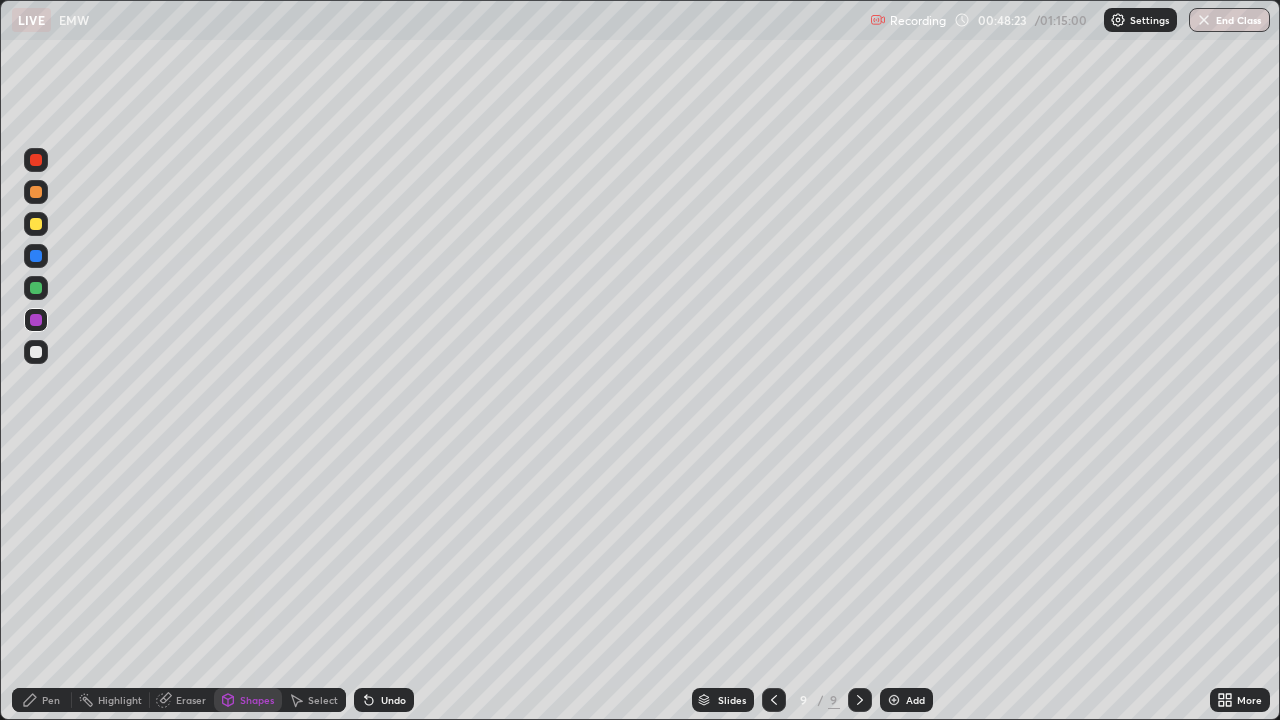 click at bounding box center [36, 224] 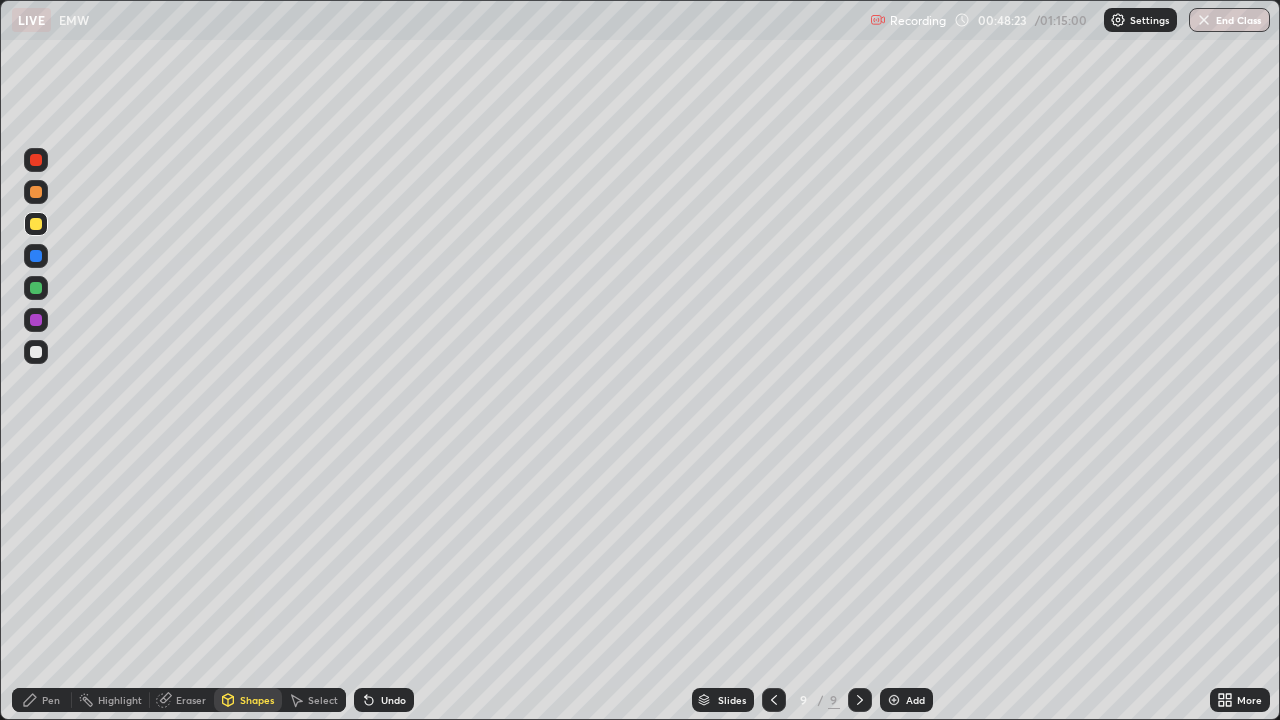 click at bounding box center [36, 192] 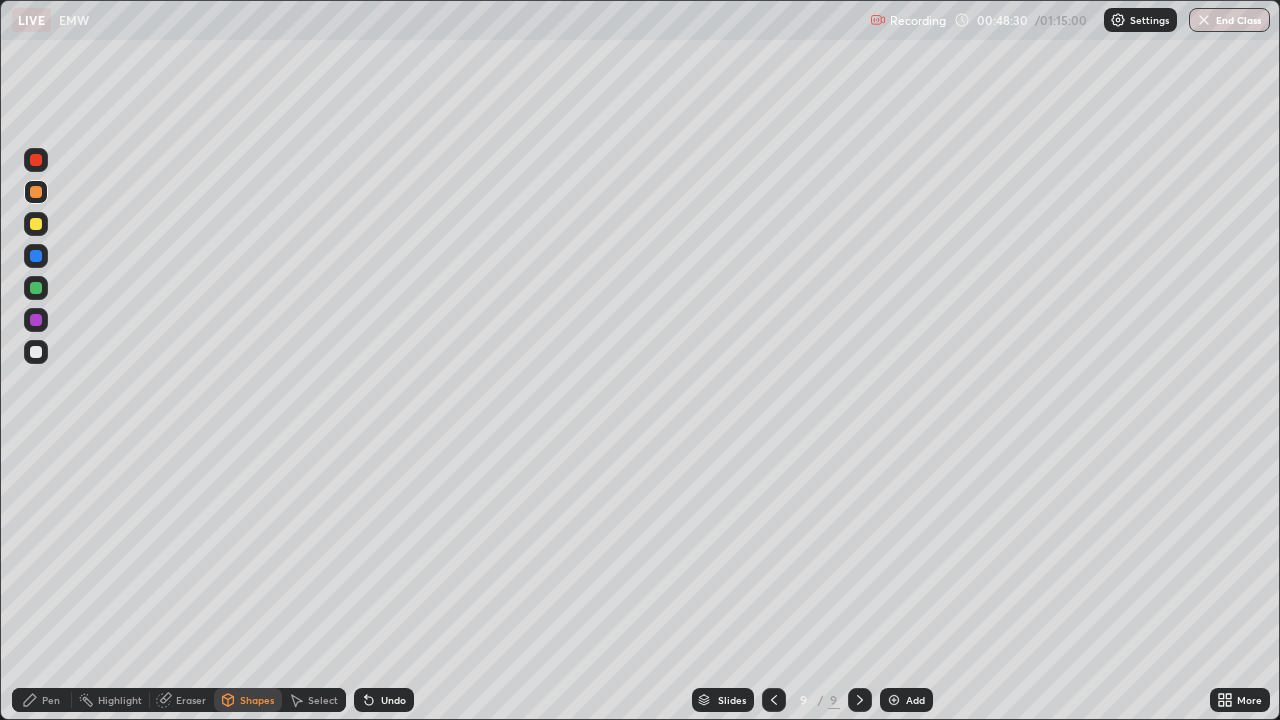 click at bounding box center [36, 256] 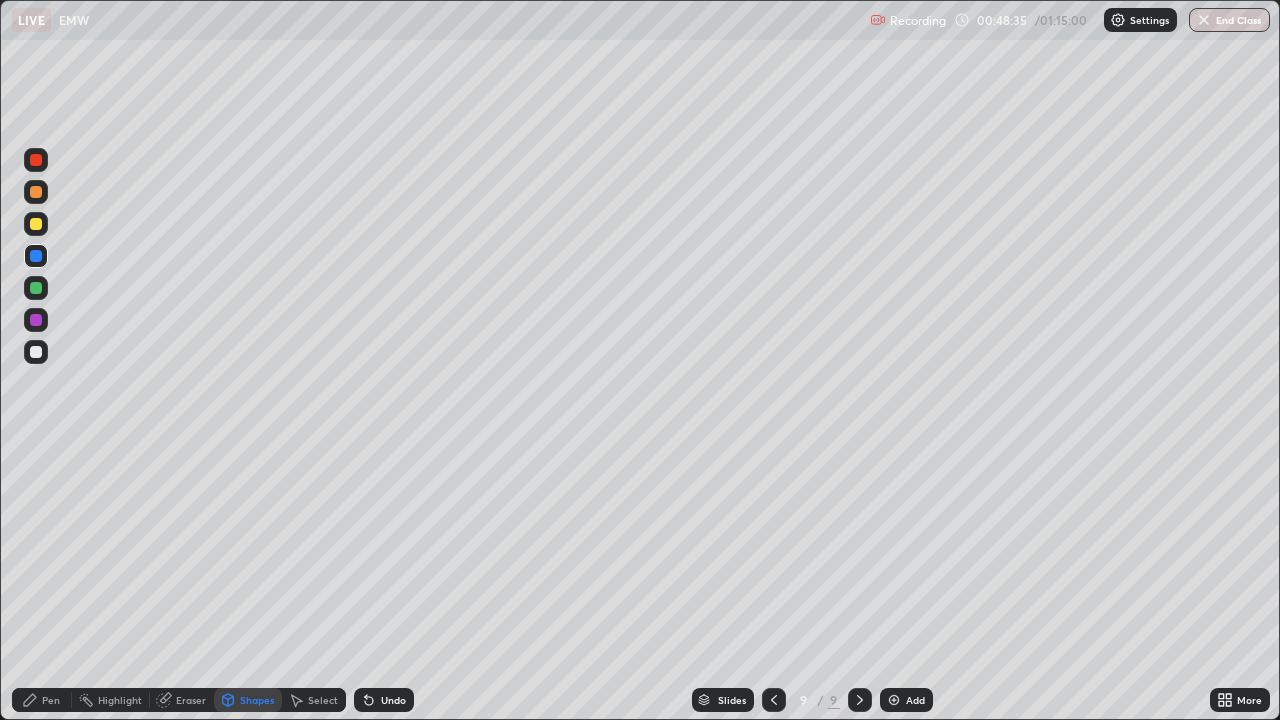 click at bounding box center [36, 192] 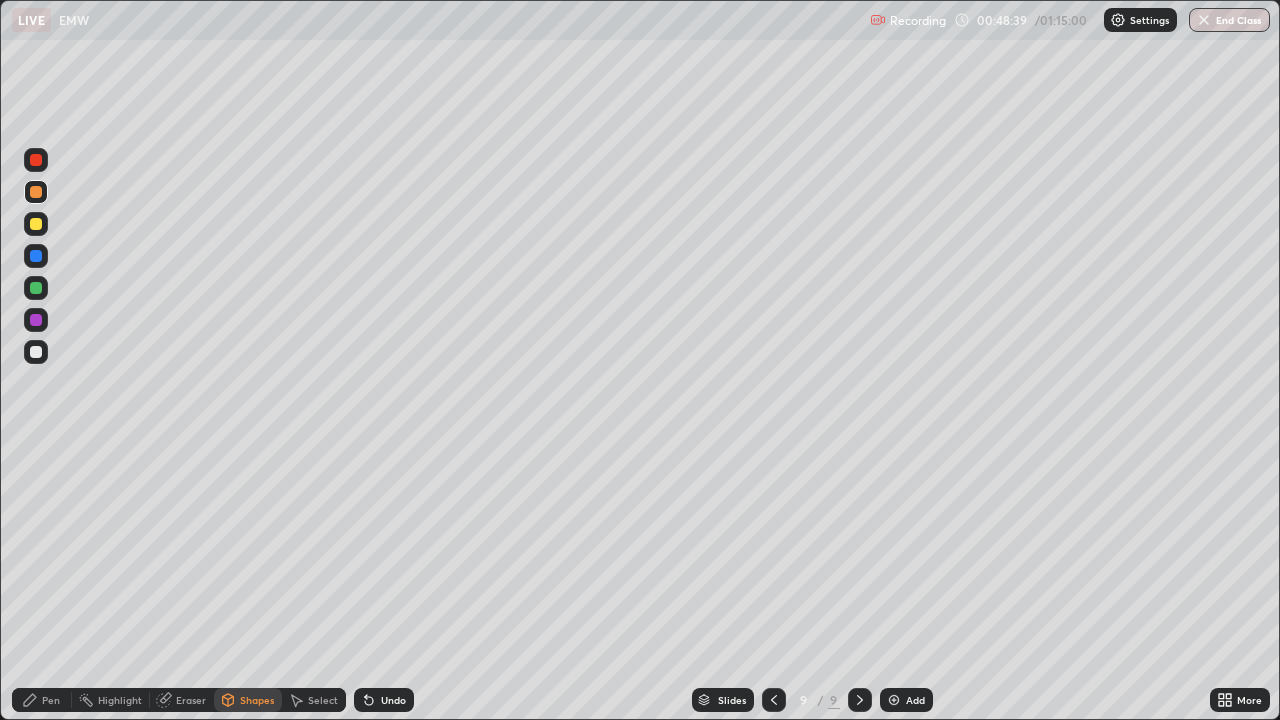 click on "Shapes" at bounding box center (248, 700) 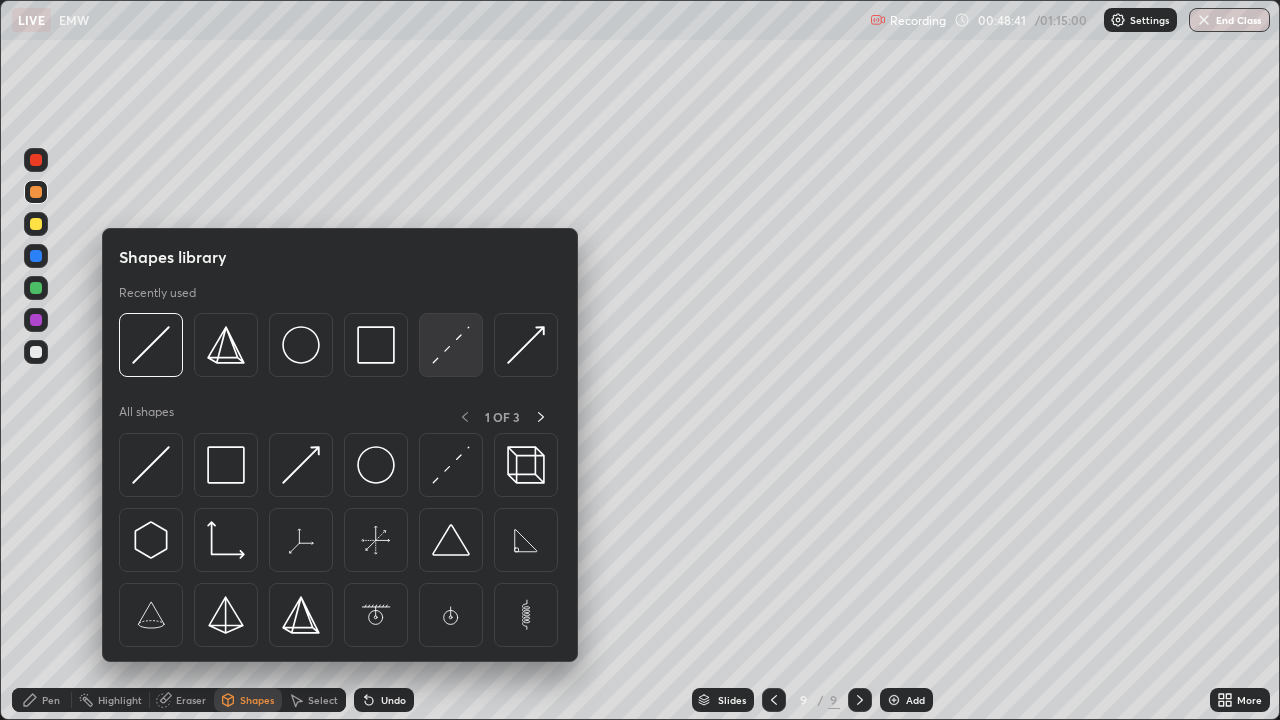 click at bounding box center [451, 345] 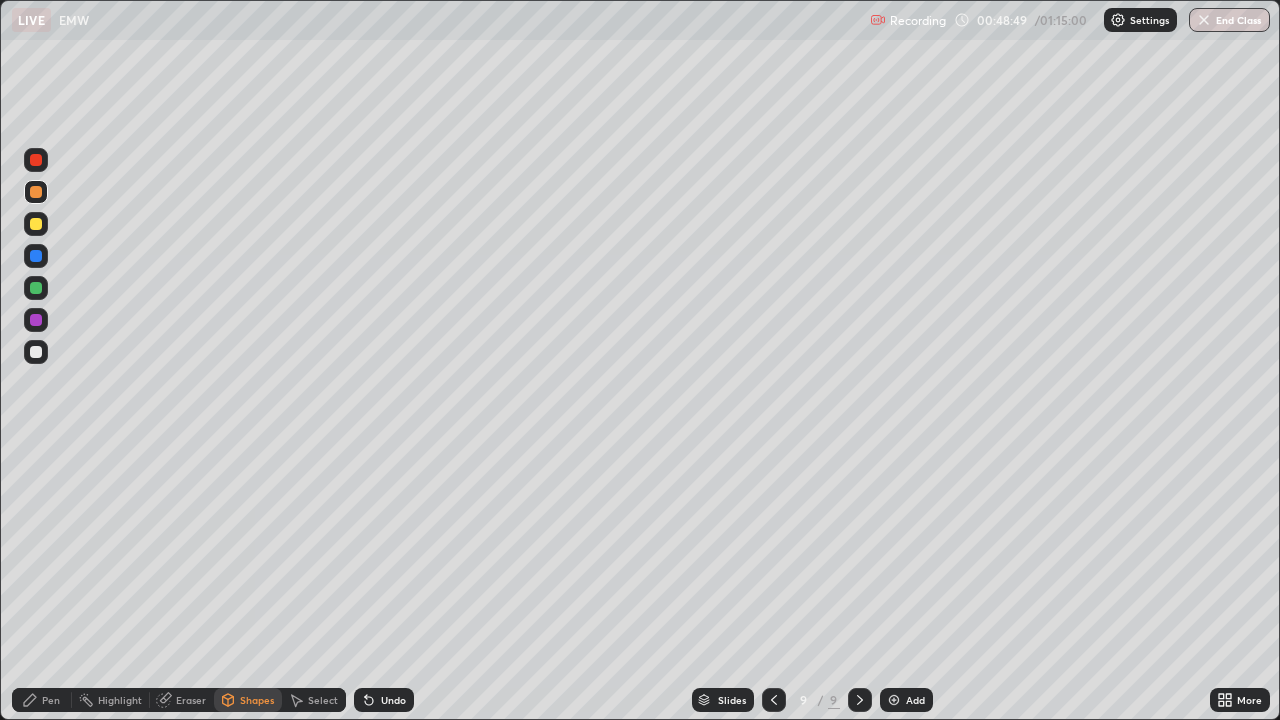 click on "Pen" at bounding box center (51, 700) 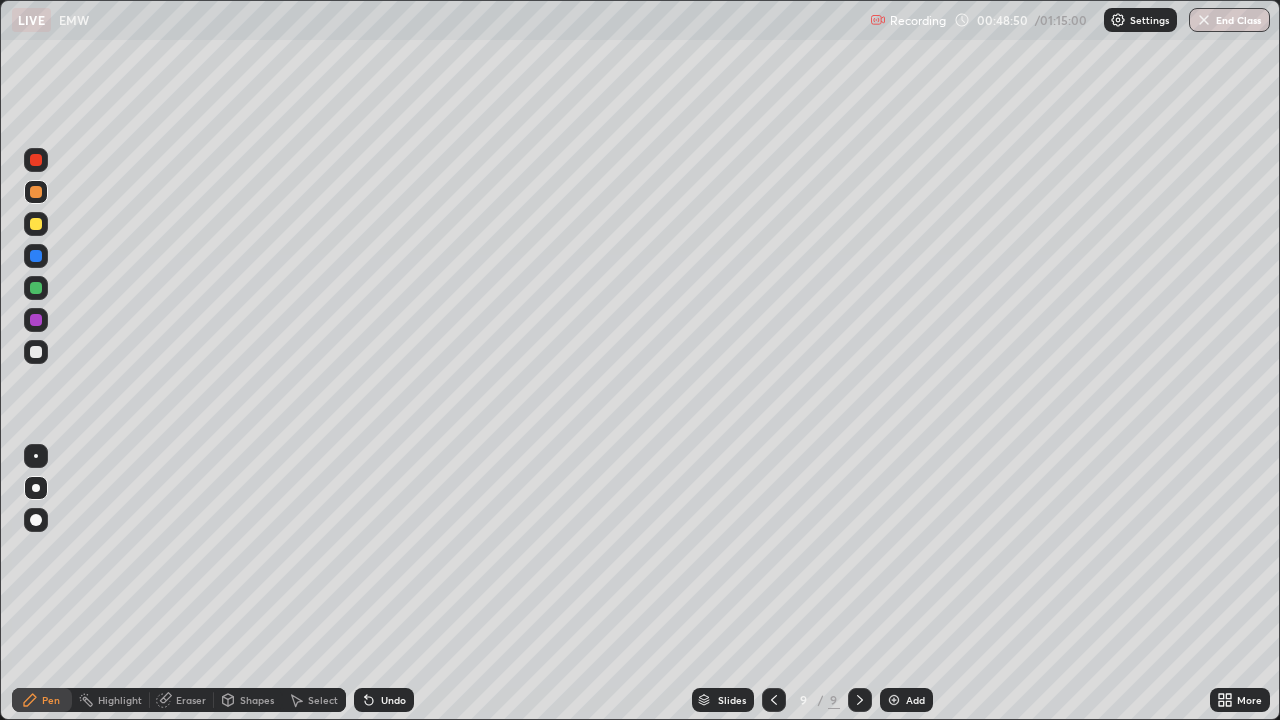 click at bounding box center [36, 352] 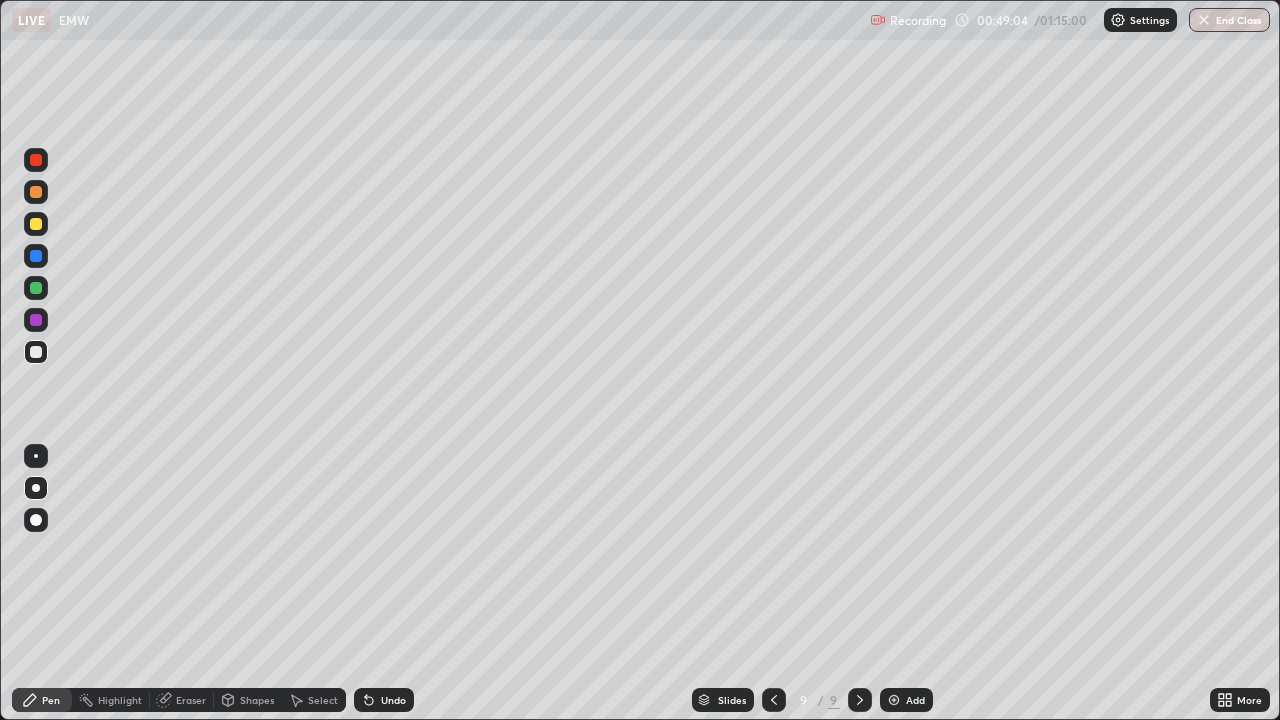 click at bounding box center (36, 224) 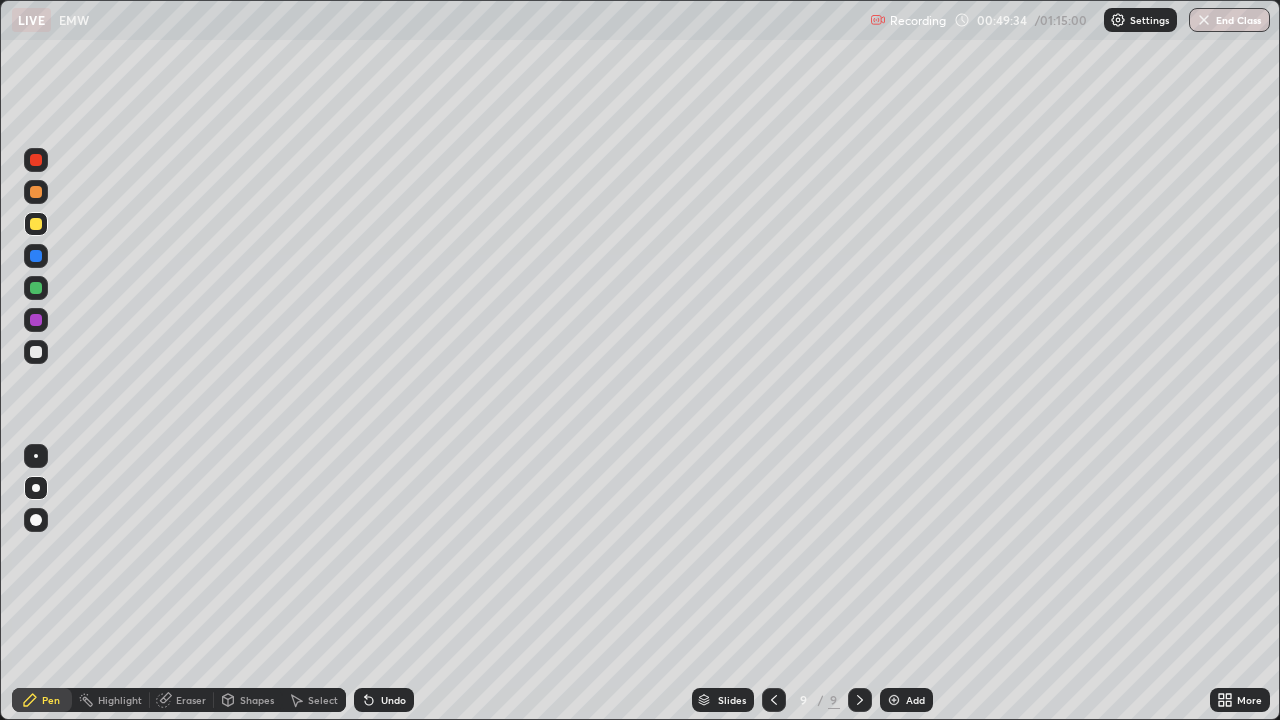 click at bounding box center [36, 520] 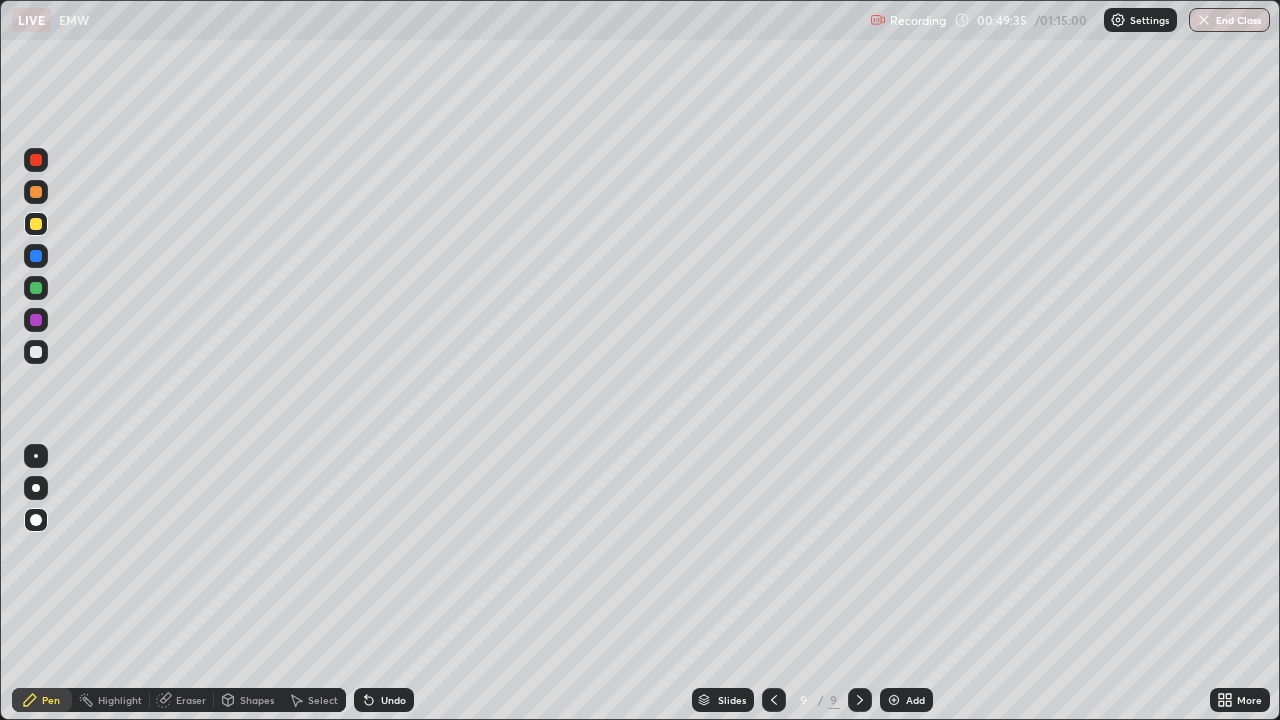 click on "Shapes" at bounding box center (257, 700) 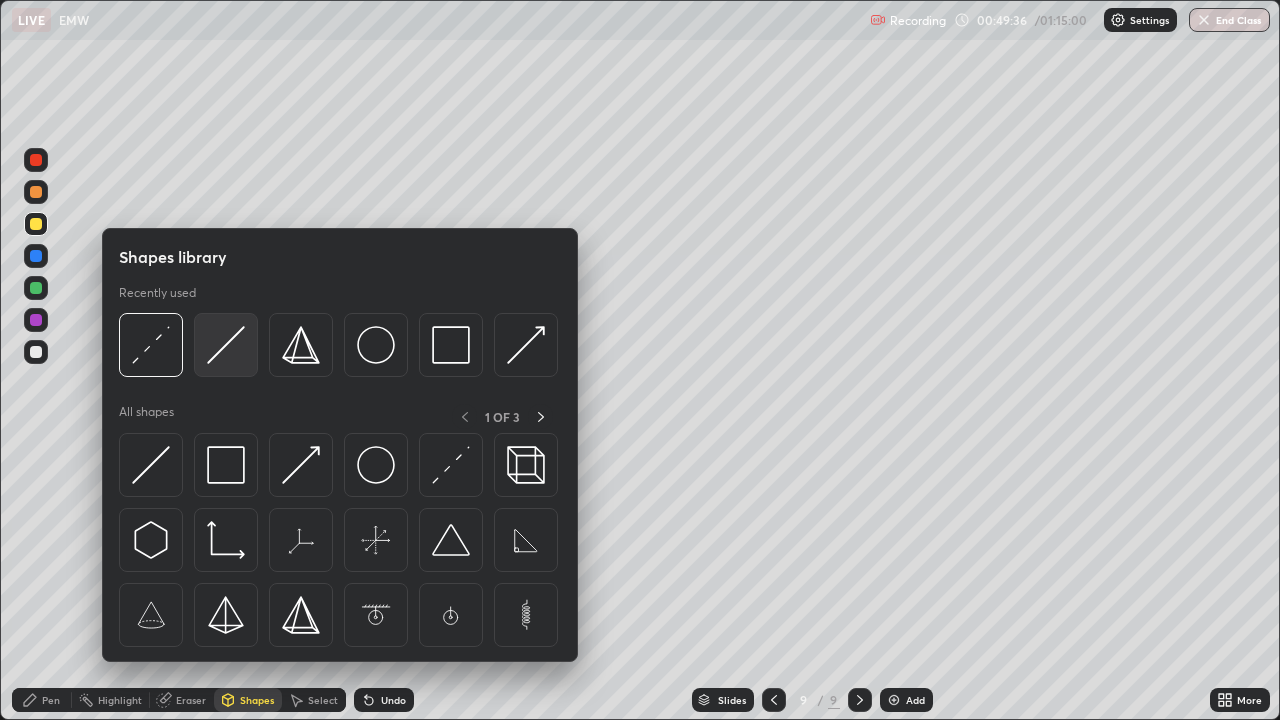 click at bounding box center [226, 345] 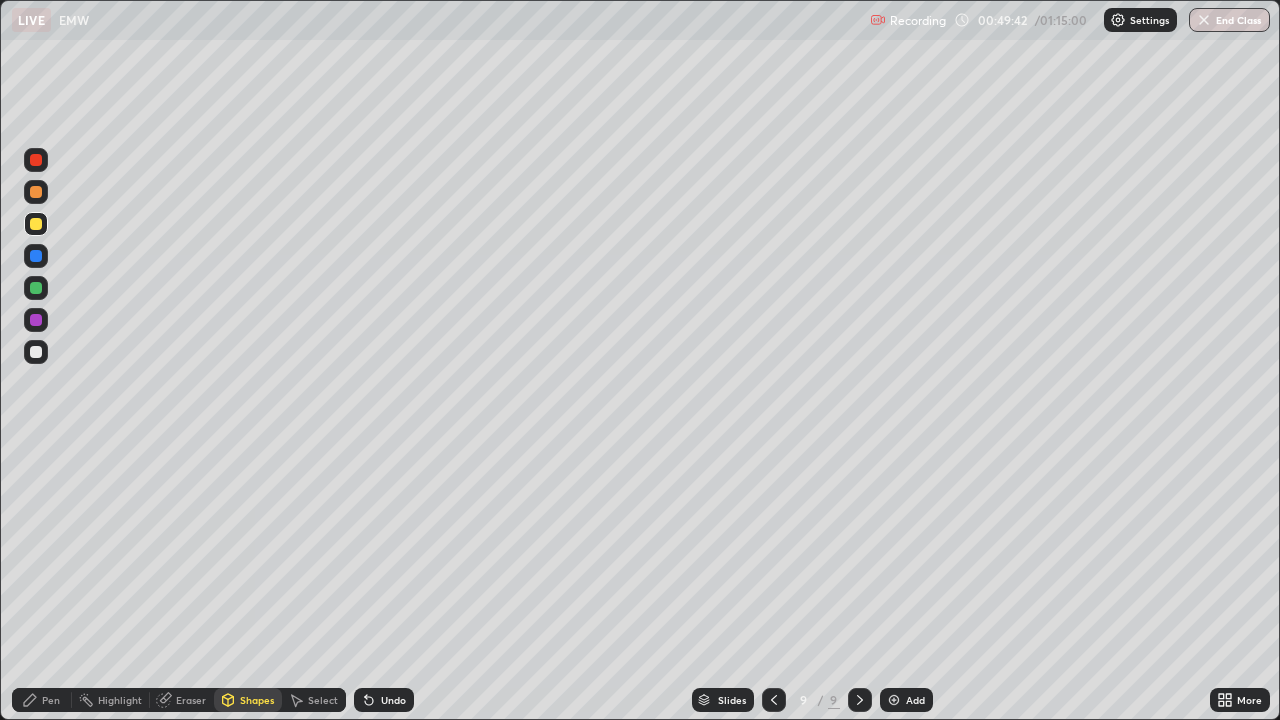 click on "Pen" at bounding box center (42, 700) 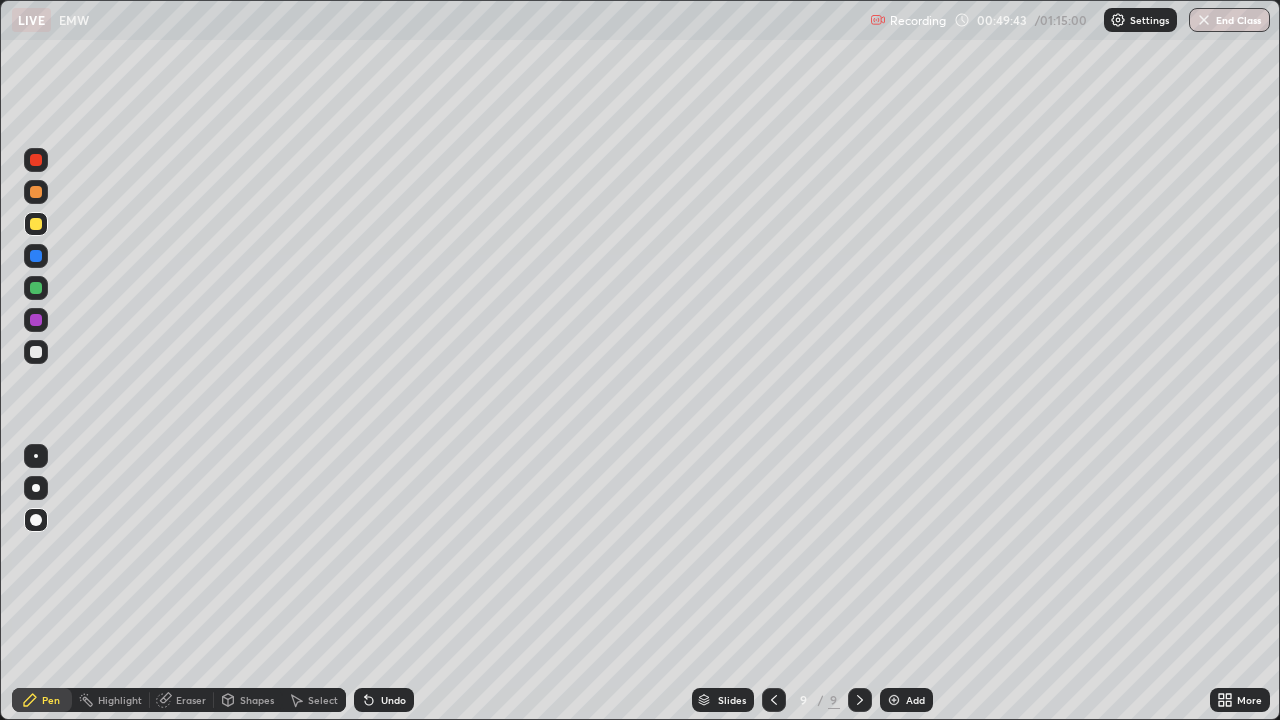 click at bounding box center (36, 488) 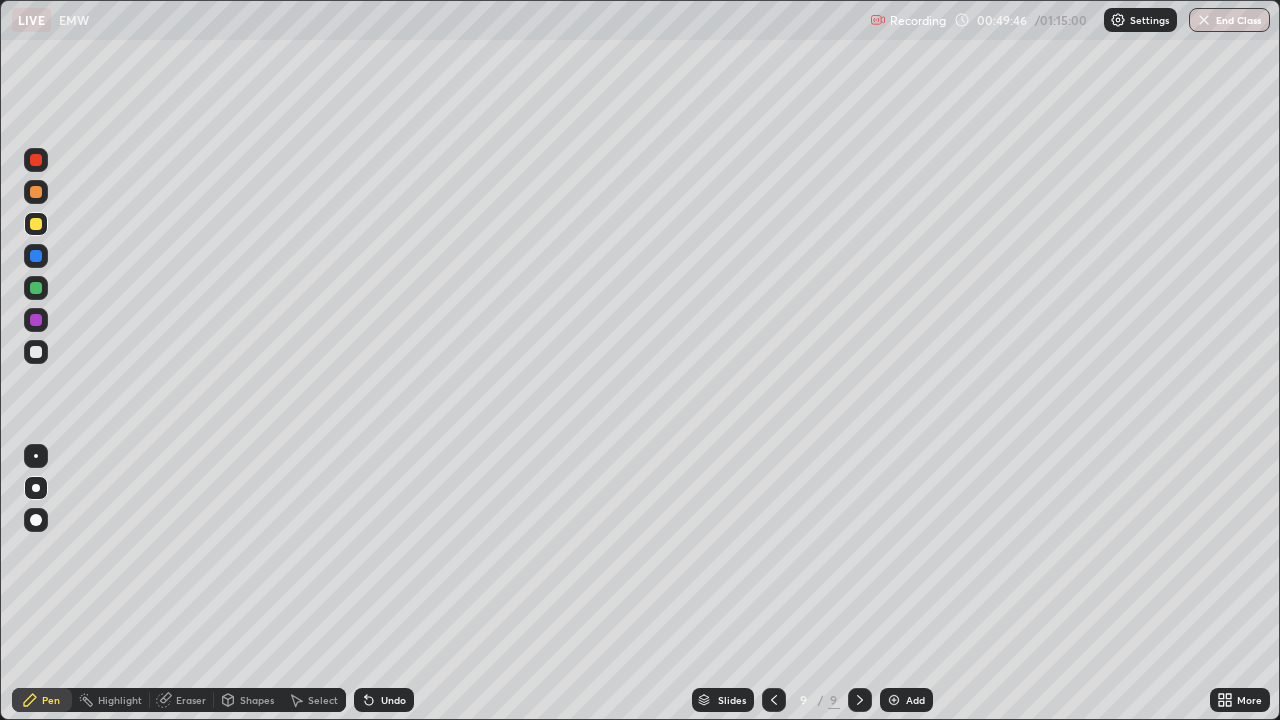 click at bounding box center [36, 192] 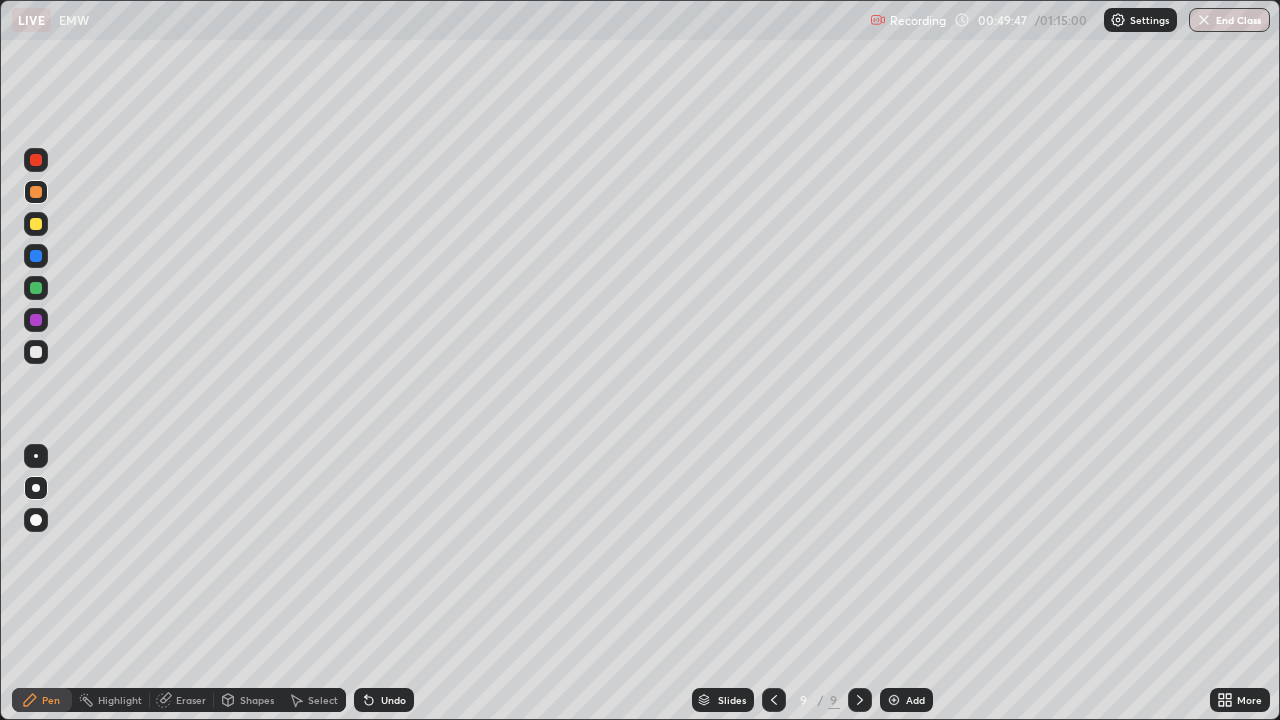 click on "Shapes" at bounding box center [257, 700] 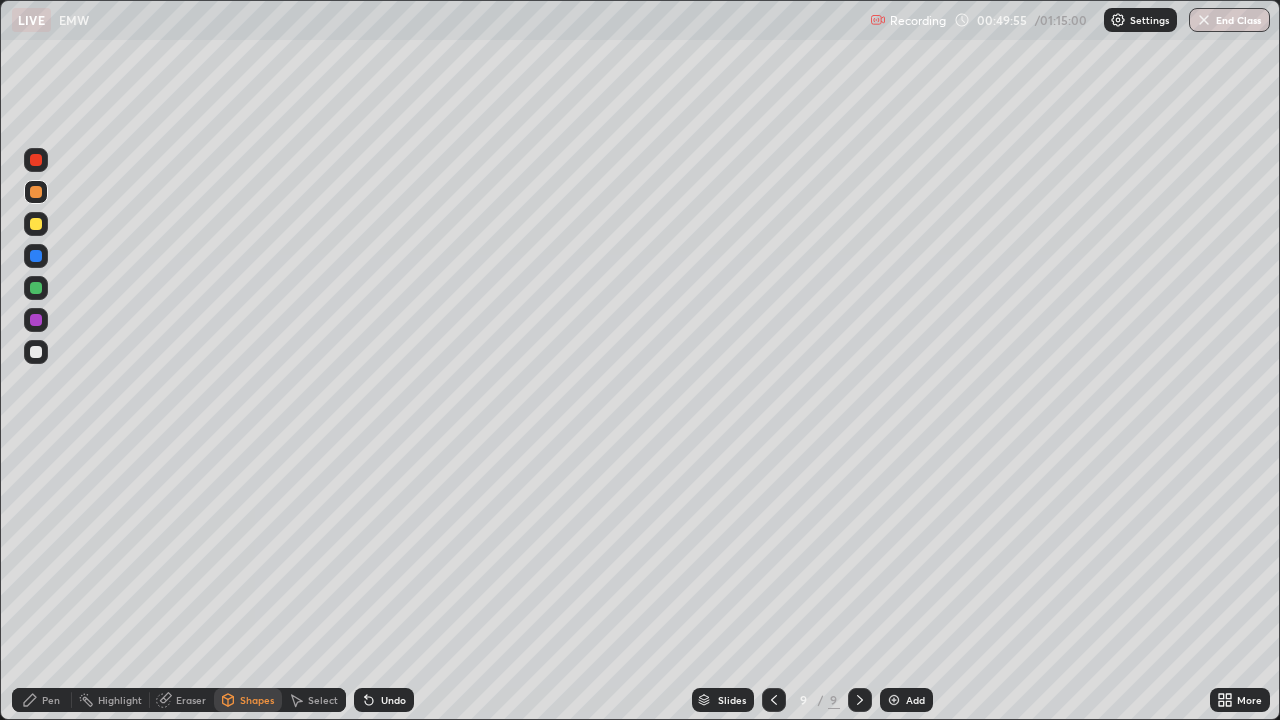 click on "Shapes" at bounding box center (257, 700) 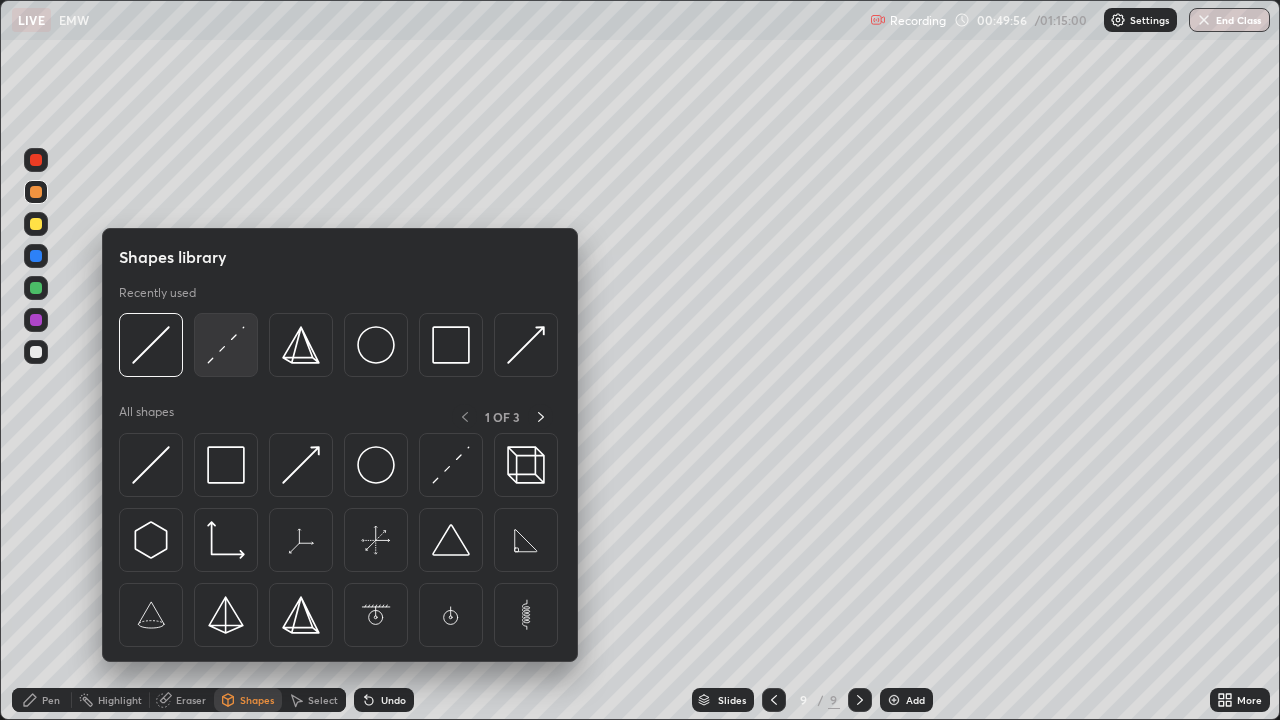 click at bounding box center (226, 345) 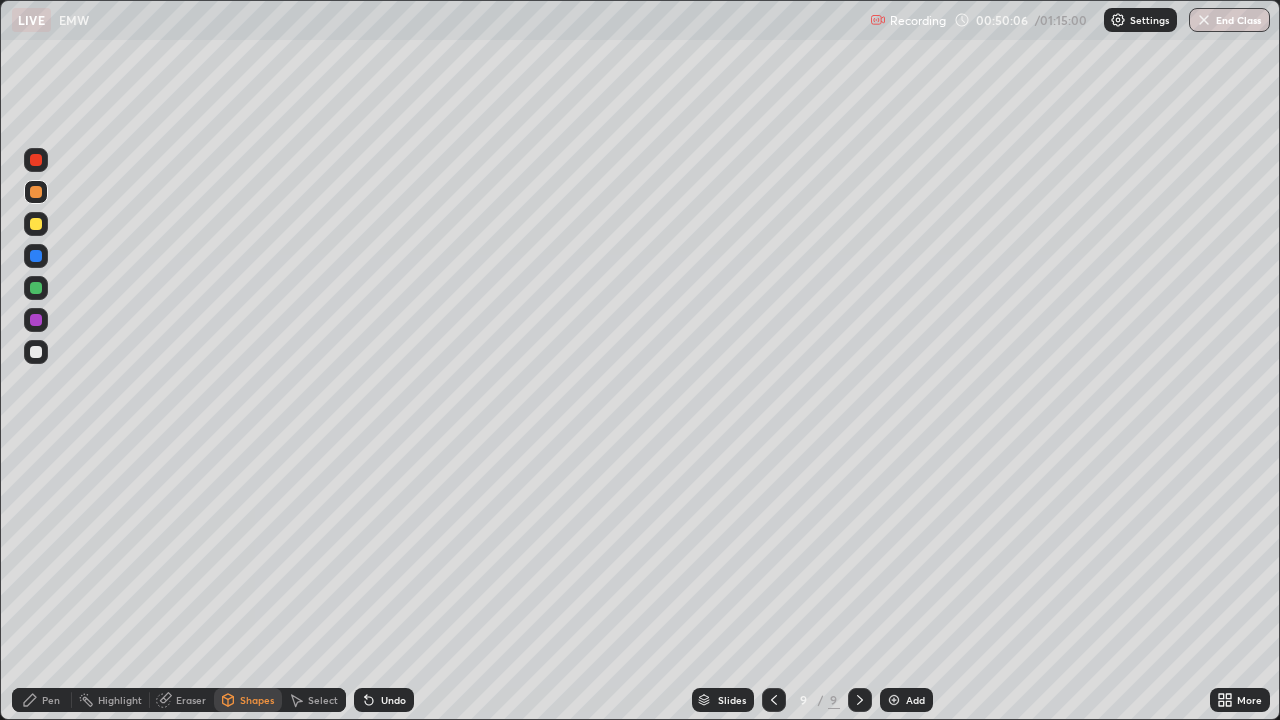 click at bounding box center [36, 192] 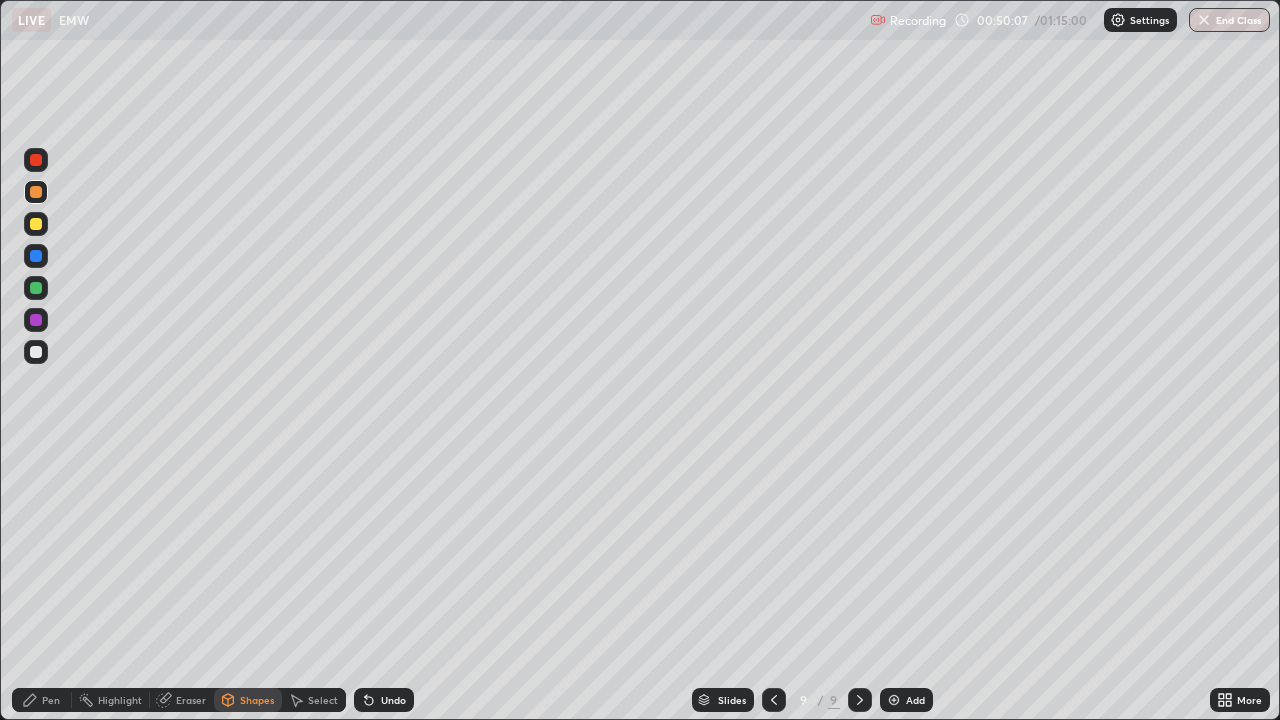 click on "Shapes" at bounding box center [257, 700] 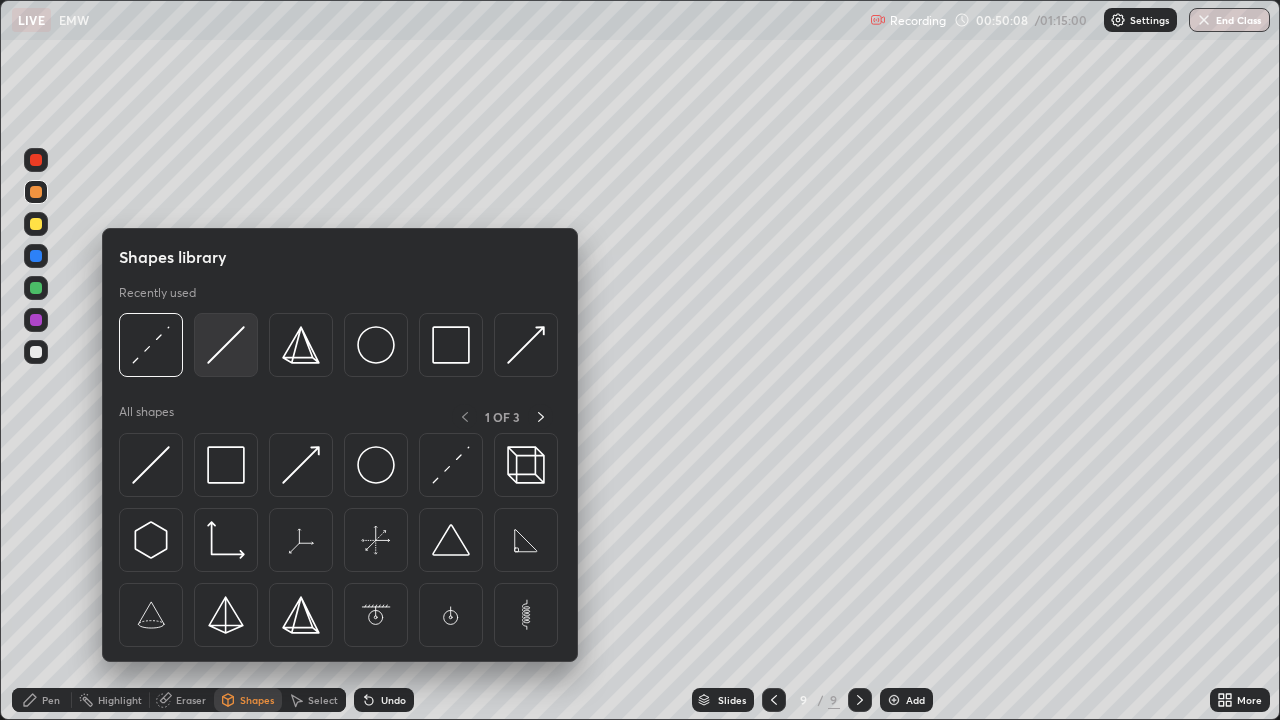 click at bounding box center [226, 345] 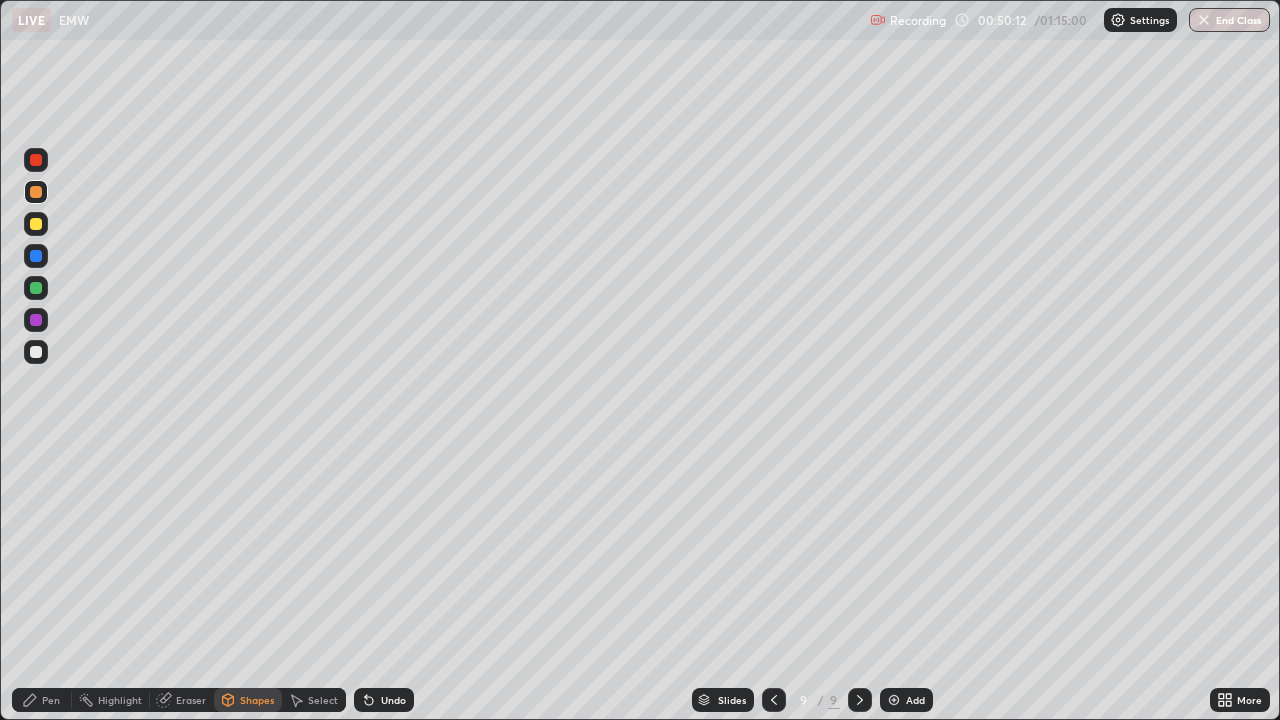 click on "Undo" at bounding box center [393, 700] 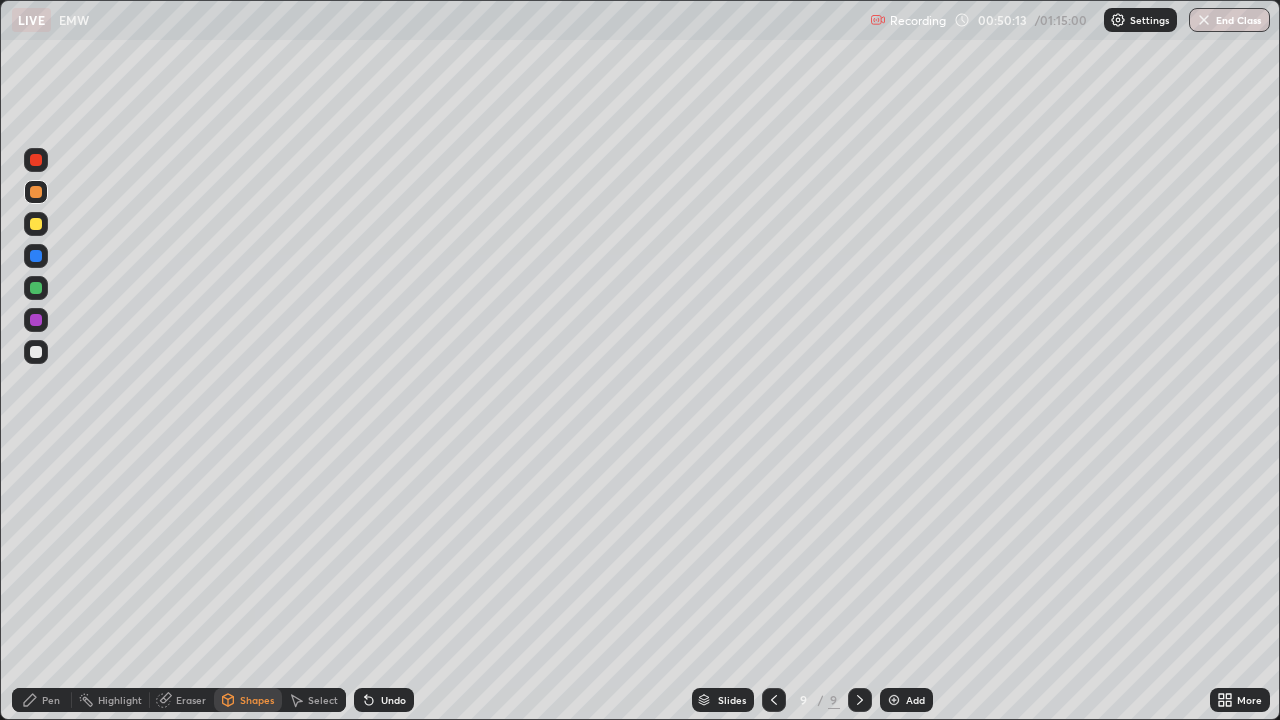 click at bounding box center [36, 256] 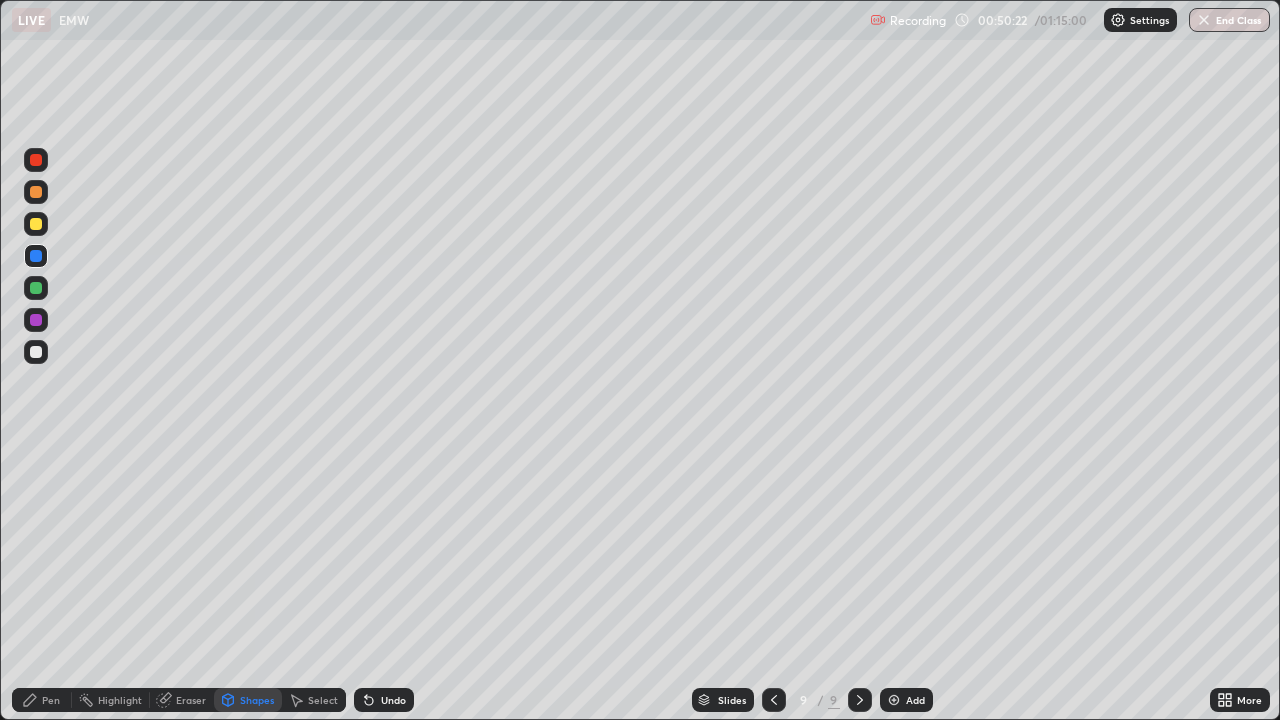 click at bounding box center (36, 288) 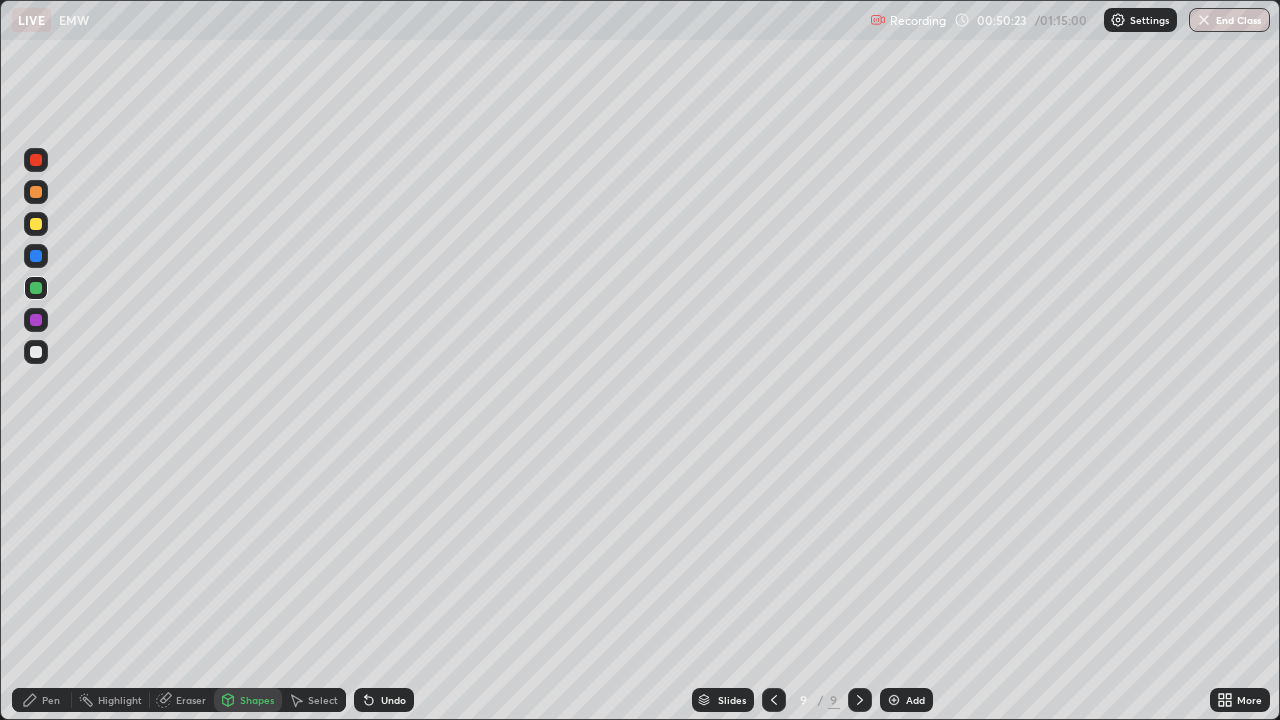 click on "Shapes" at bounding box center (257, 700) 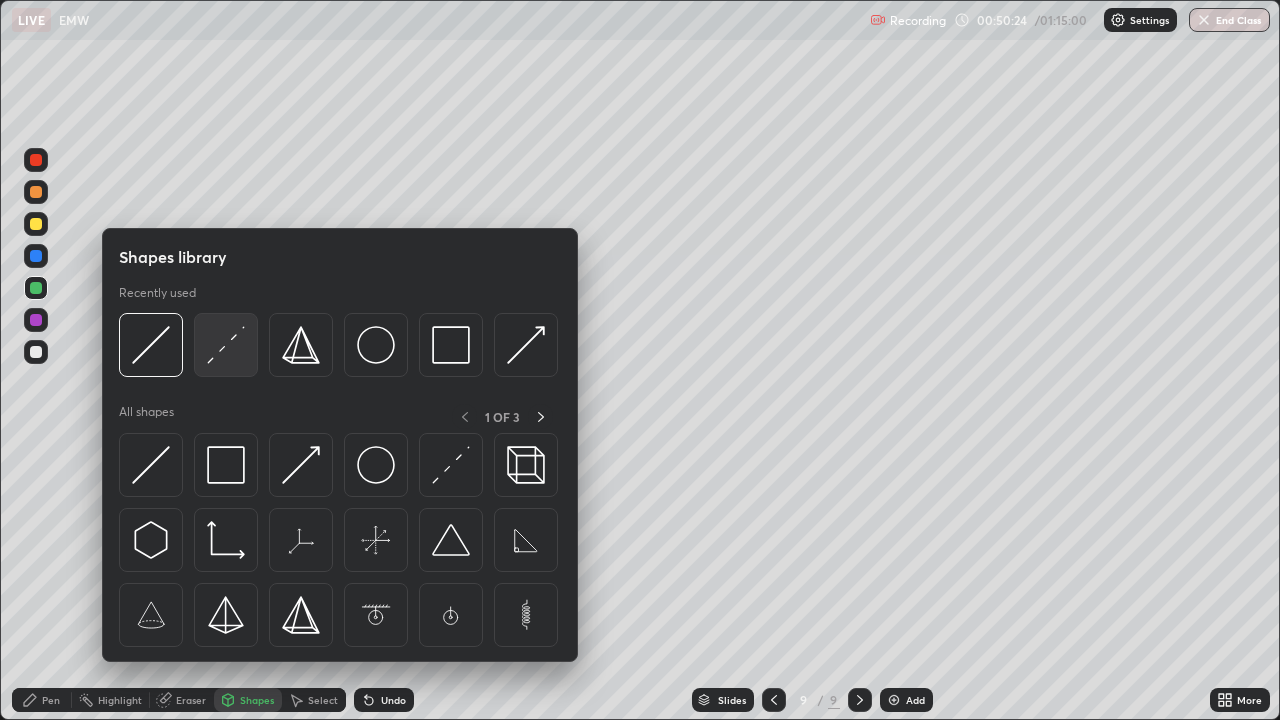 click at bounding box center [226, 345] 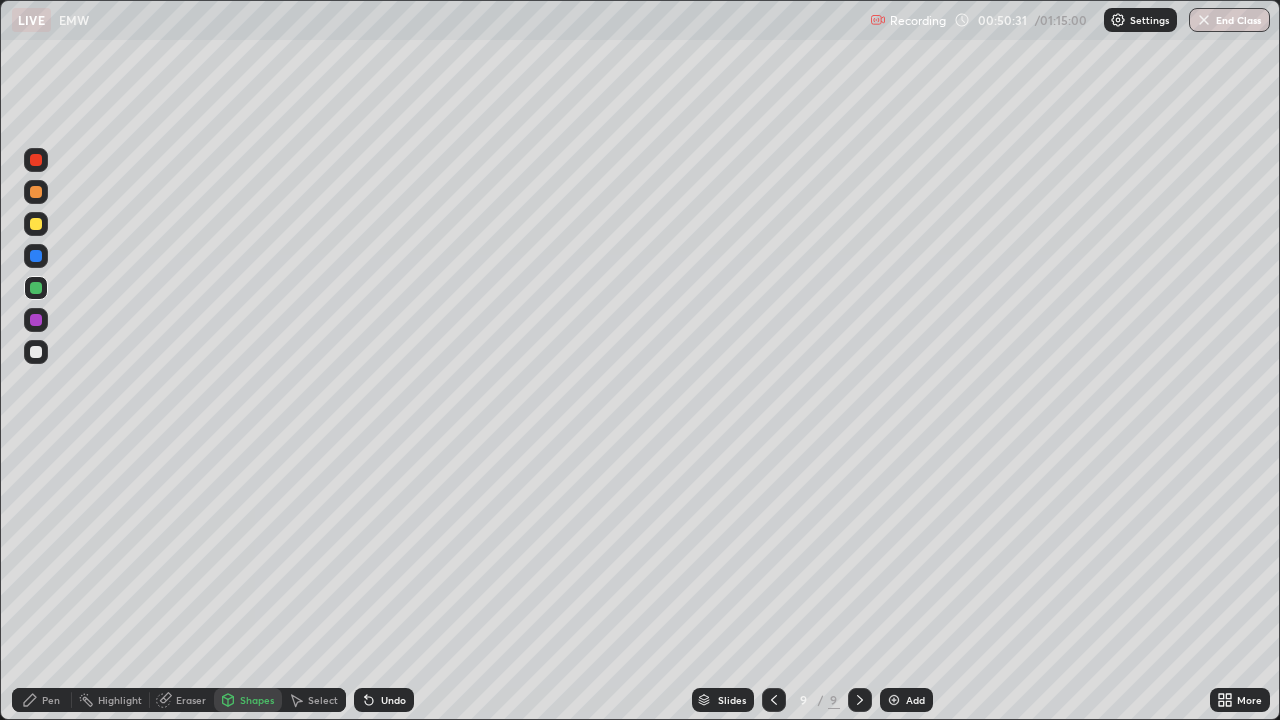 click at bounding box center [36, 192] 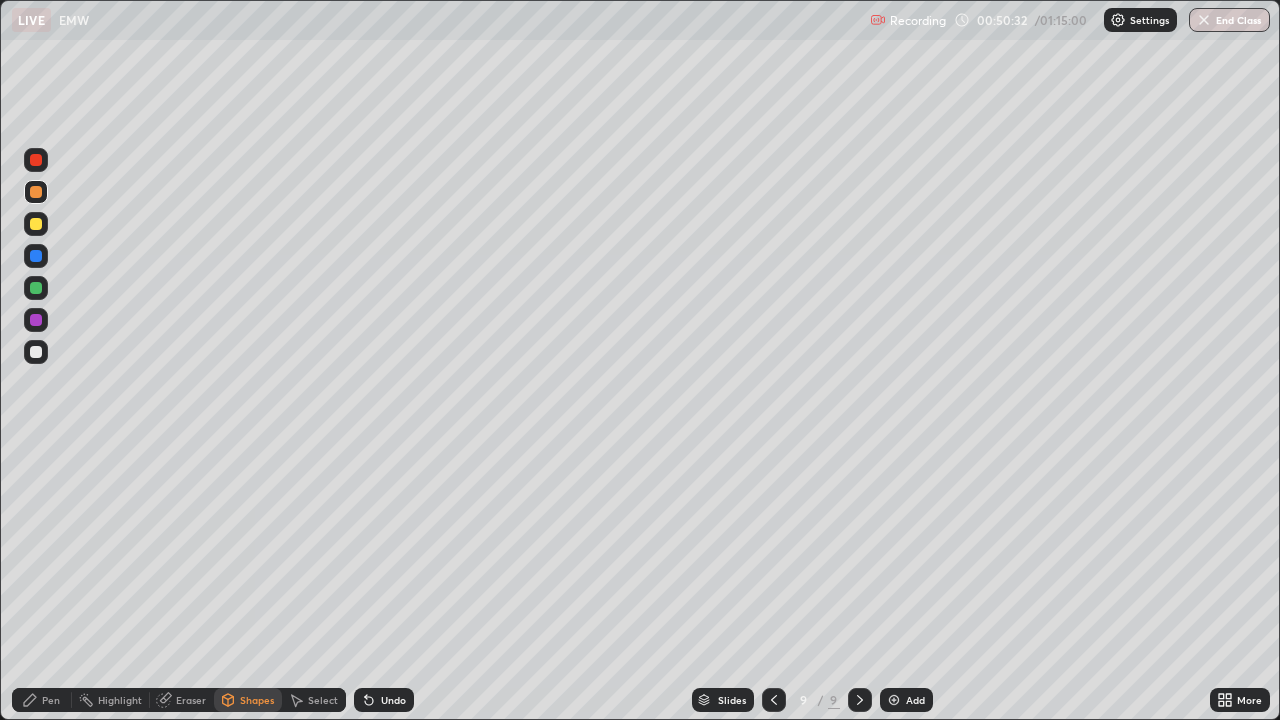 click 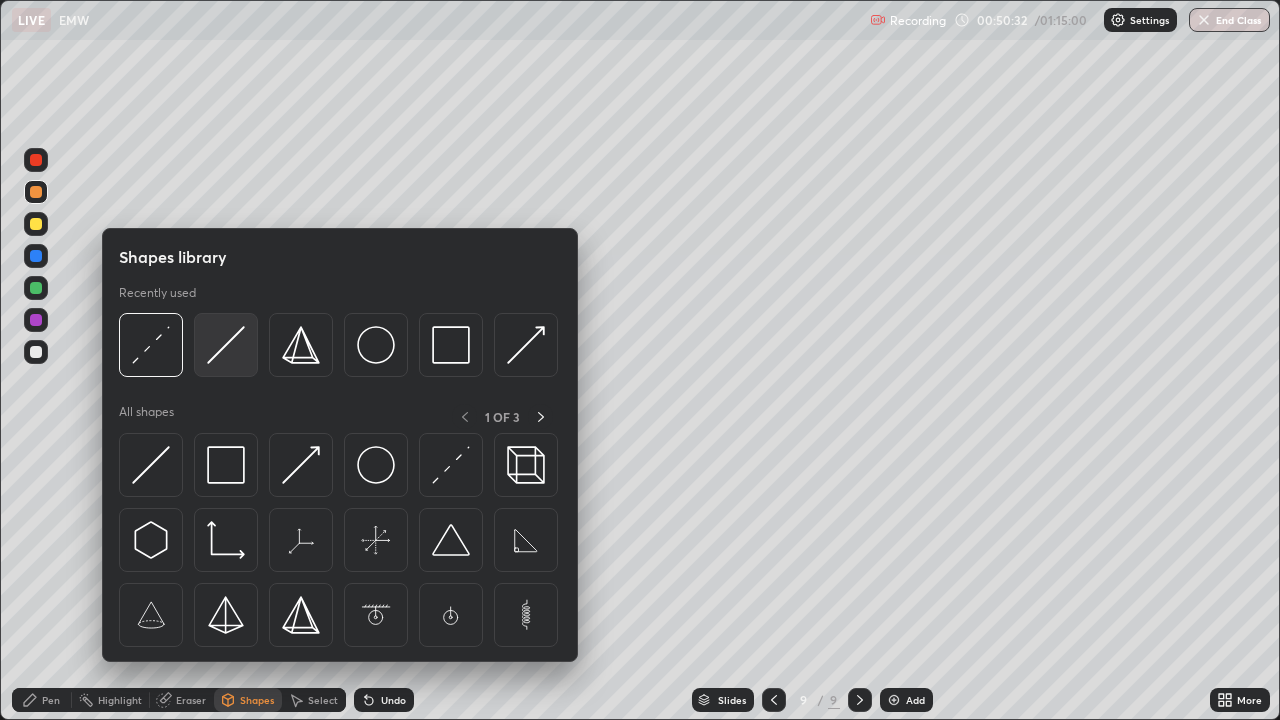 click at bounding box center (226, 345) 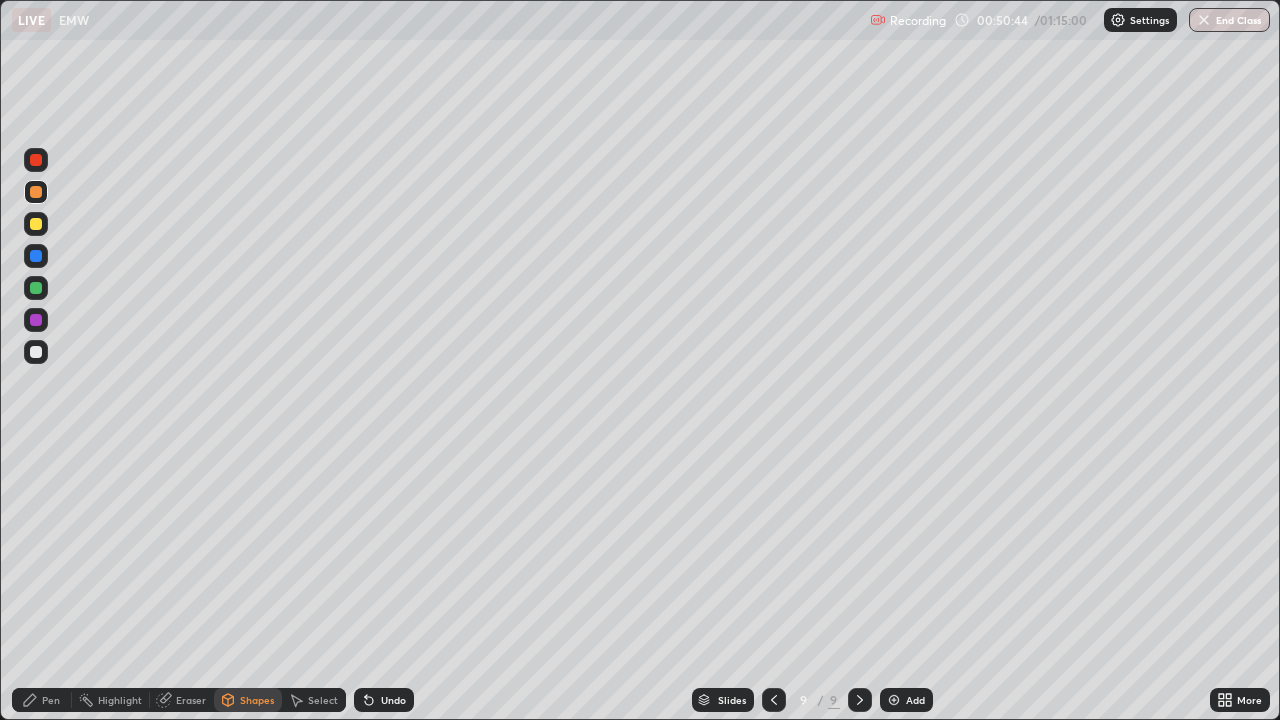 click on "Pen" at bounding box center [42, 700] 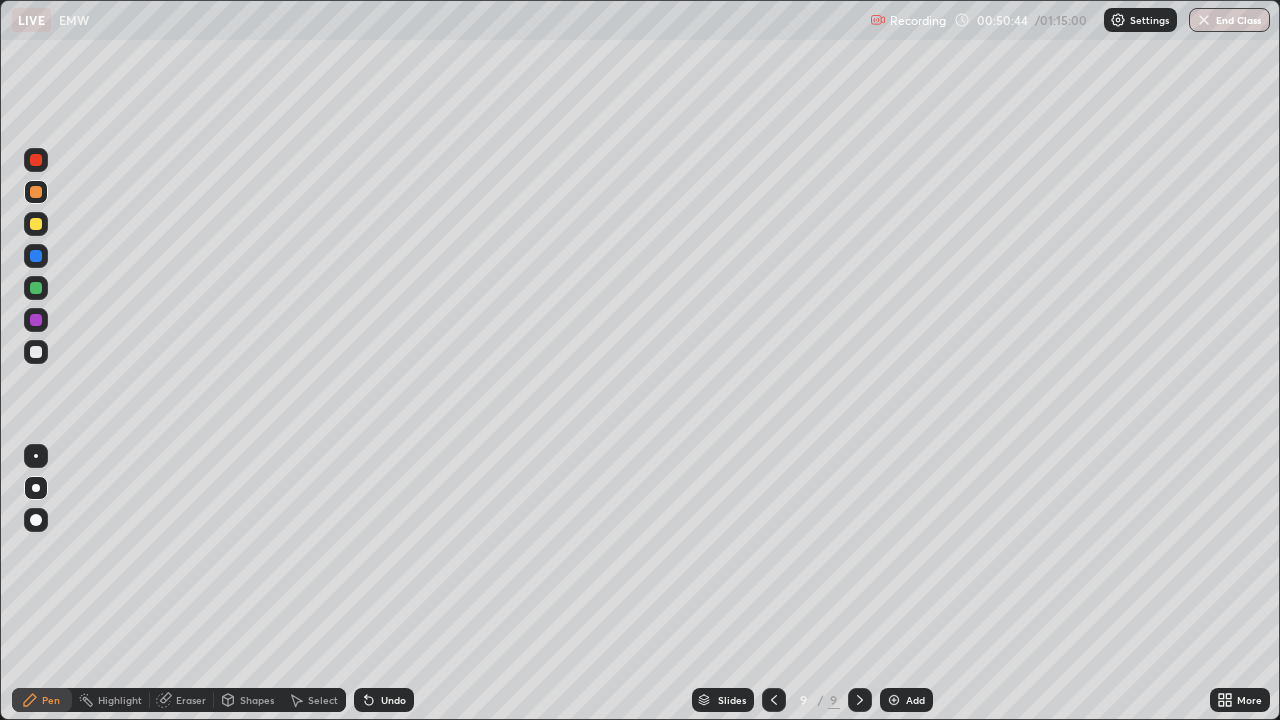click at bounding box center [36, 352] 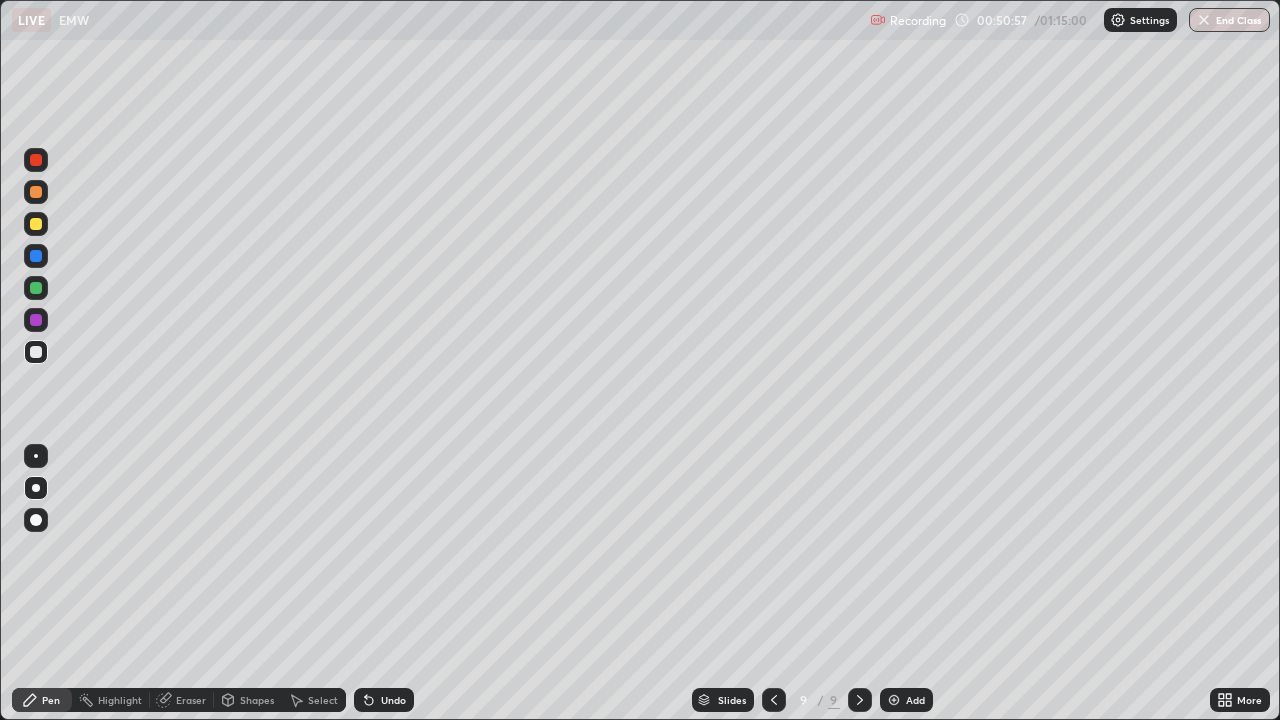 click at bounding box center (36, 224) 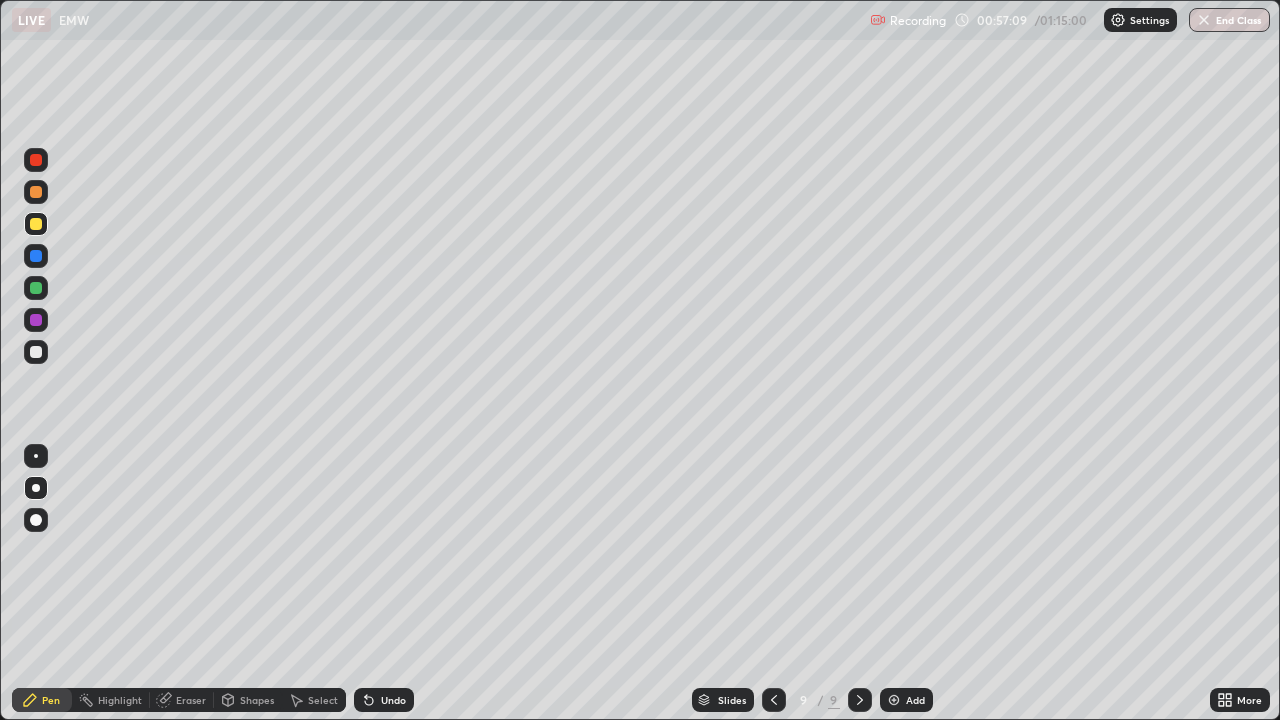 click at bounding box center [894, 700] 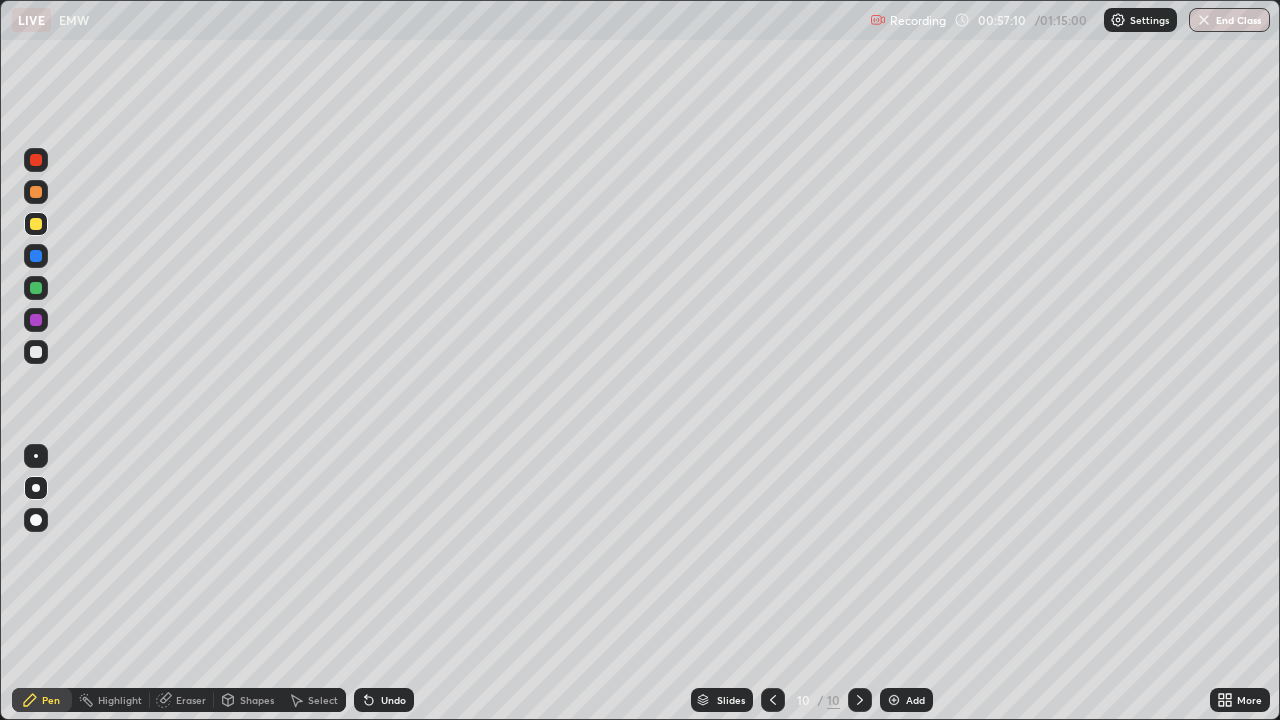 click at bounding box center (36, 352) 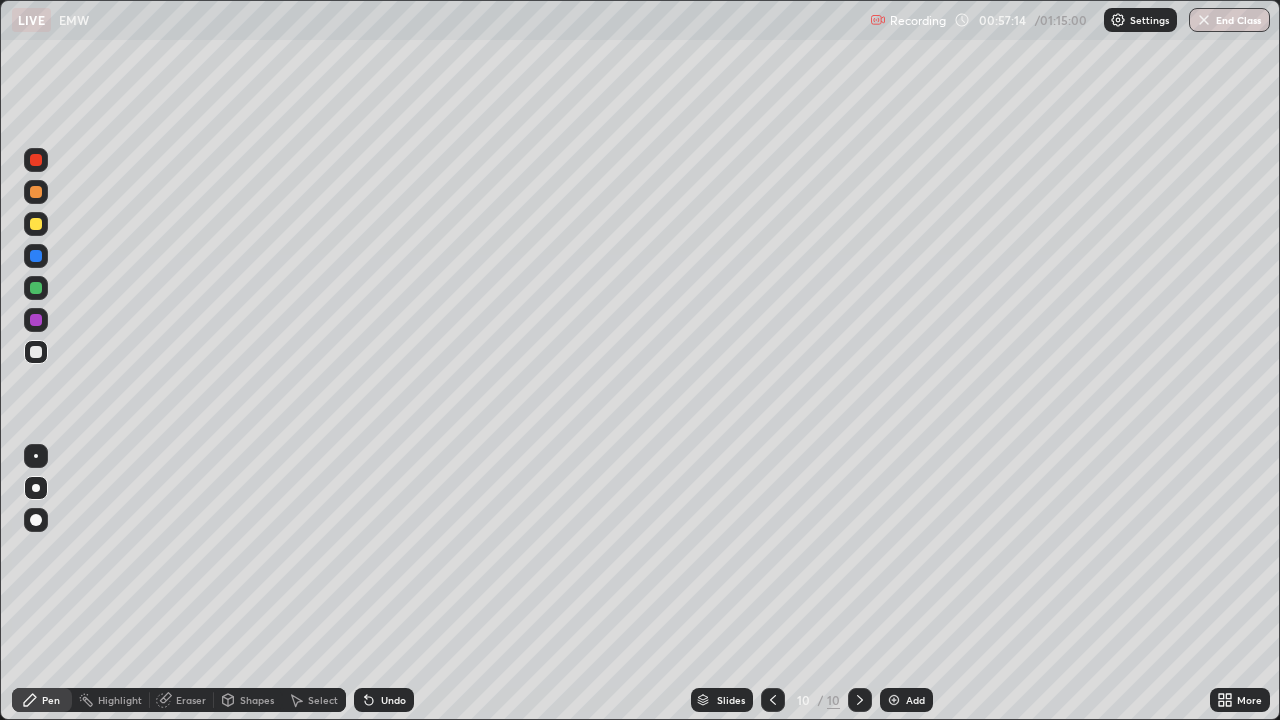 click 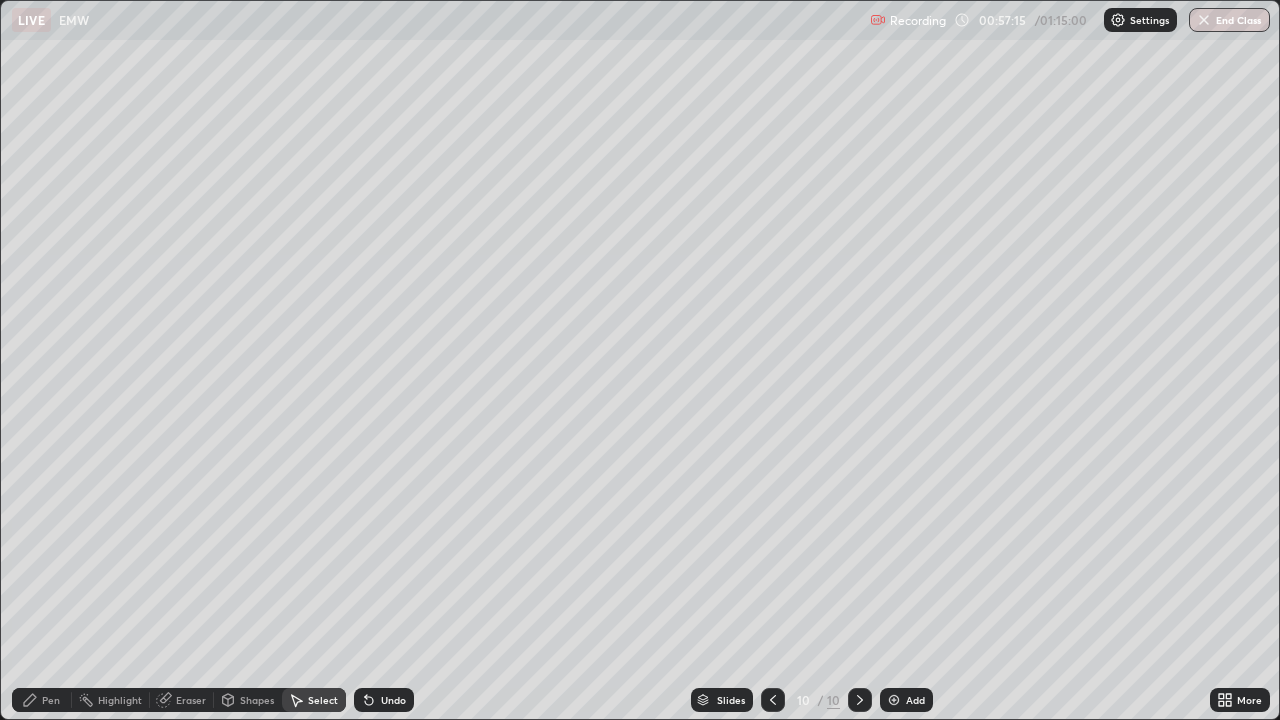 click on "Undo" at bounding box center [384, 700] 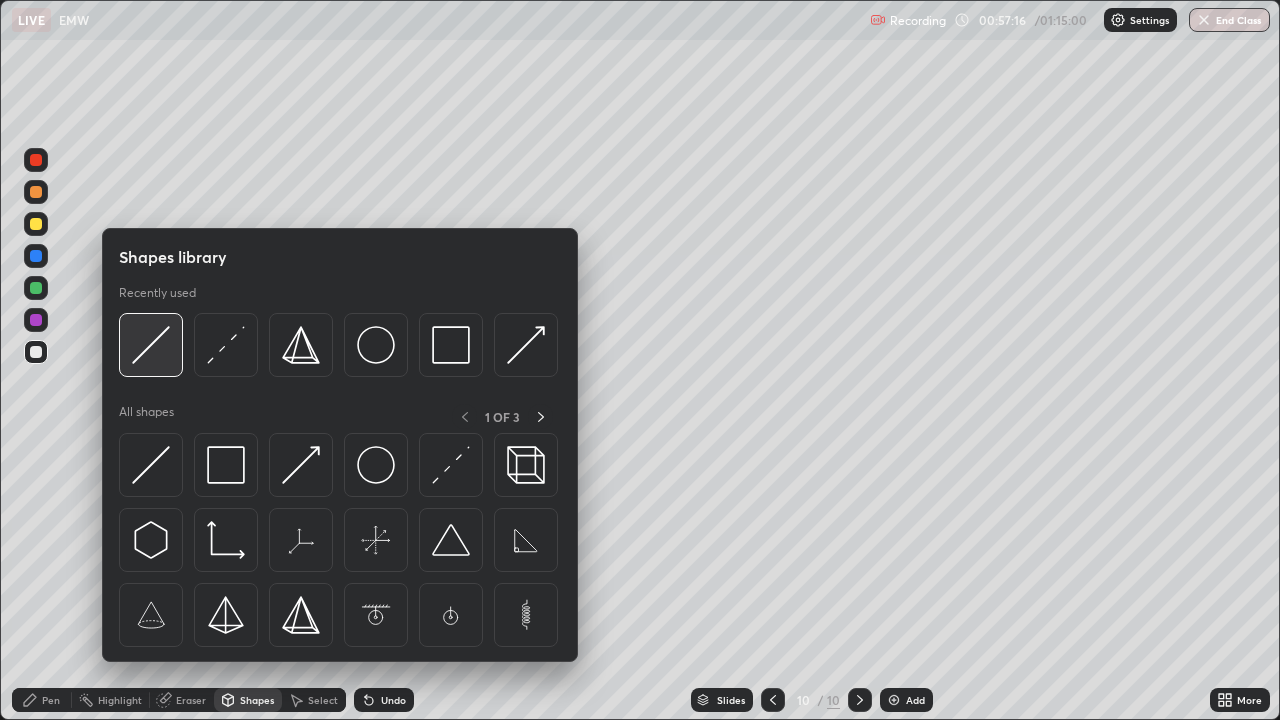 click at bounding box center [151, 345] 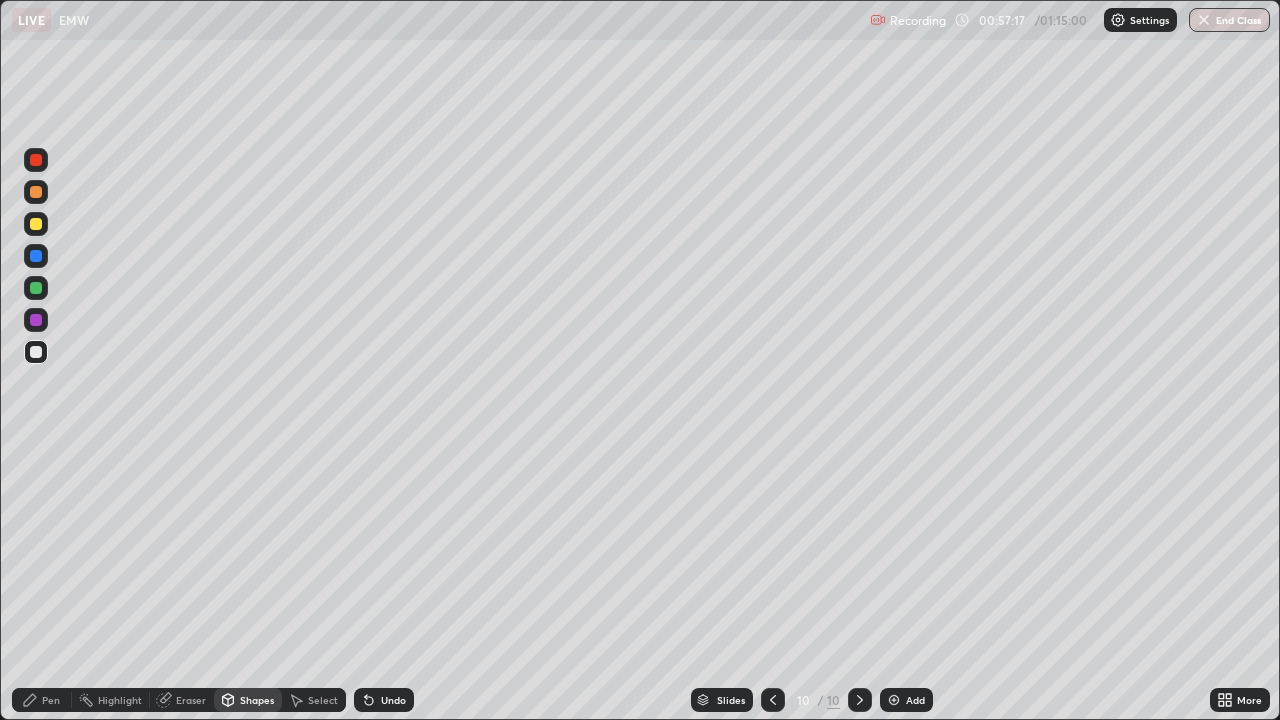click on "Pen" at bounding box center (42, 700) 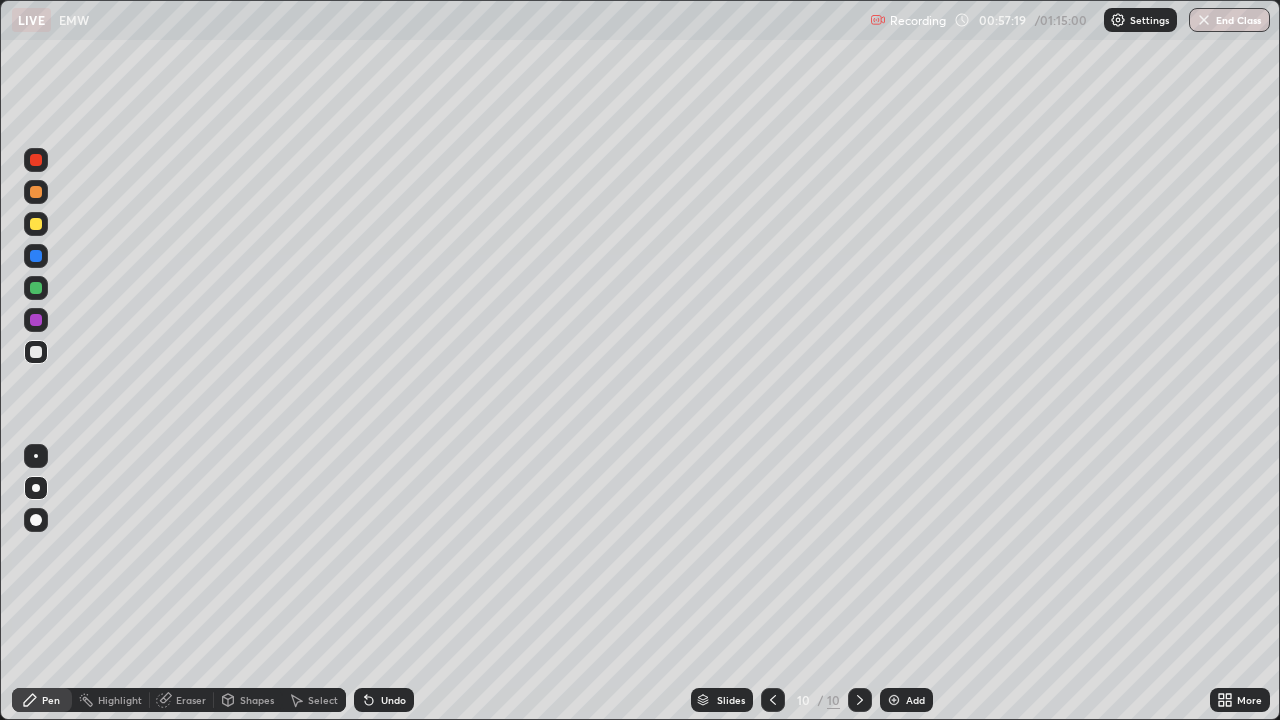 click on "Undo" at bounding box center (380, 700) 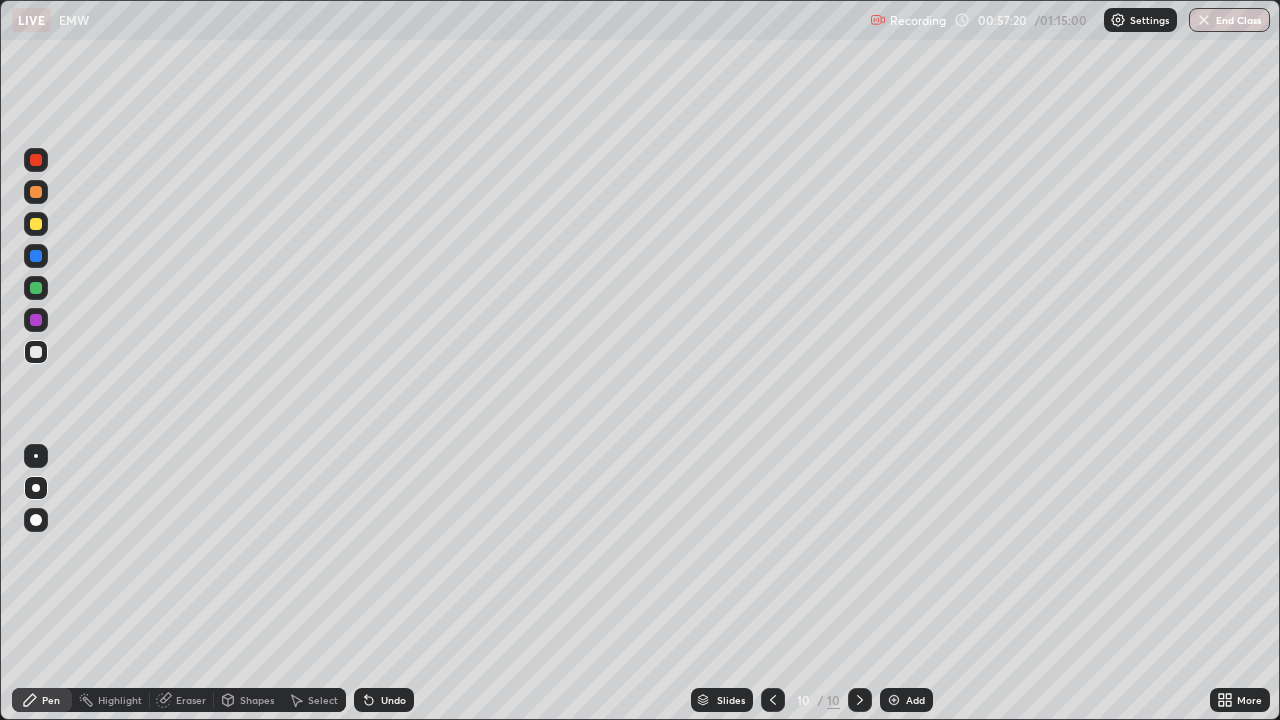 click on "Shapes" at bounding box center (257, 700) 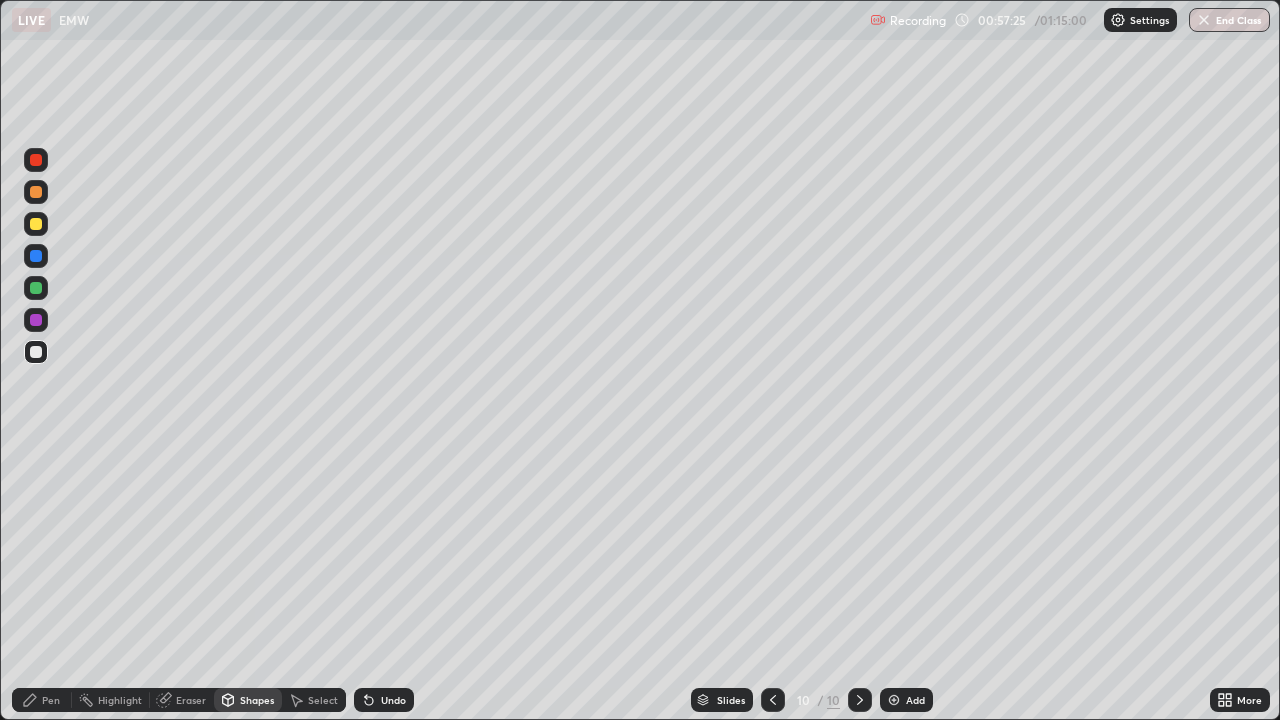 click on "Shapes" at bounding box center (257, 700) 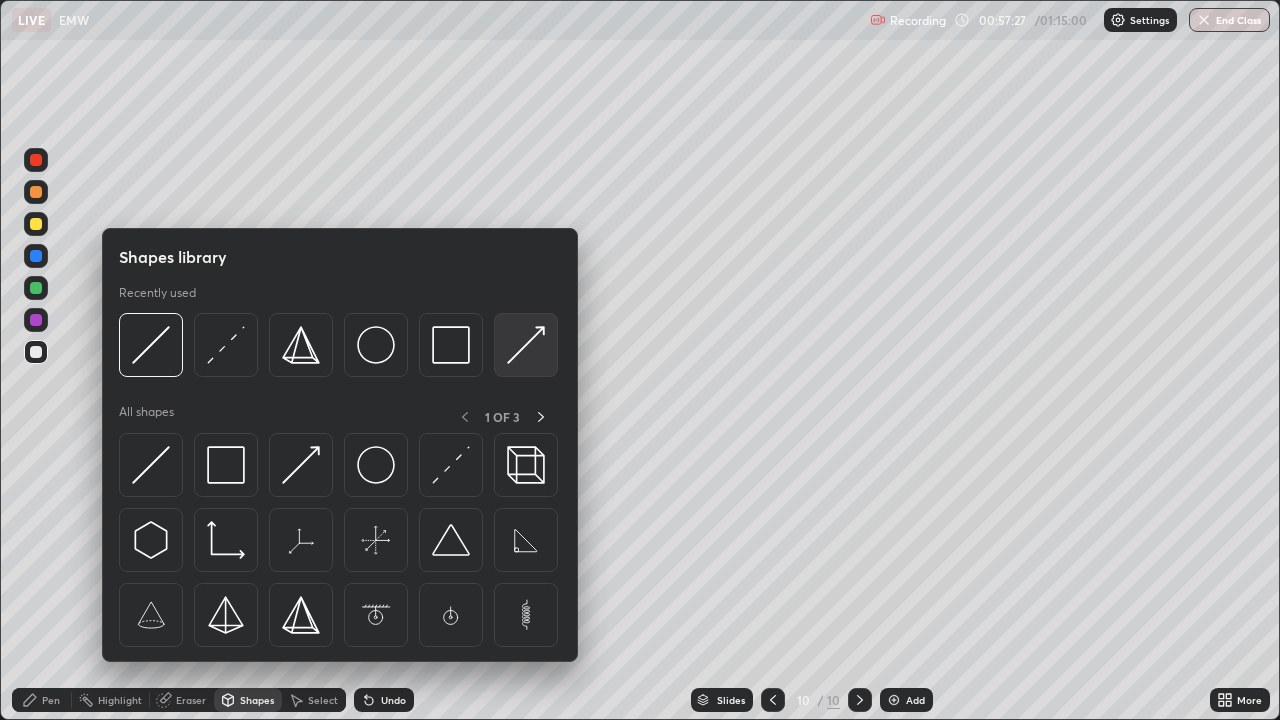 click at bounding box center (526, 345) 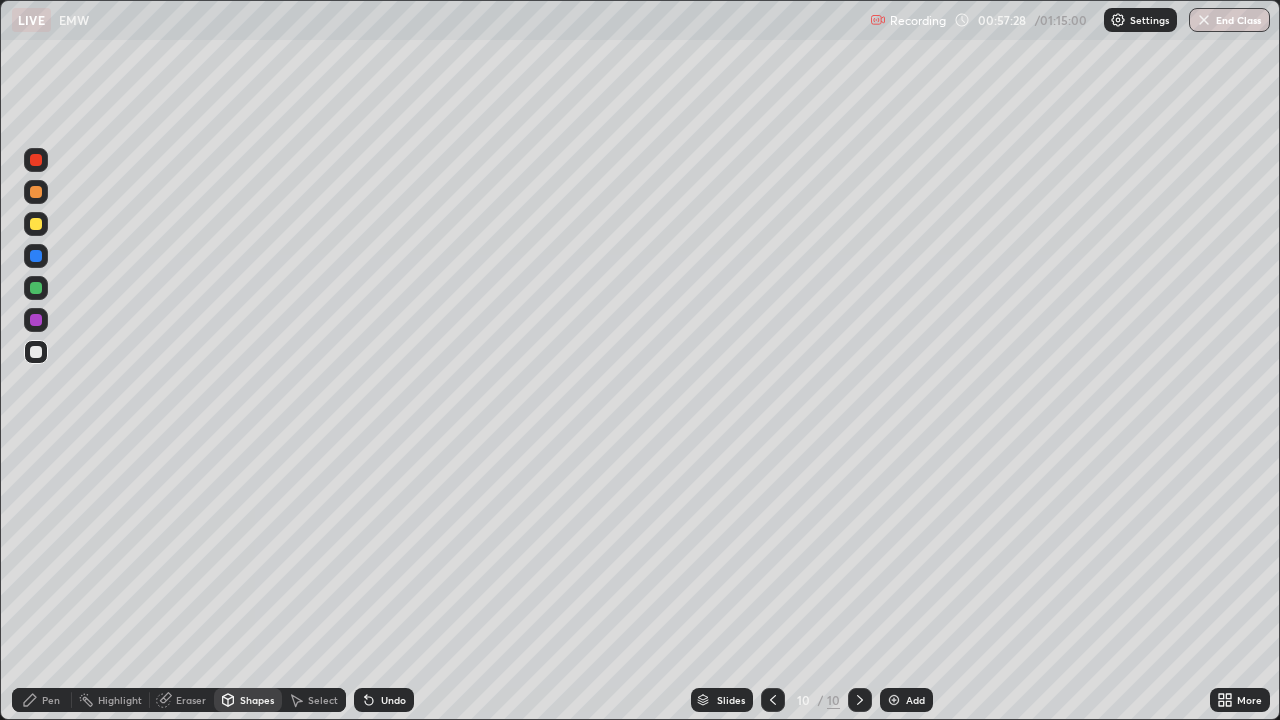 click at bounding box center (36, 320) 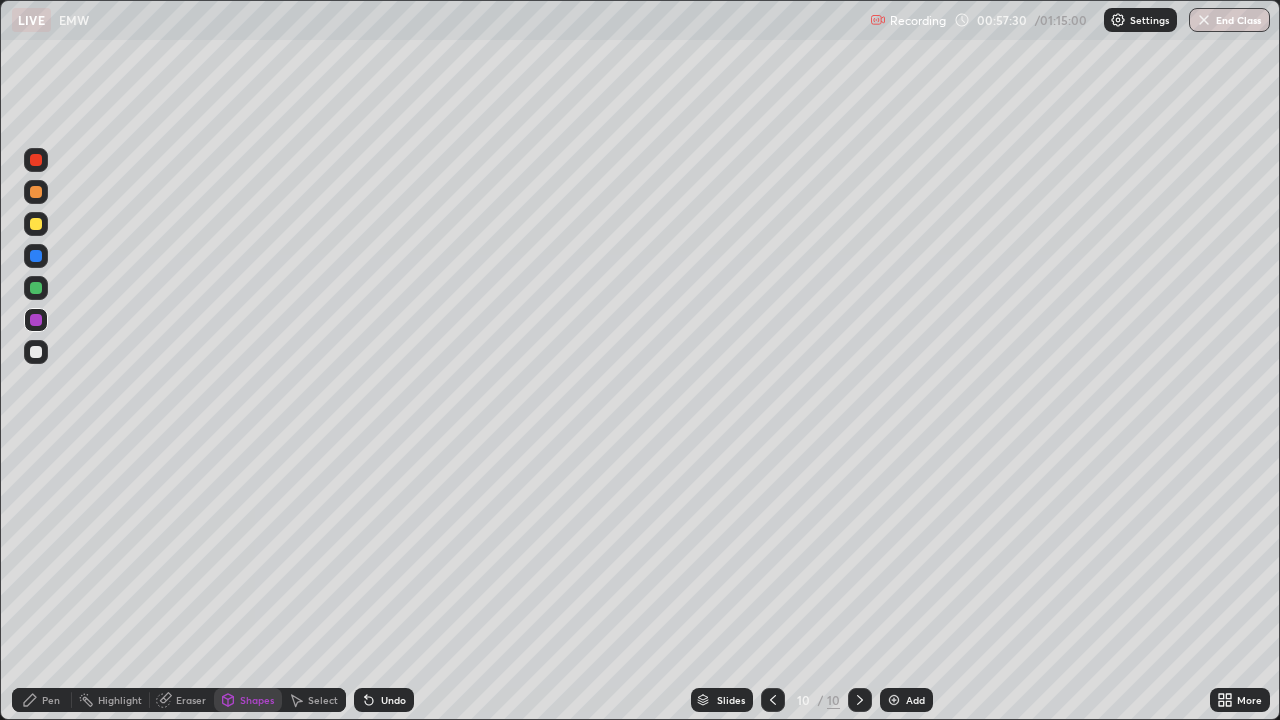 click on "Undo" at bounding box center (393, 700) 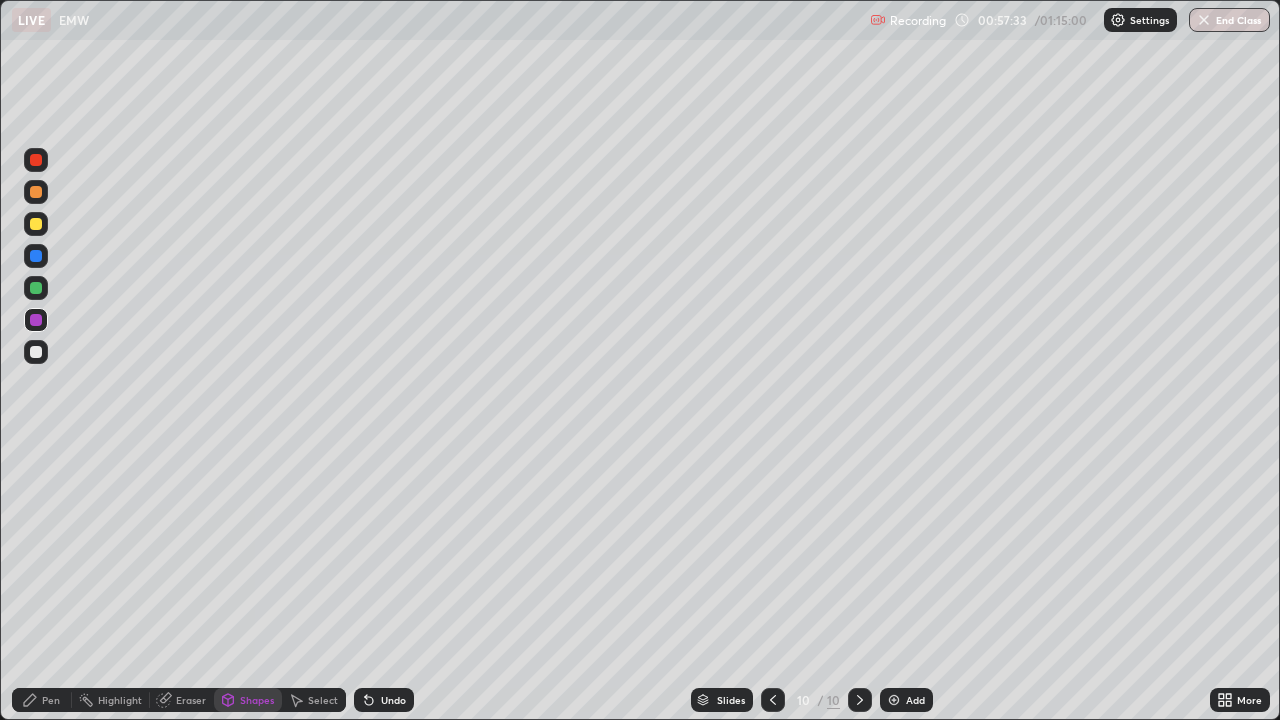 click on "Pen" at bounding box center [42, 700] 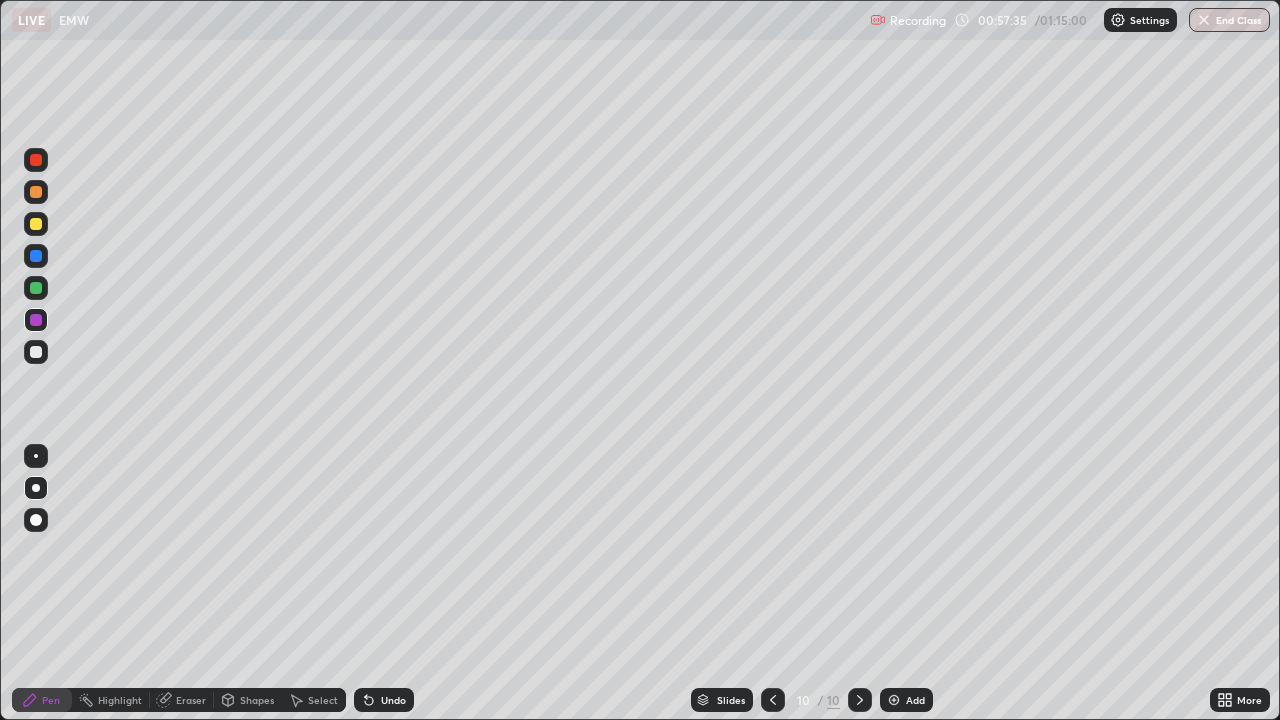 click at bounding box center [36, 352] 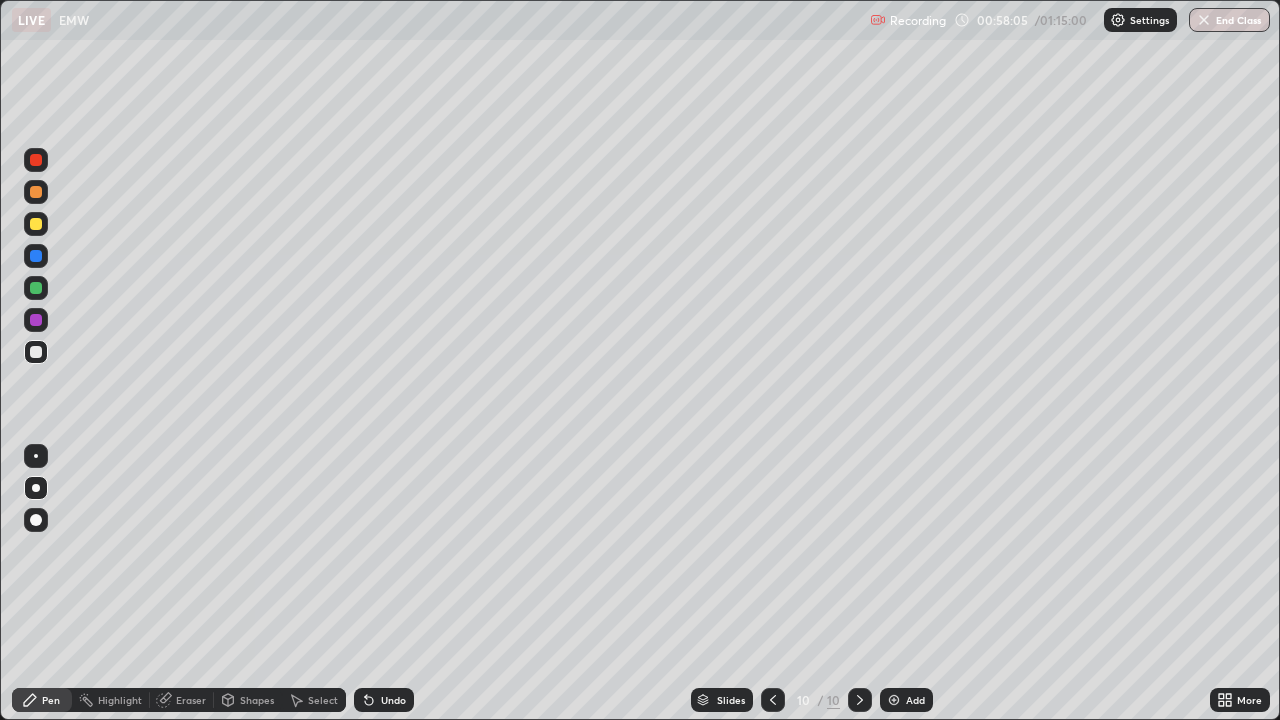 click at bounding box center (36, 224) 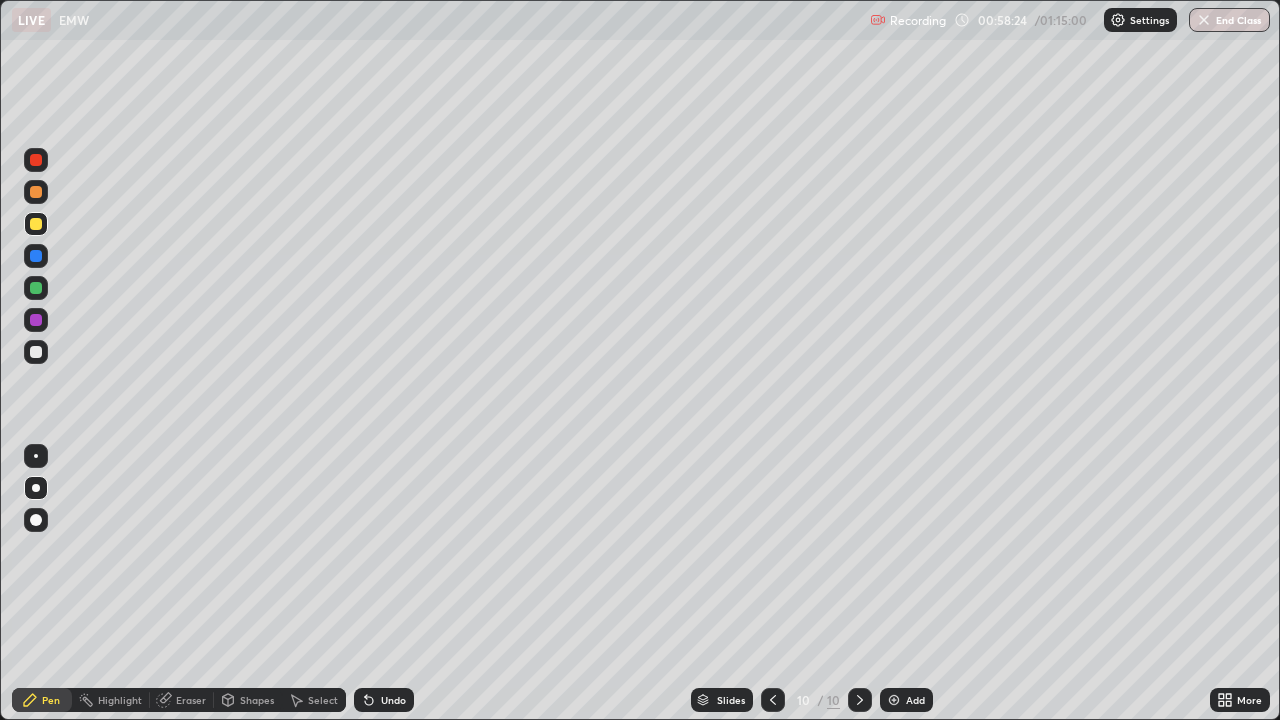 click on "Shapes" at bounding box center (257, 700) 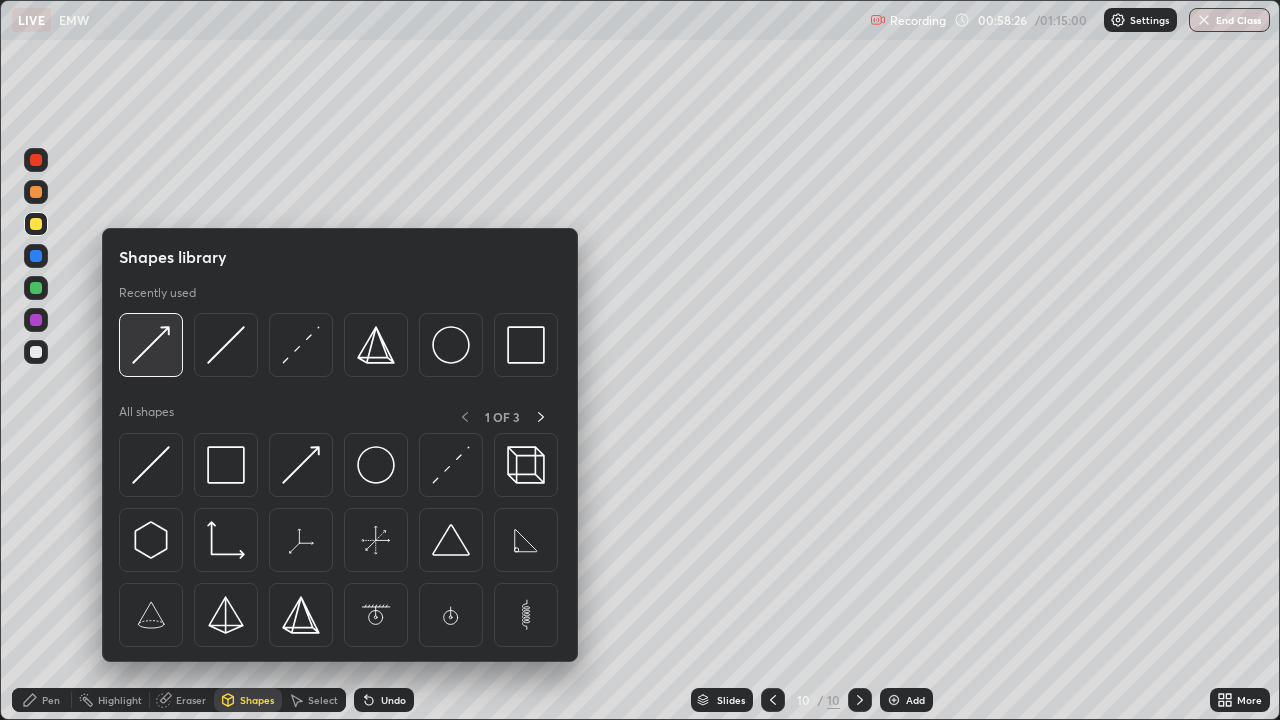 click at bounding box center [151, 345] 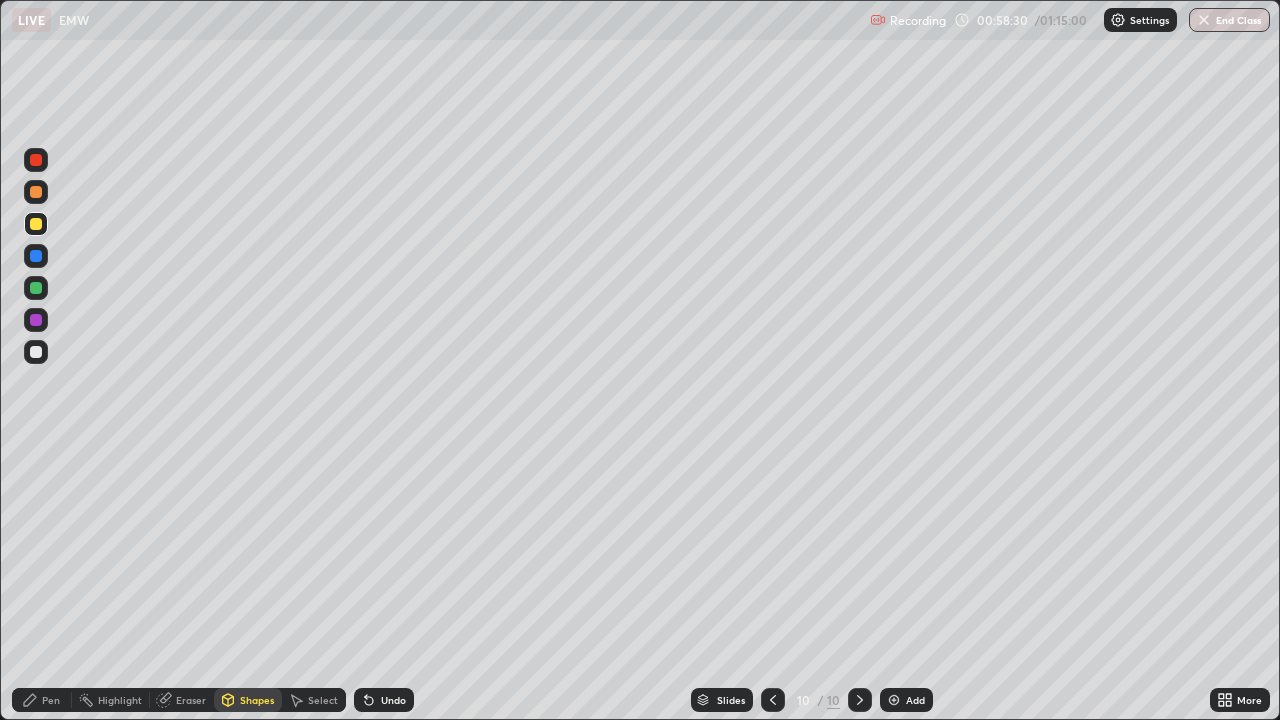 click at bounding box center (36, 352) 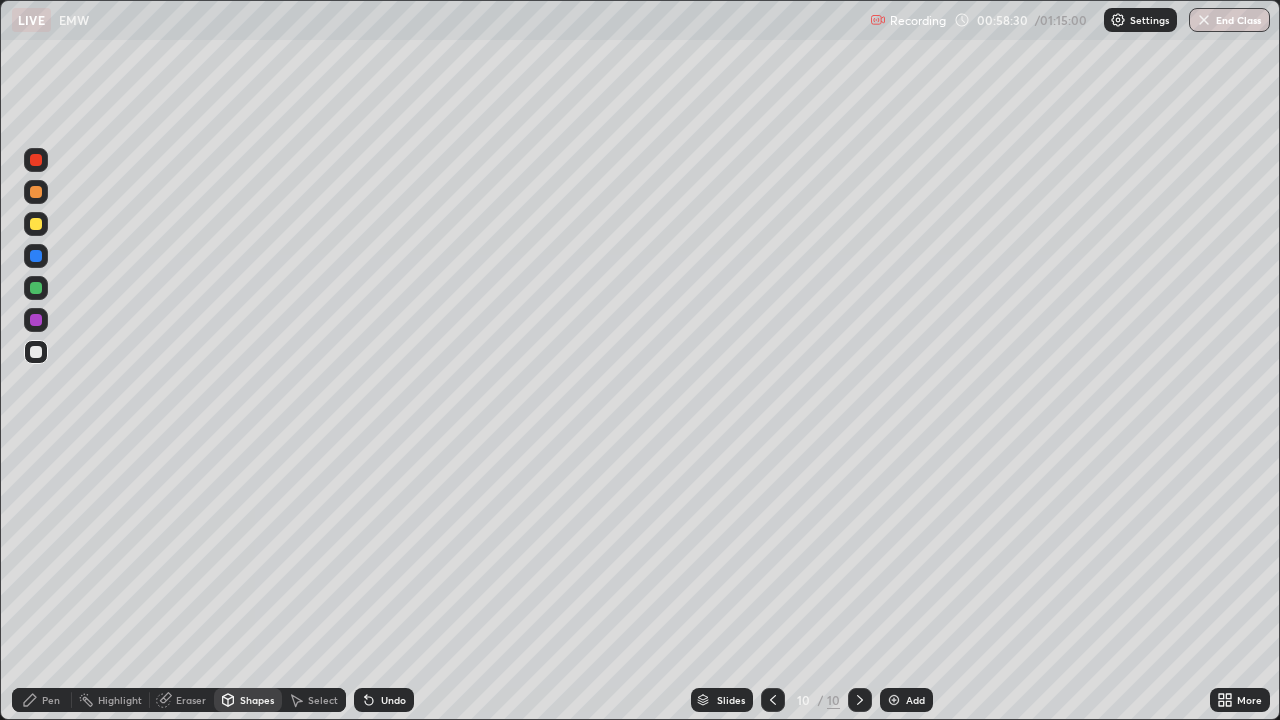 click on "Pen" at bounding box center (42, 700) 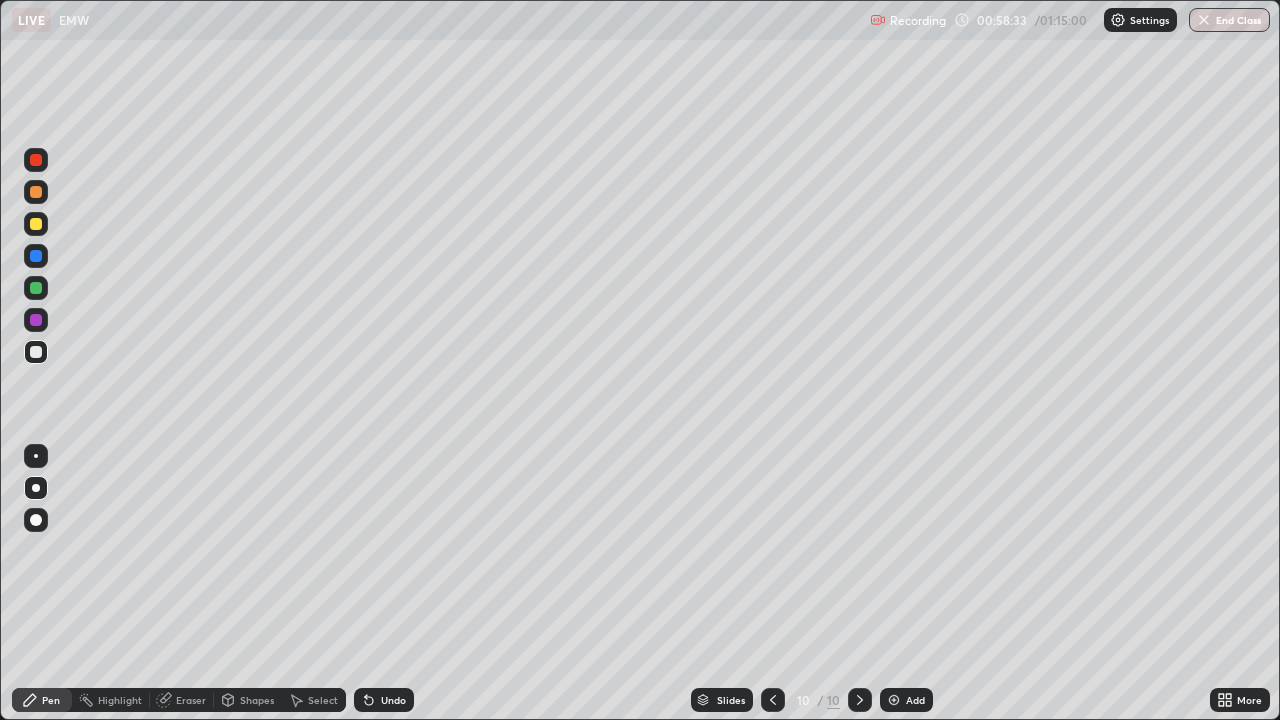 click on "Shapes" at bounding box center (257, 700) 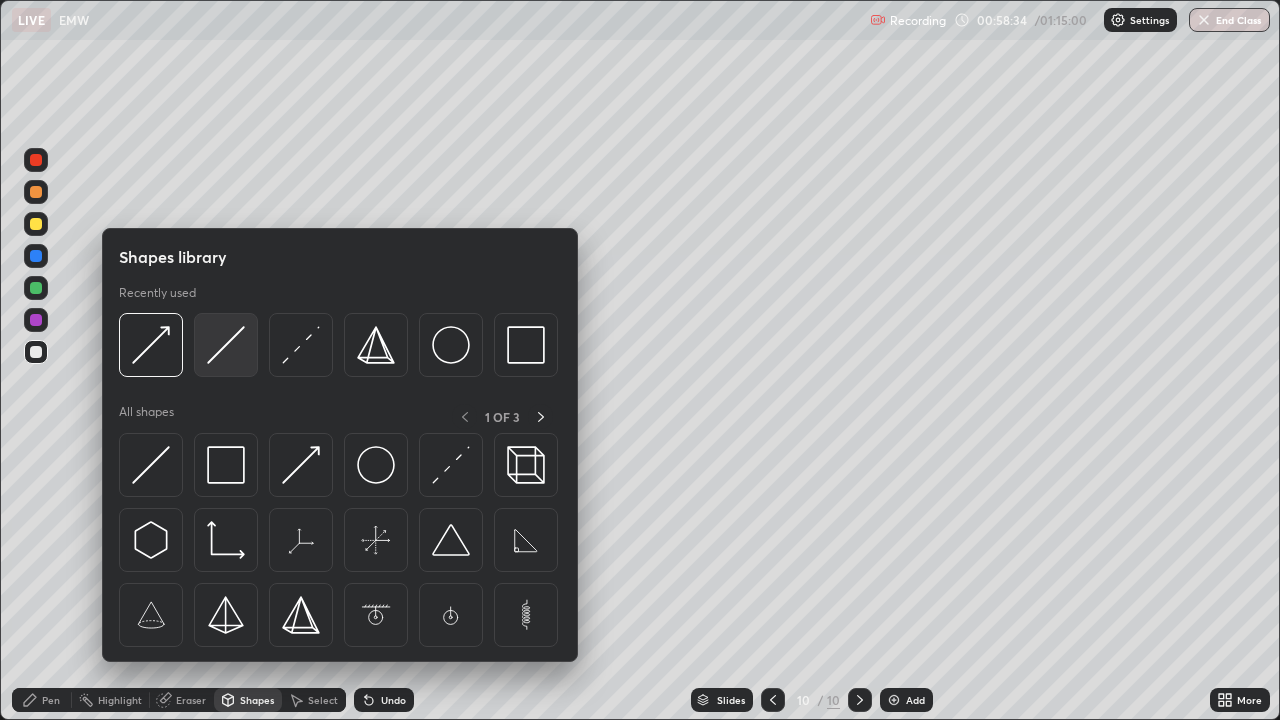 click at bounding box center [226, 345] 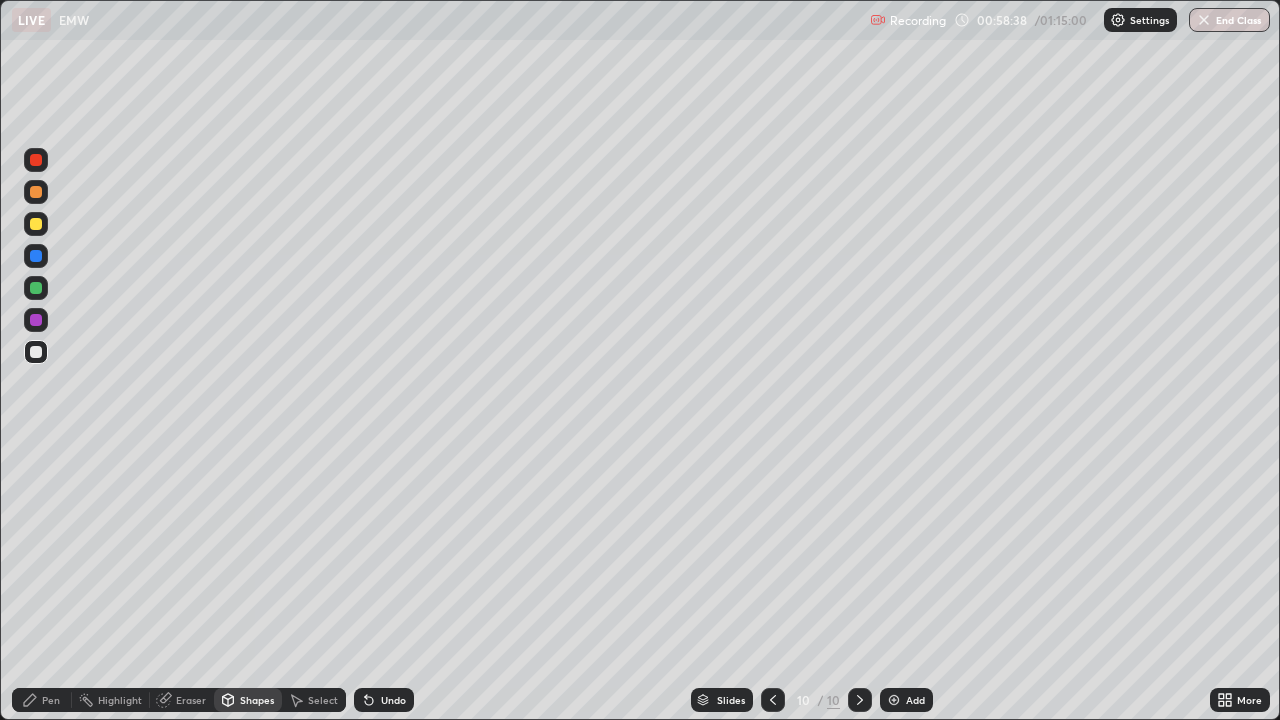 click on "Undo" at bounding box center (393, 700) 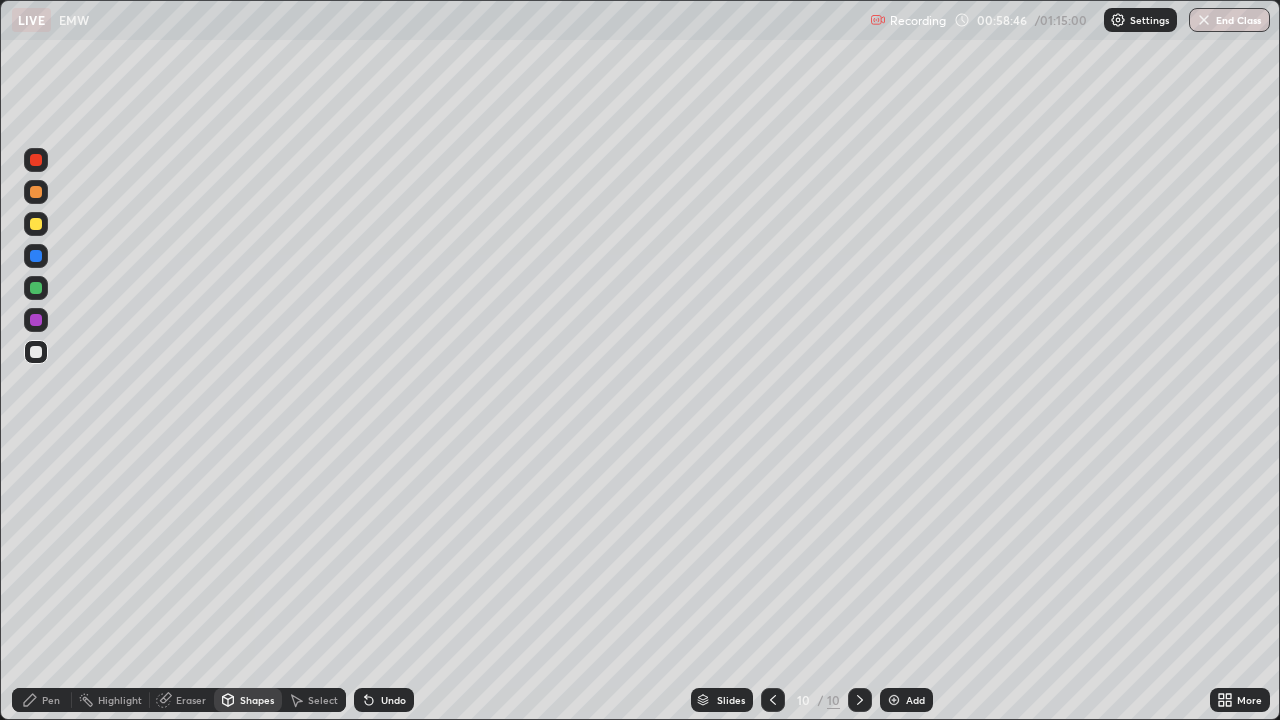 click on "Pen" at bounding box center (51, 700) 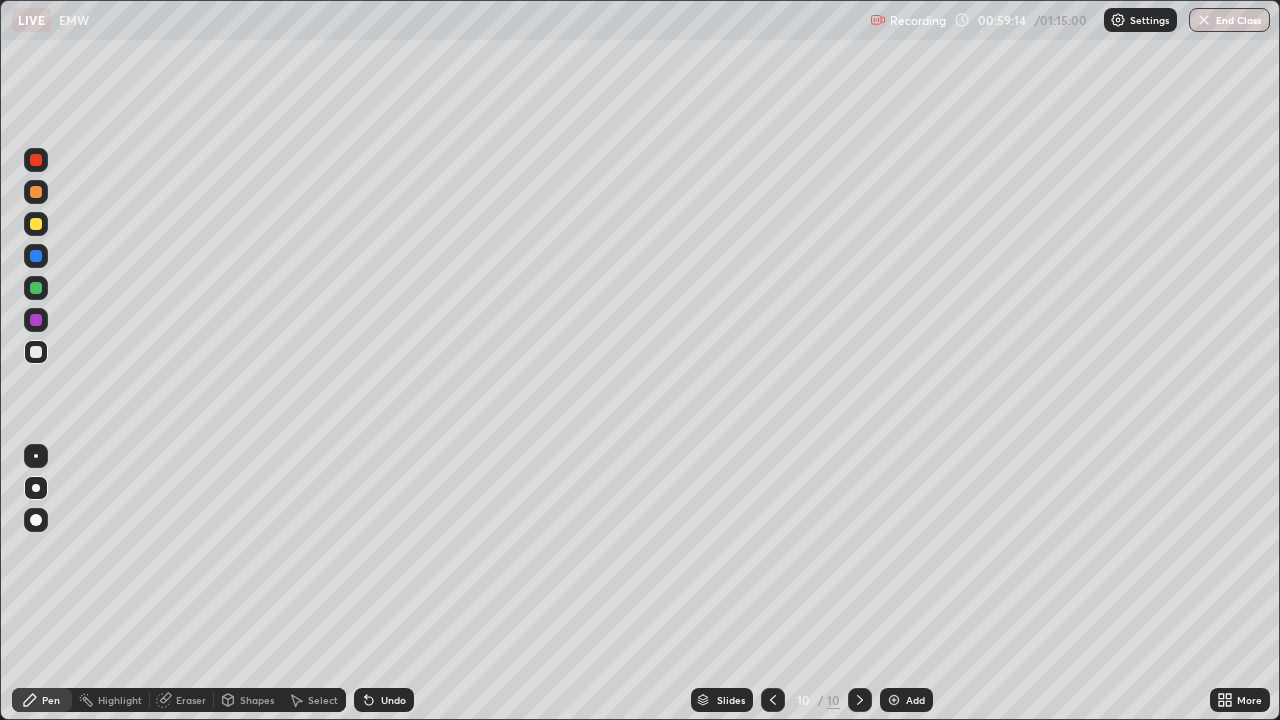 click on "Shapes" at bounding box center [257, 700] 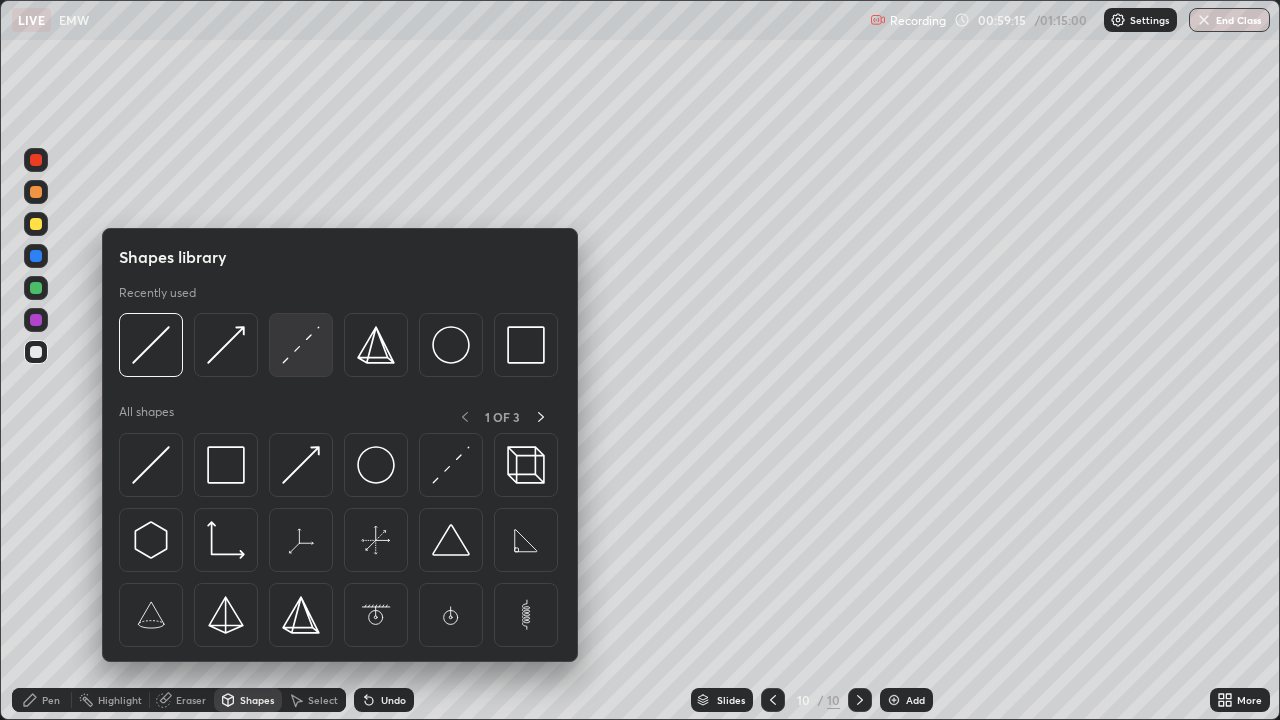 click at bounding box center [301, 345] 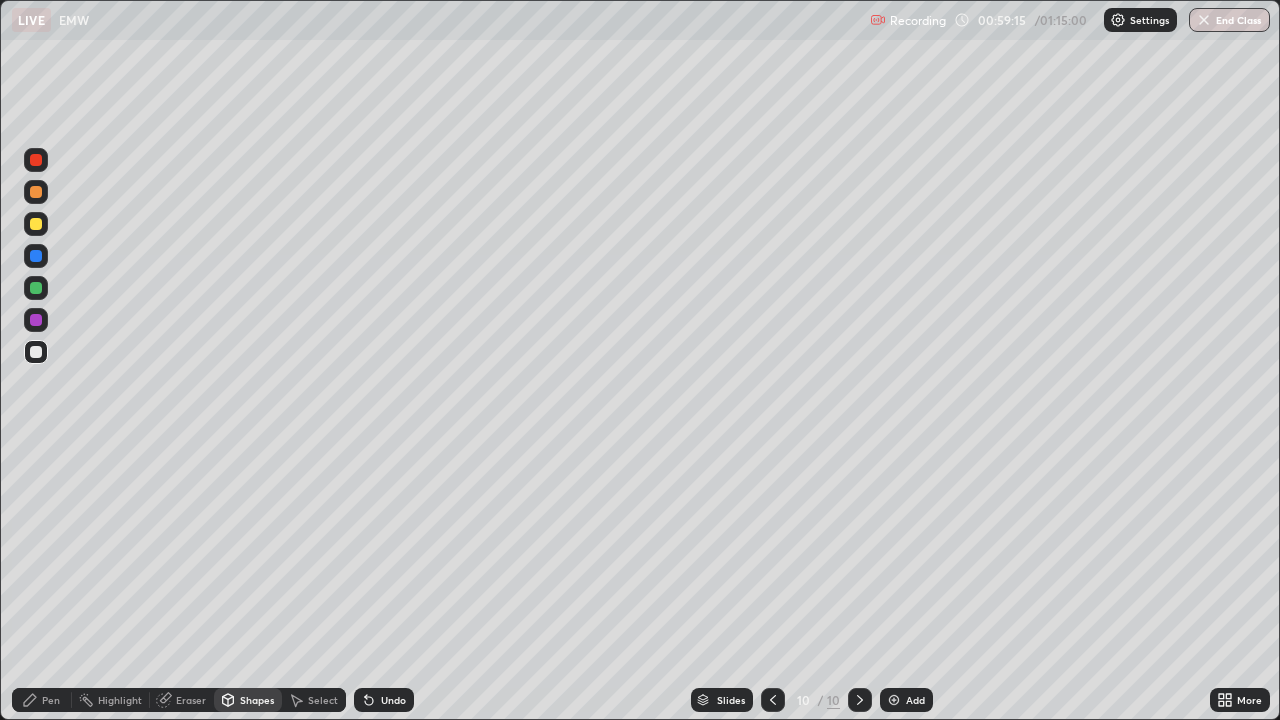 click at bounding box center [36, 320] 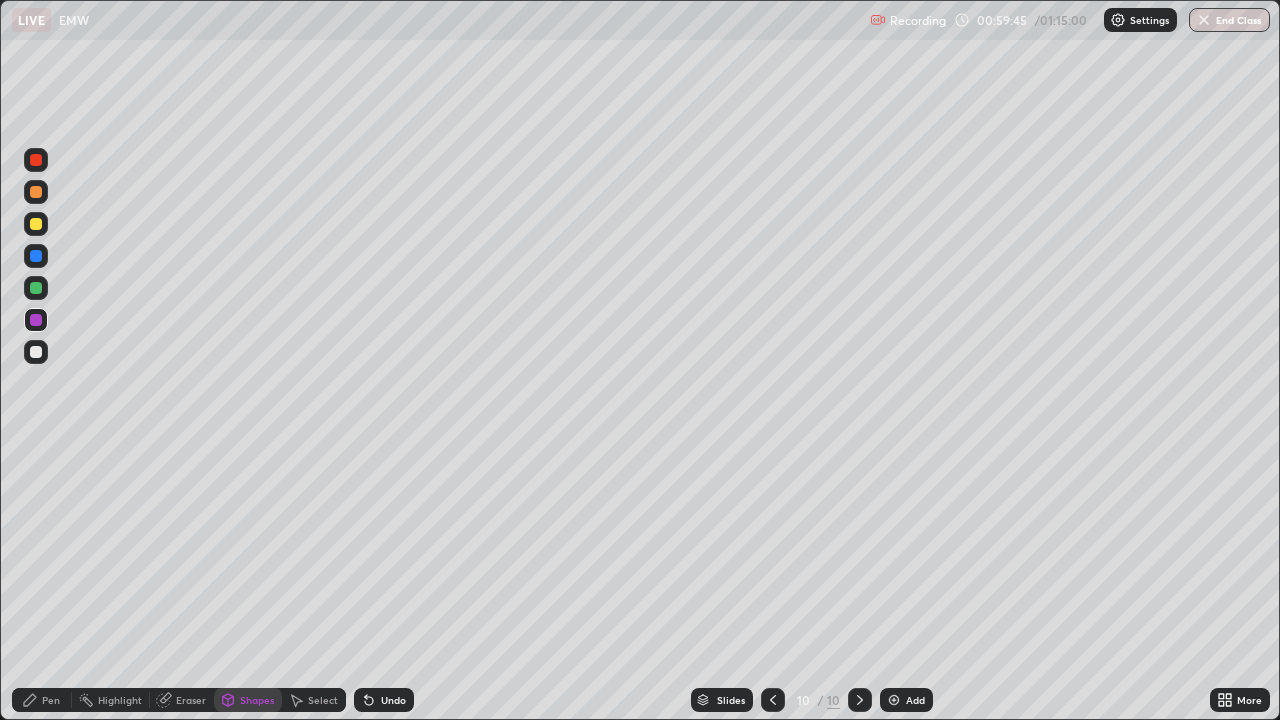 click on "Select" at bounding box center [323, 700] 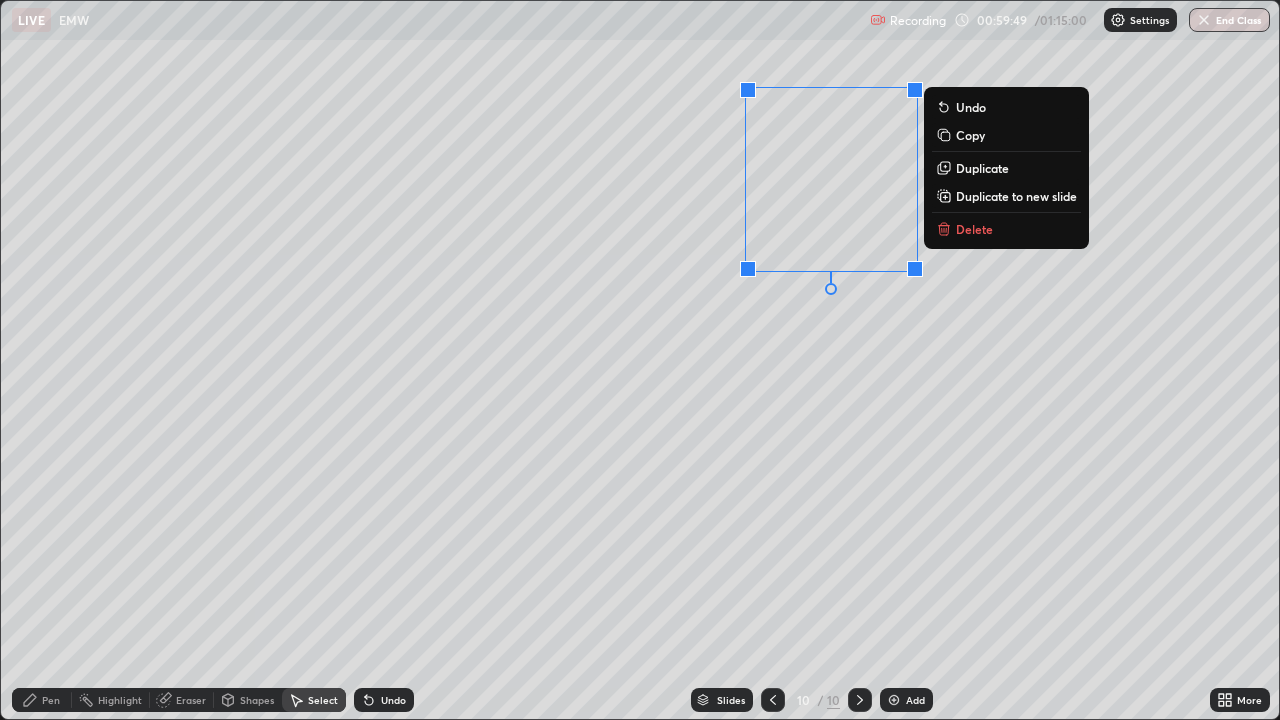 click on "Pen" at bounding box center (51, 700) 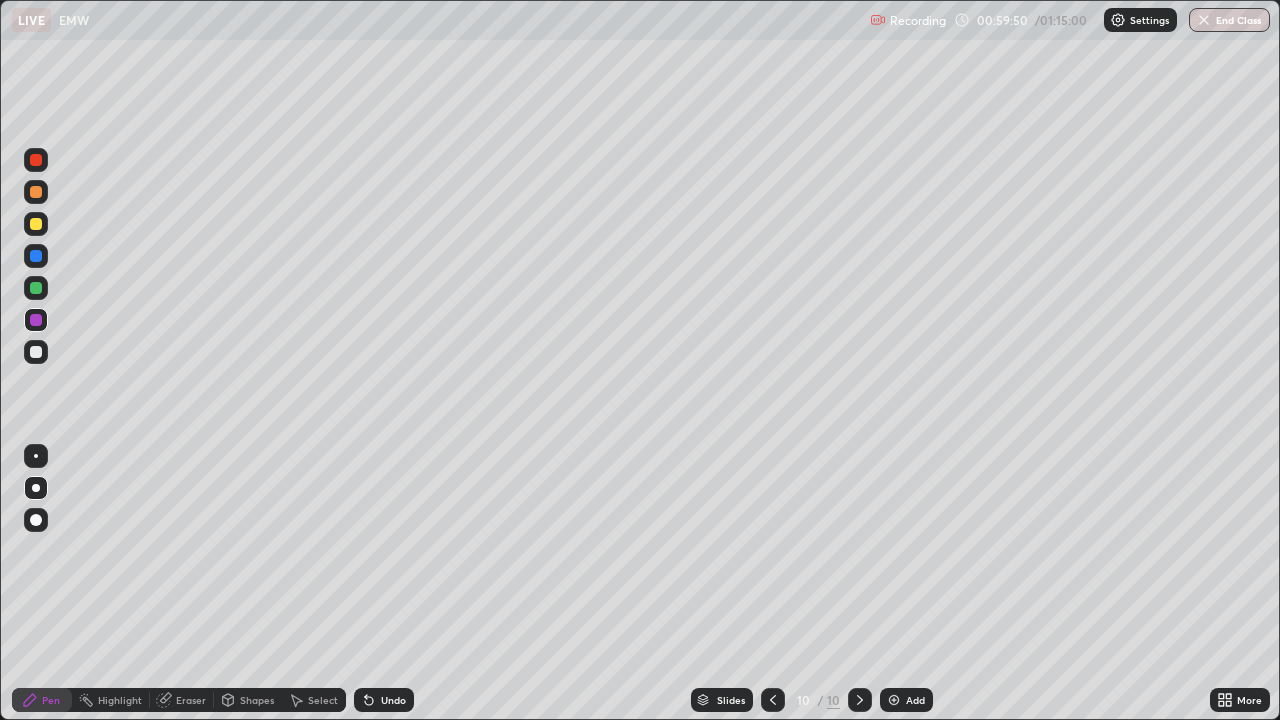 click on "Shapes" at bounding box center (257, 700) 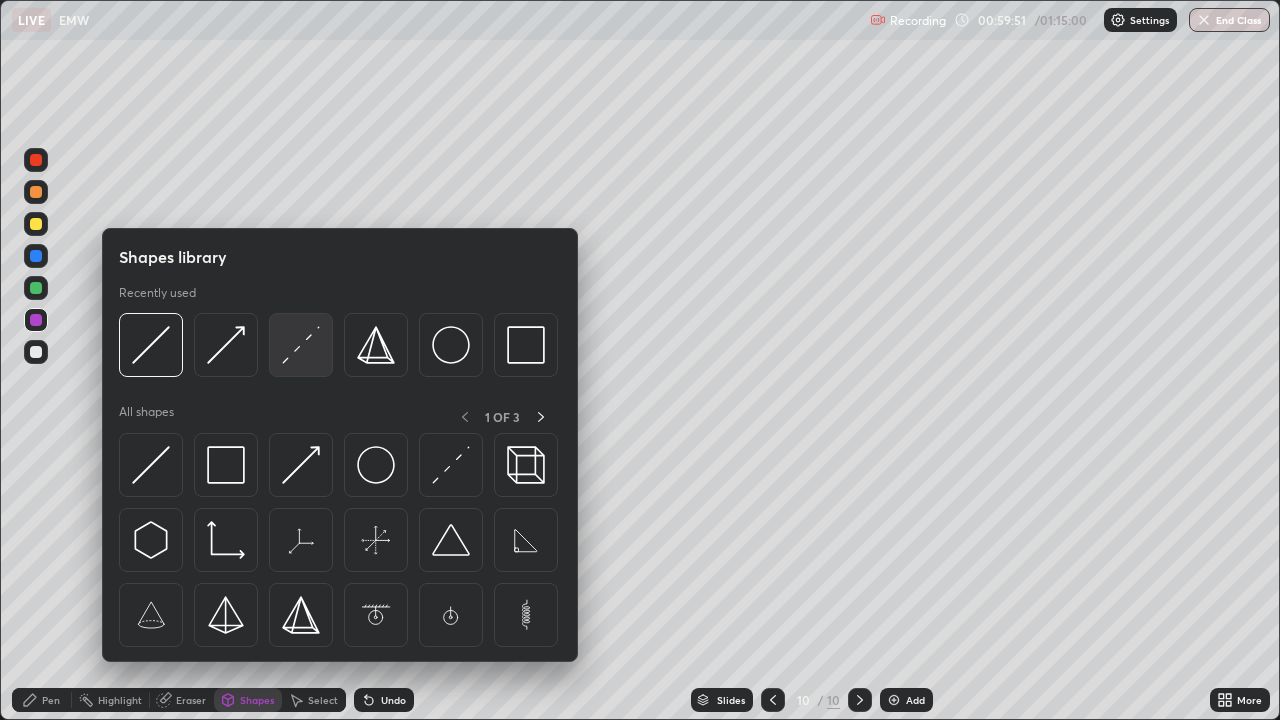 click at bounding box center [301, 345] 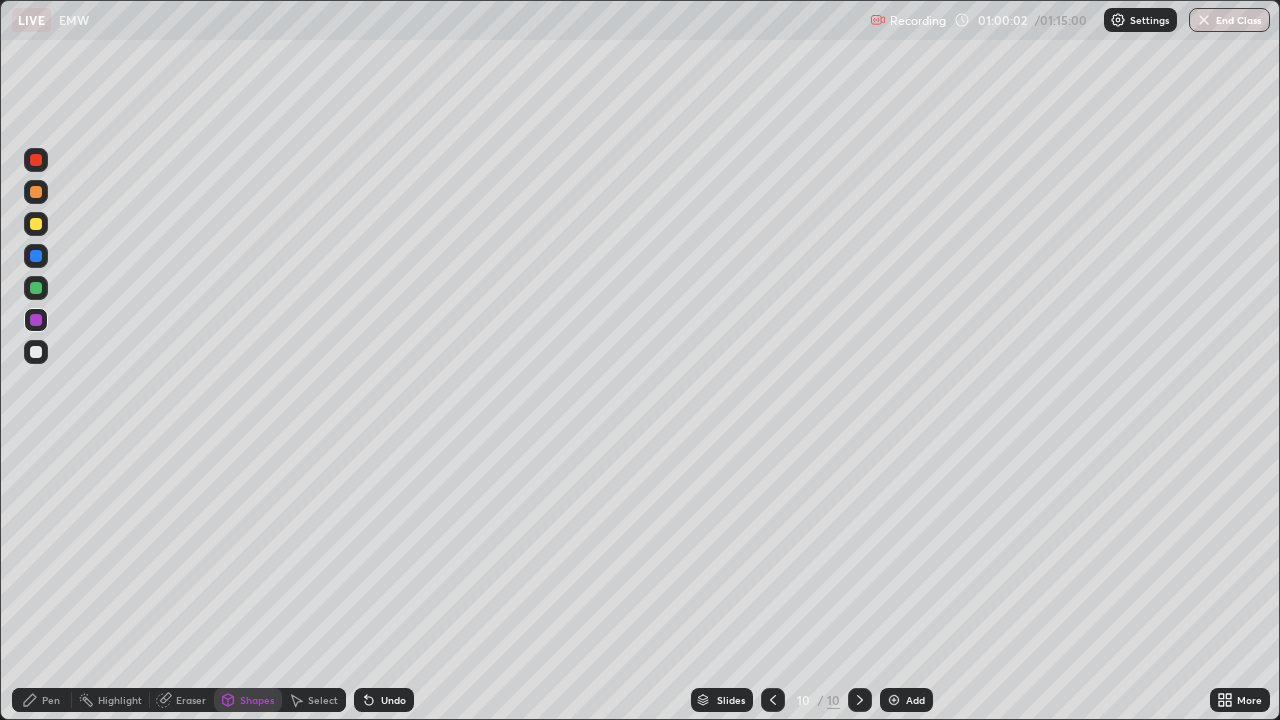 click at bounding box center [36, 224] 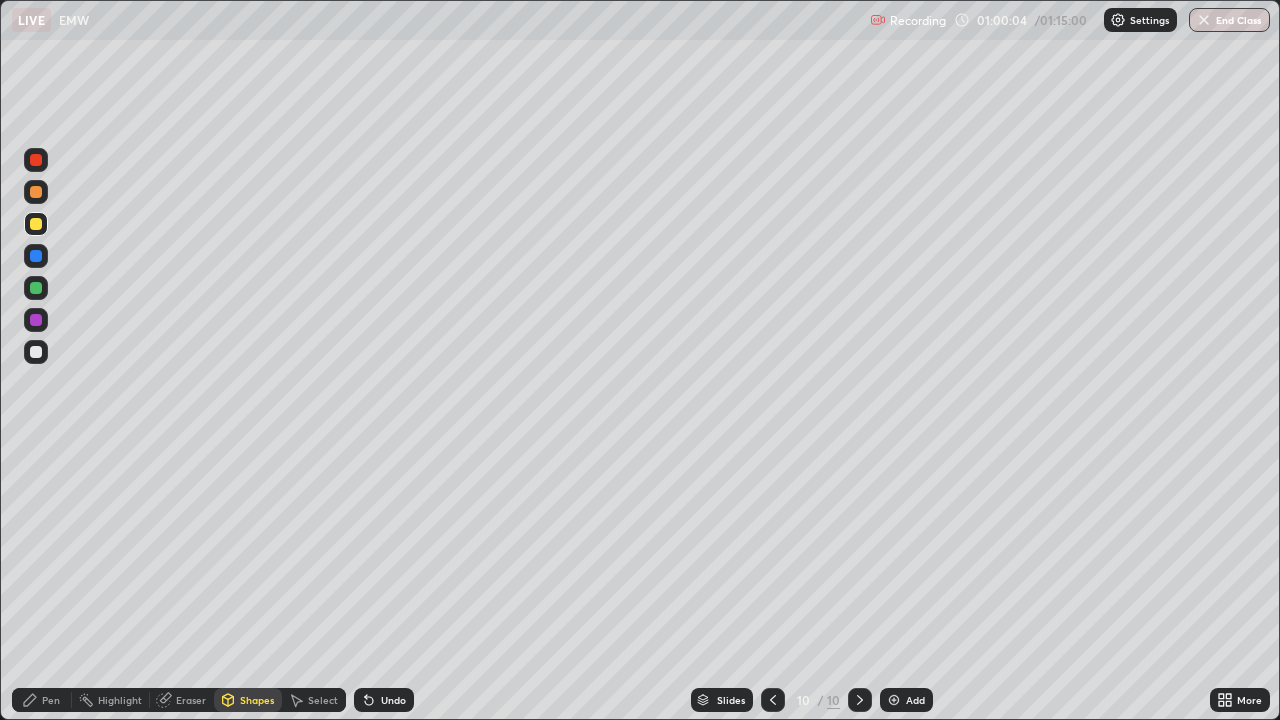 click at bounding box center (36, 224) 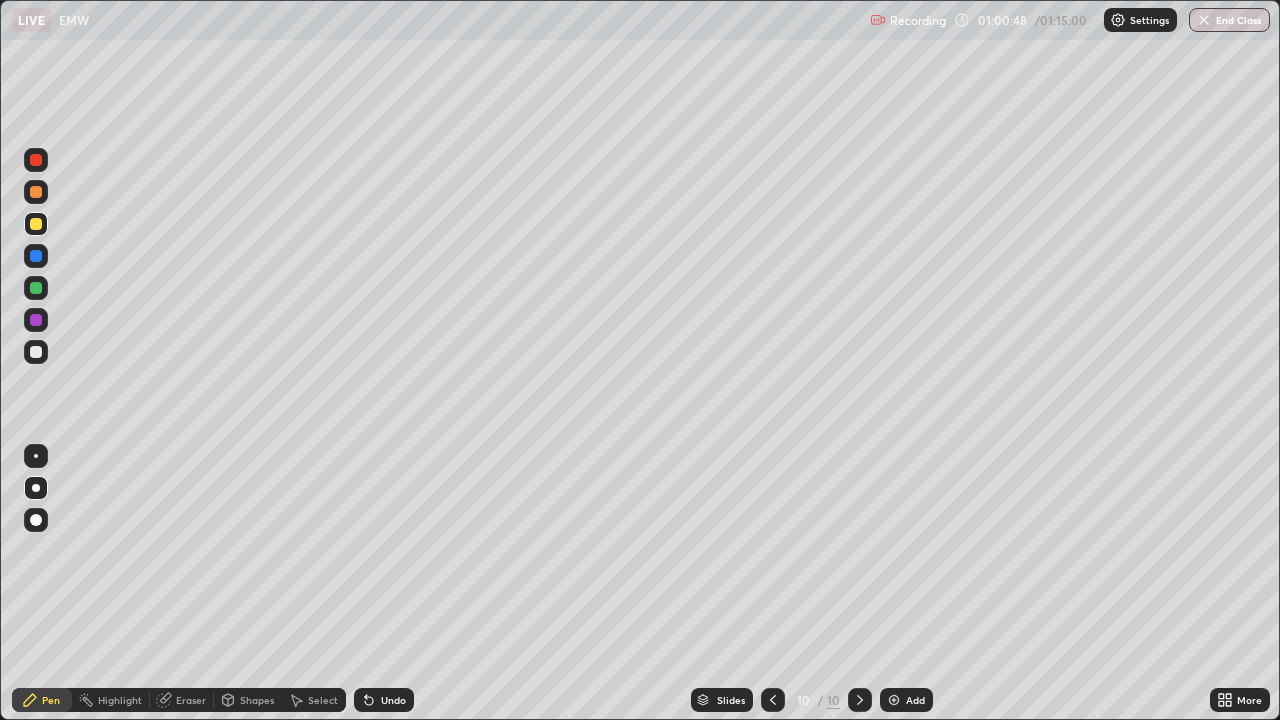 click at bounding box center [36, 352] 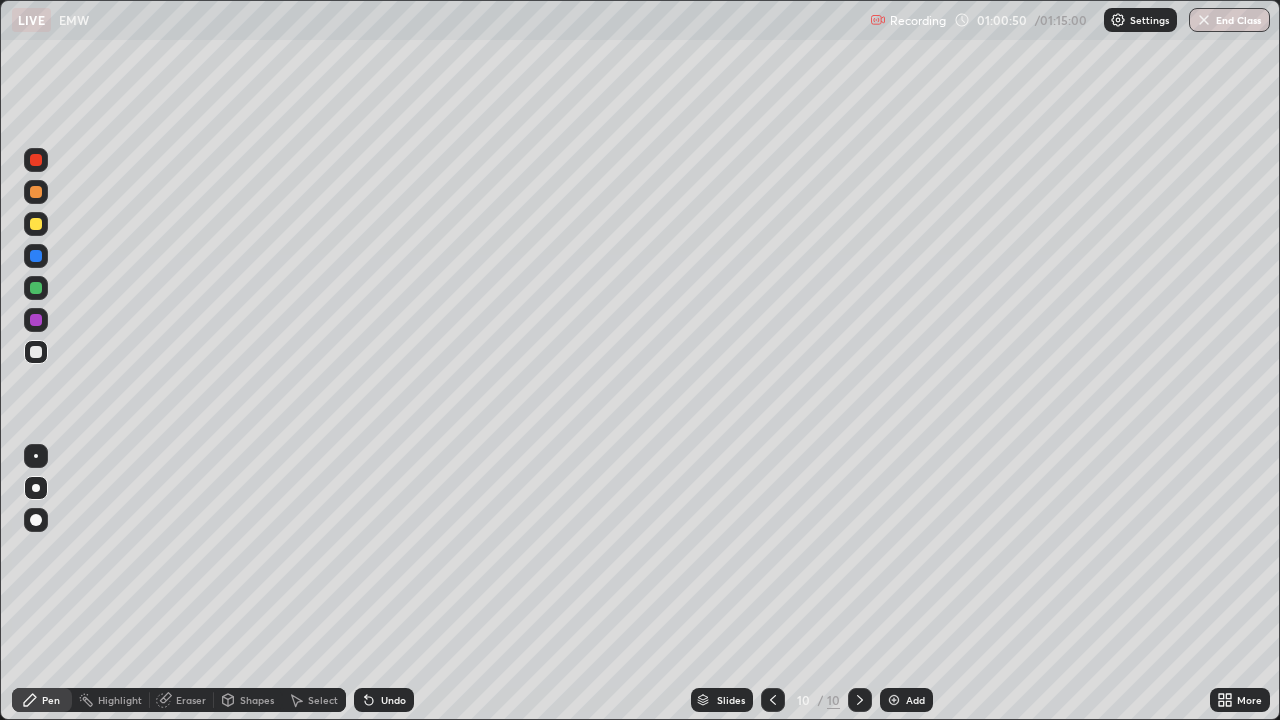 click at bounding box center (36, 352) 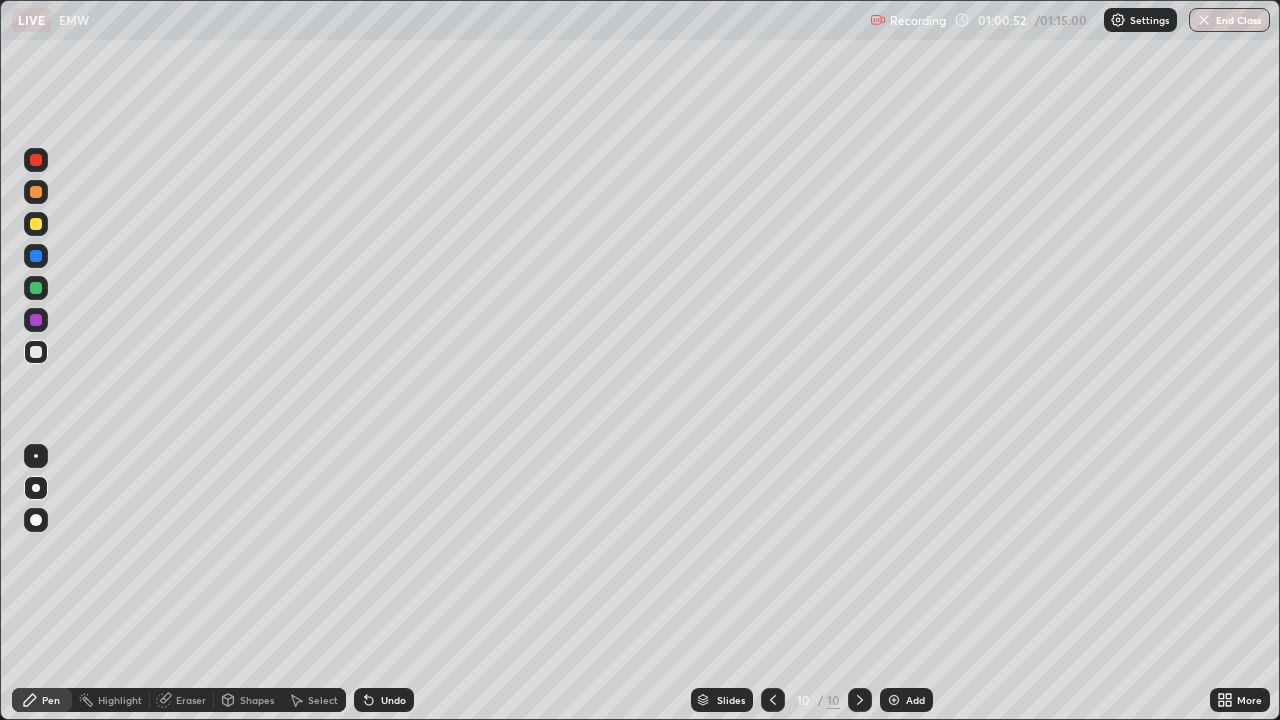 click on "Undo" at bounding box center [393, 700] 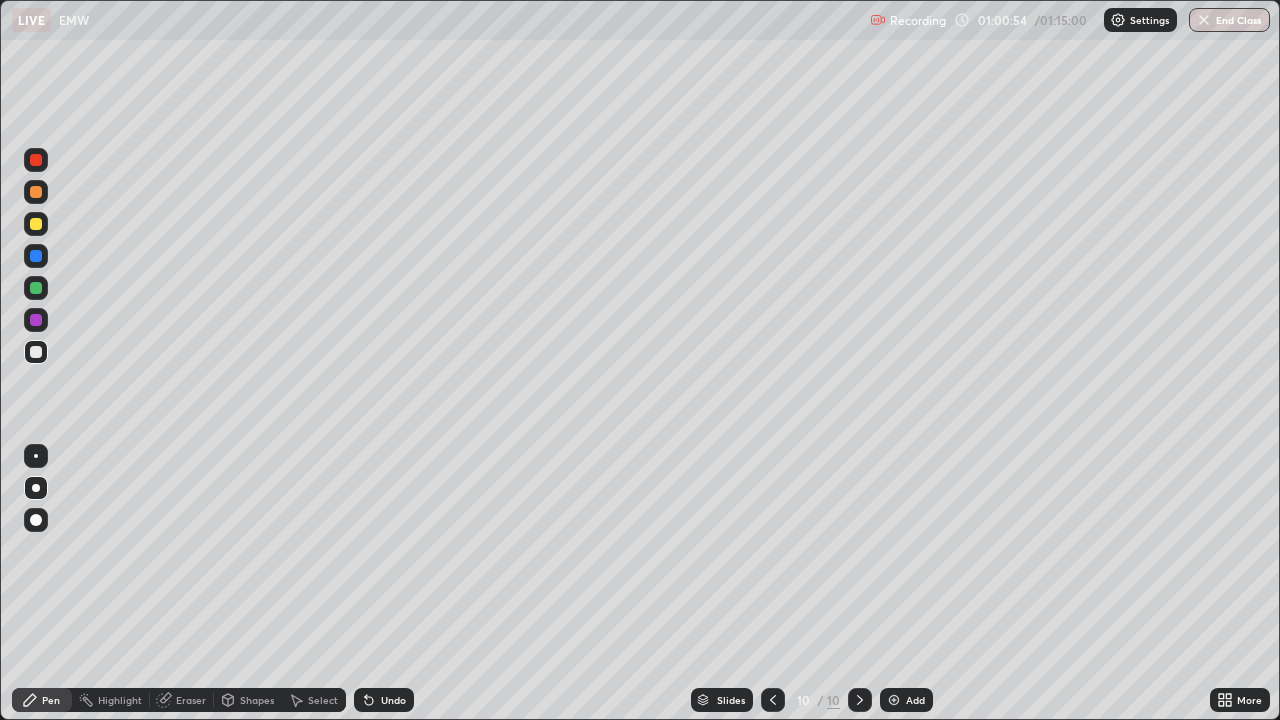 click on "Shapes" at bounding box center (257, 700) 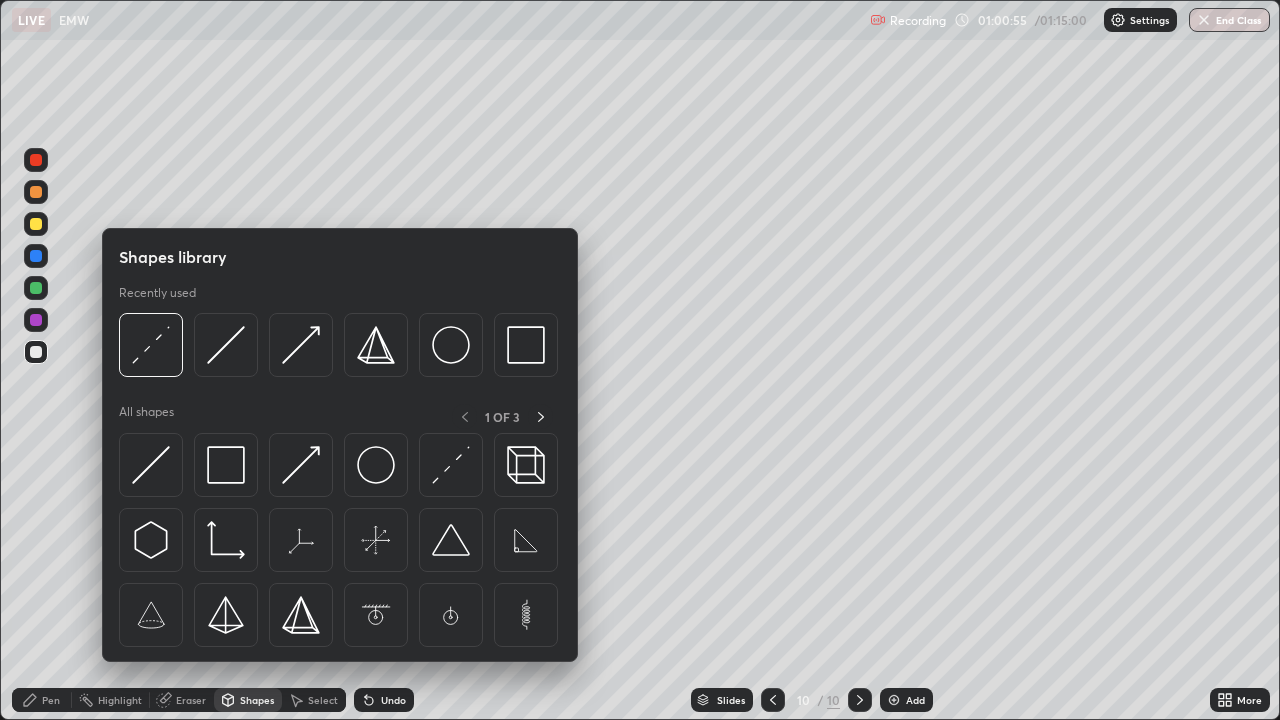 click at bounding box center (36, 320) 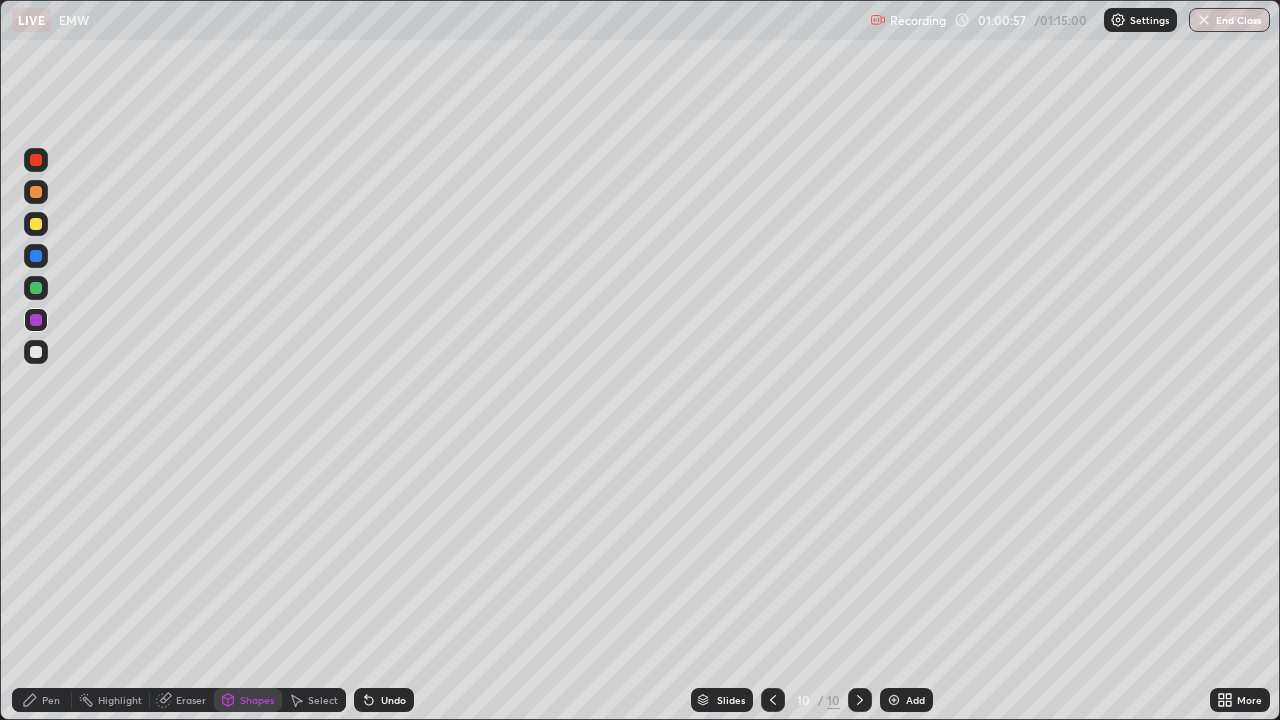 click on "Shapes" at bounding box center (248, 700) 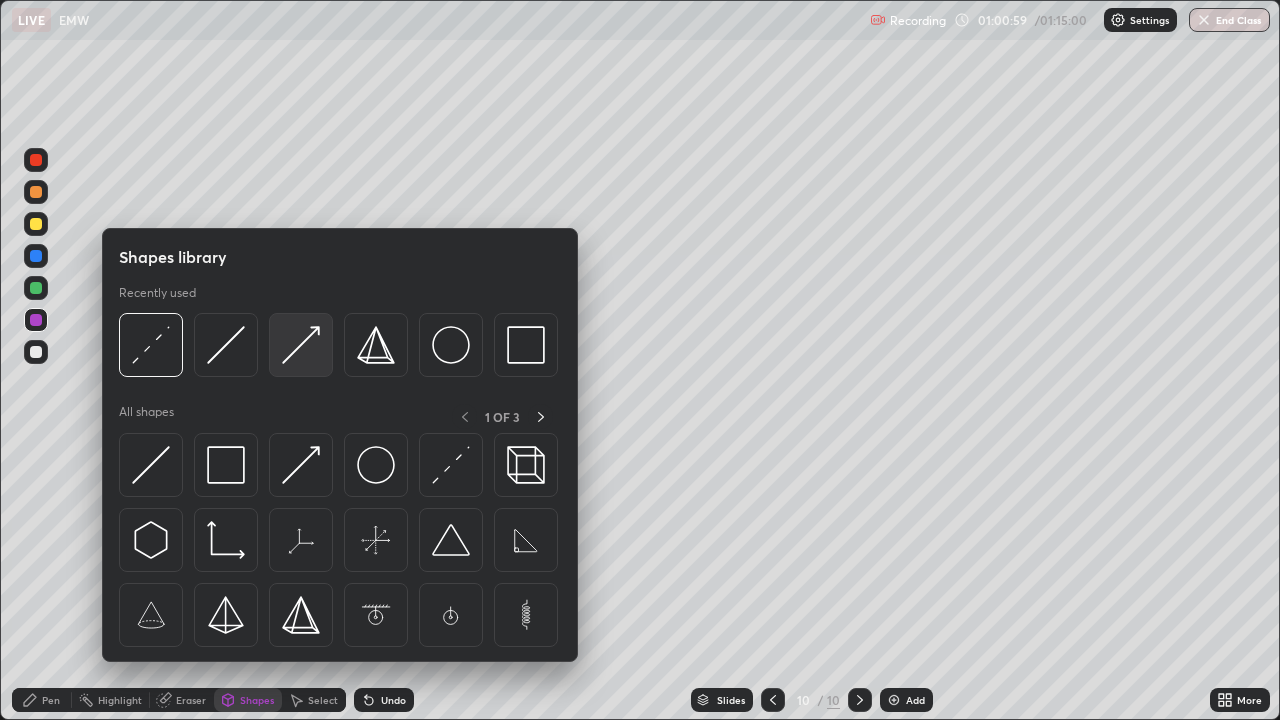 click at bounding box center (301, 345) 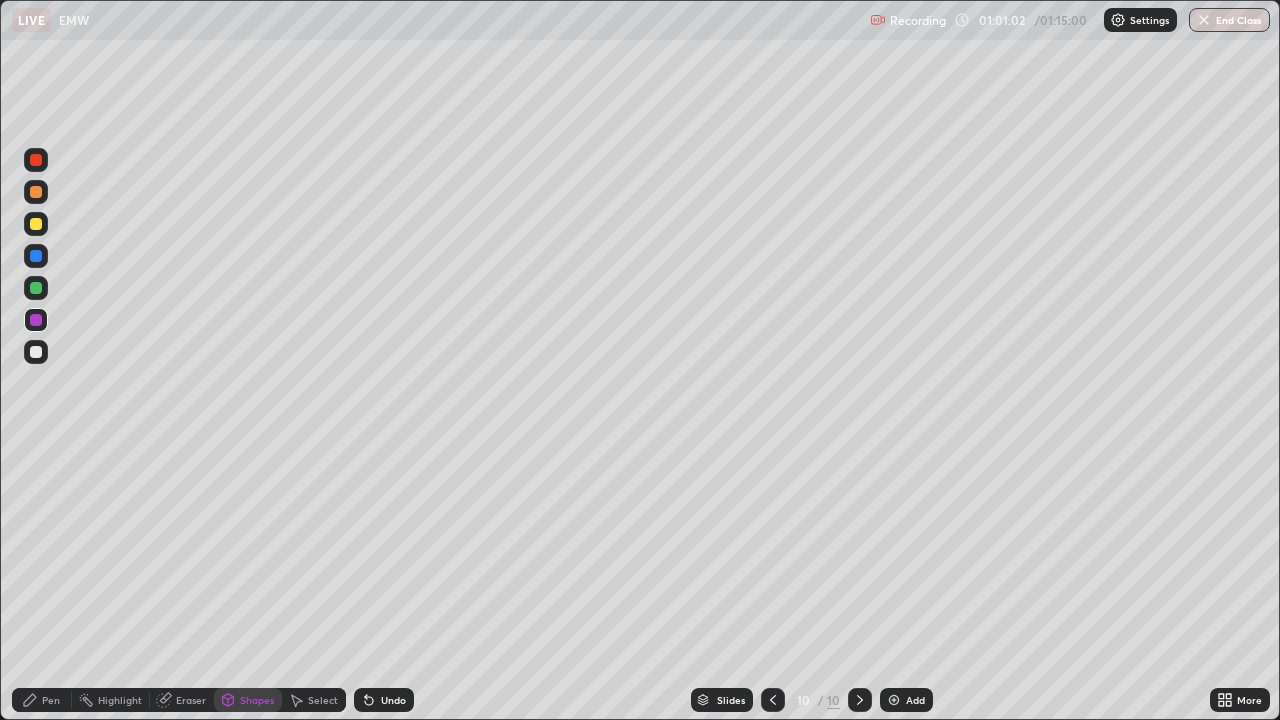 click on "Undo" at bounding box center (384, 700) 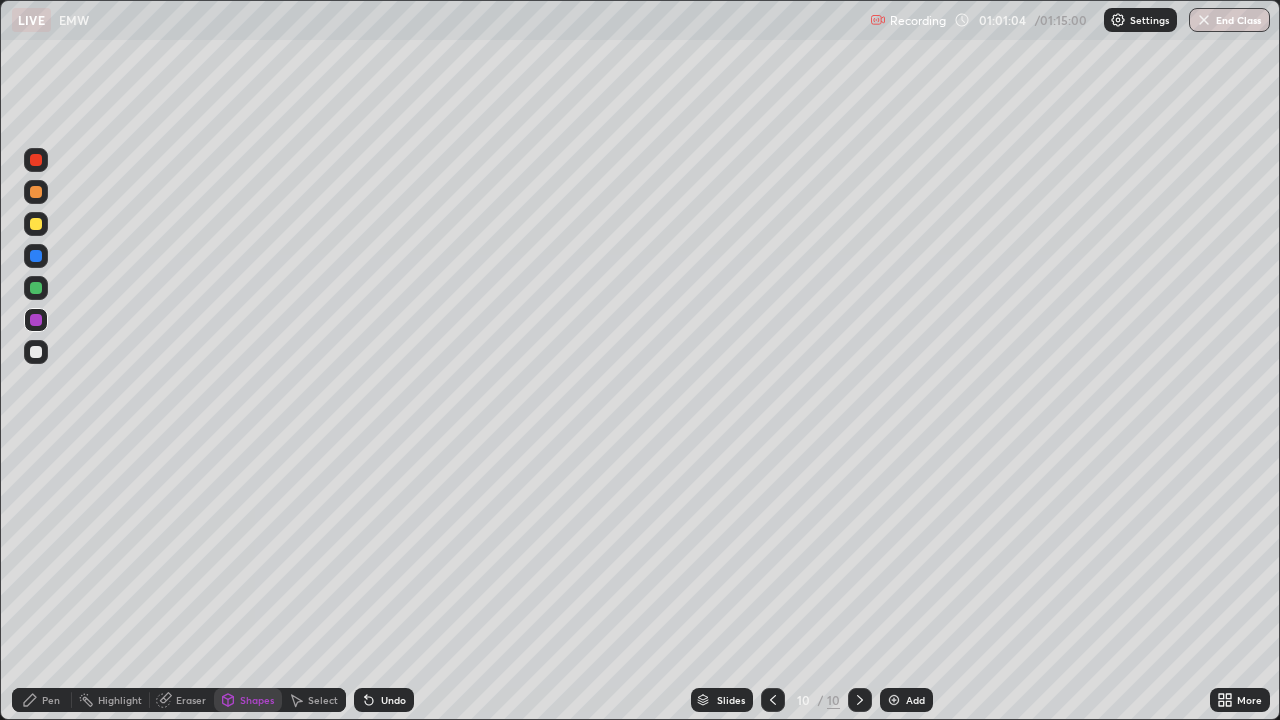 click on "Undo" at bounding box center (393, 700) 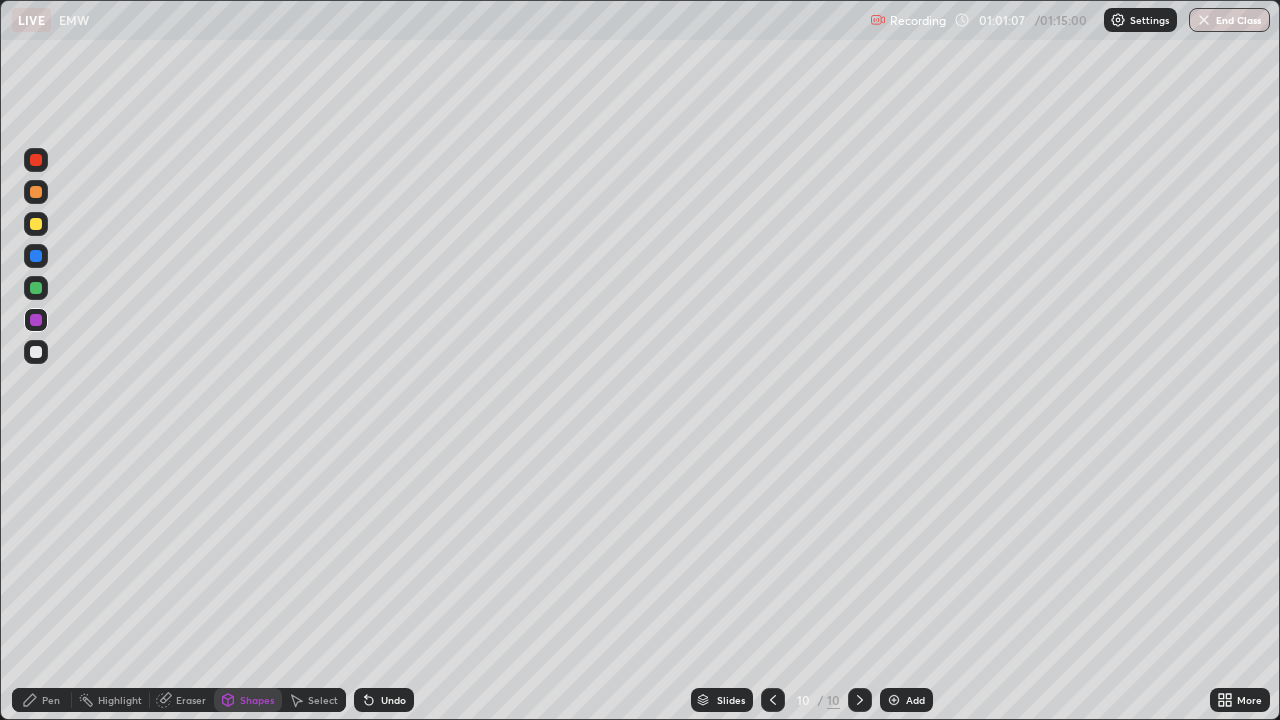 click at bounding box center (36, 352) 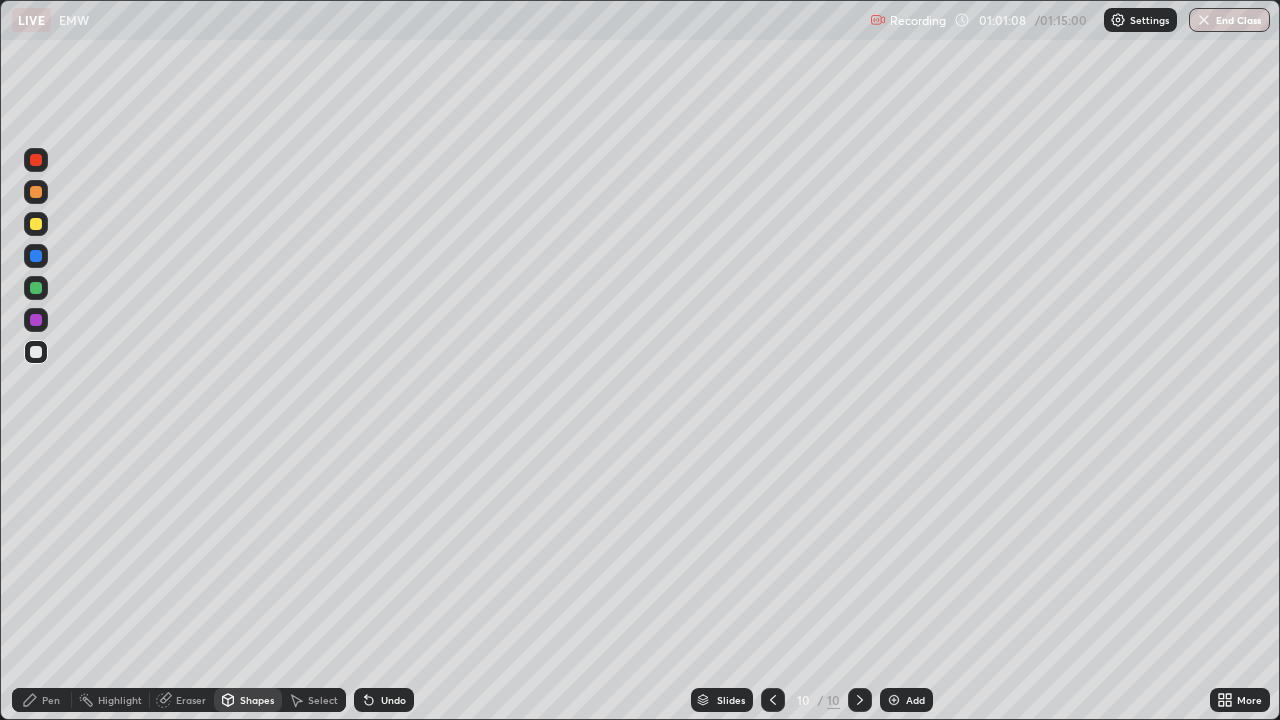 click 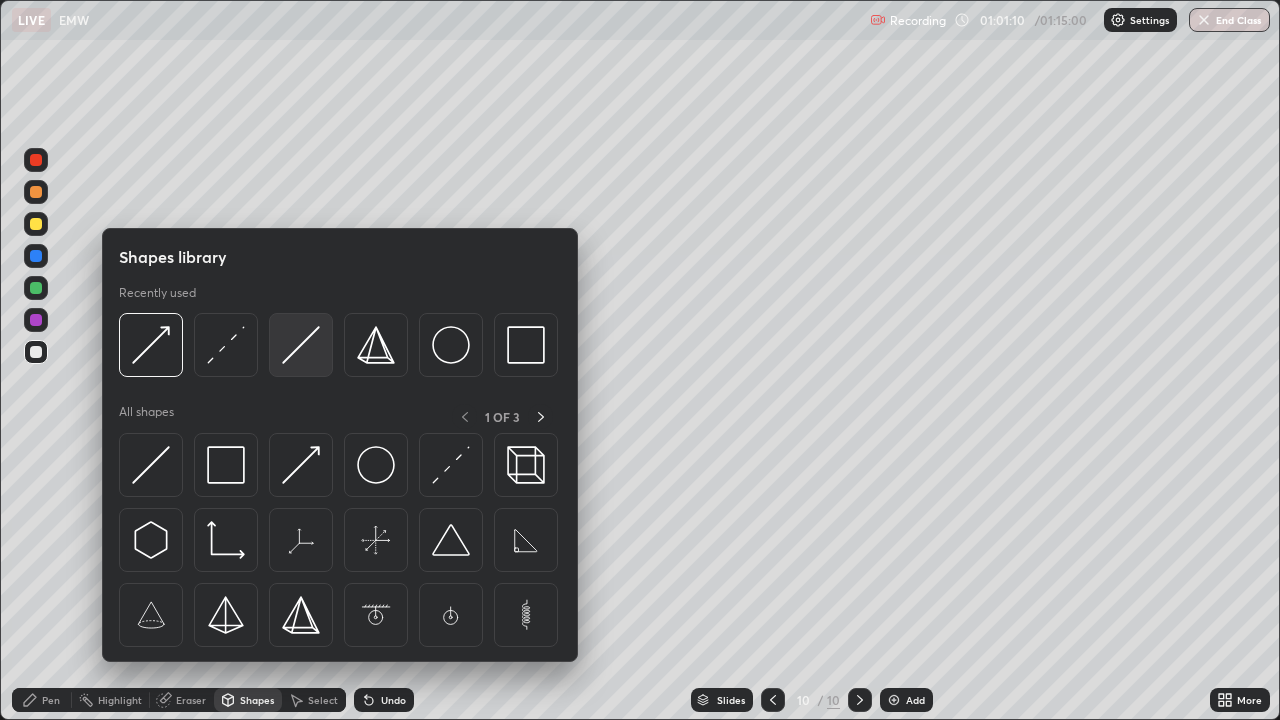 click at bounding box center [301, 345] 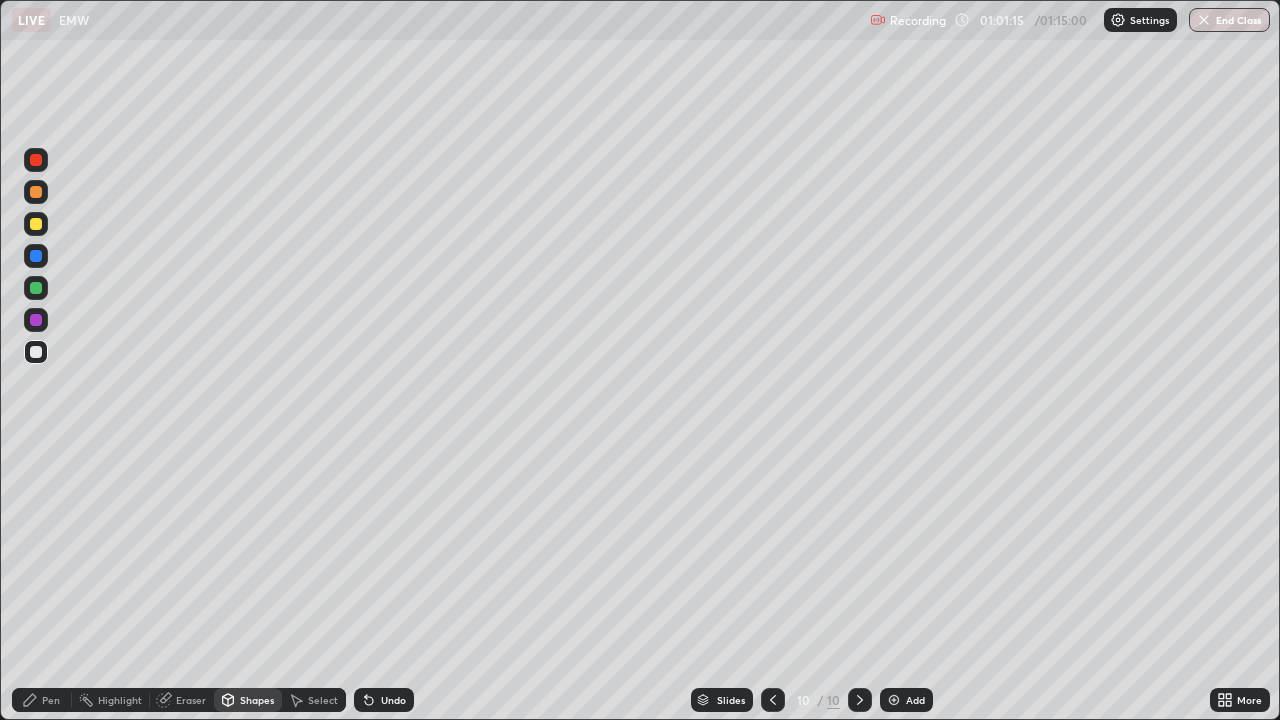 click on "Pen" at bounding box center (51, 700) 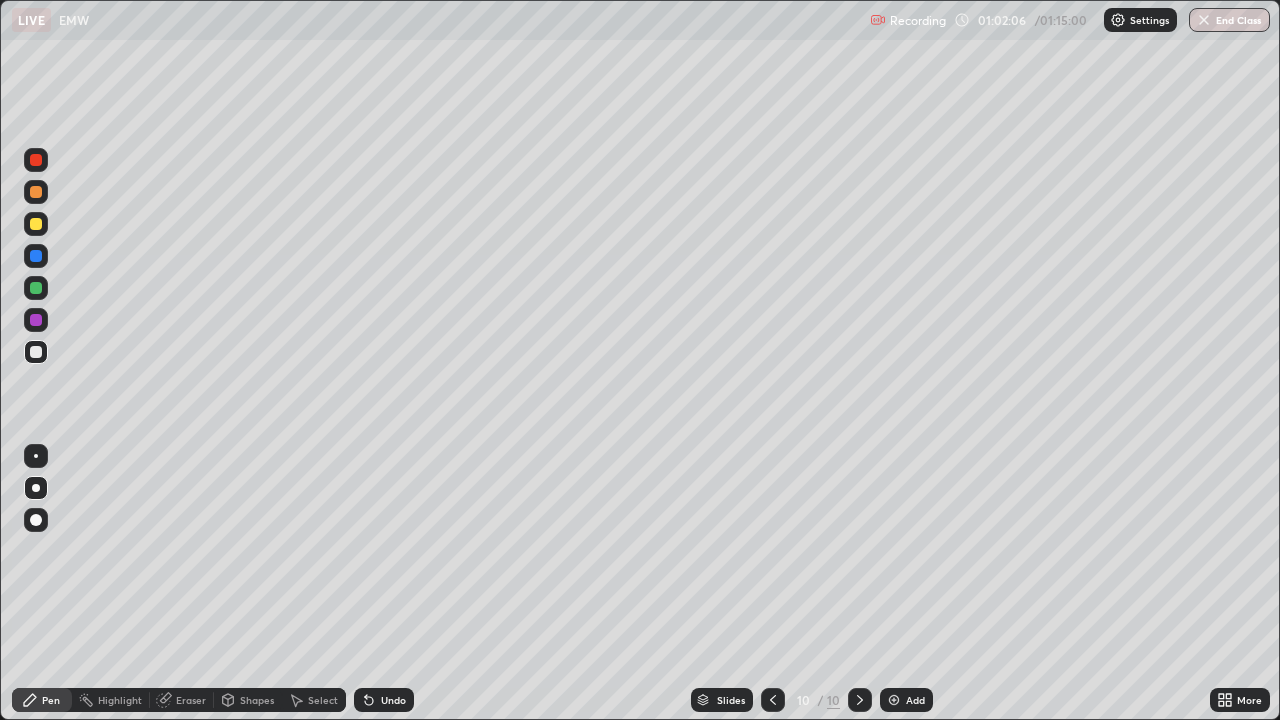 click on "Eraser" at bounding box center [191, 700] 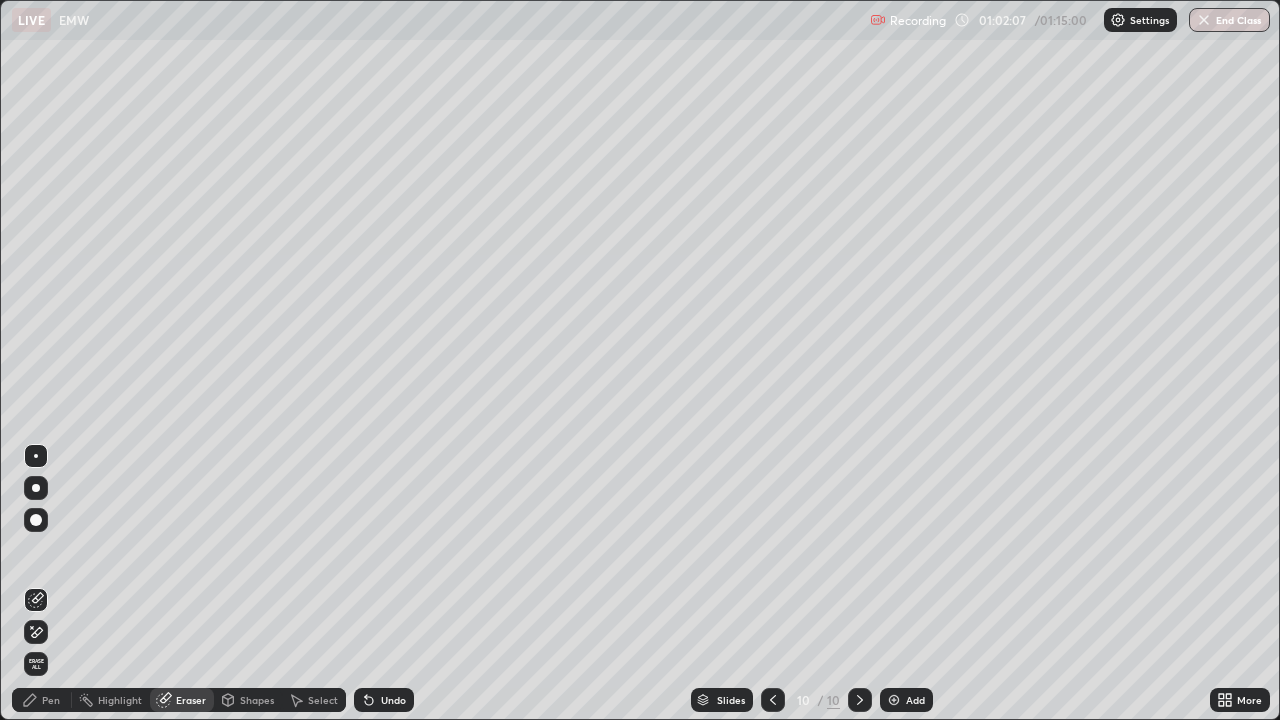 click on "Shapes" at bounding box center [248, 700] 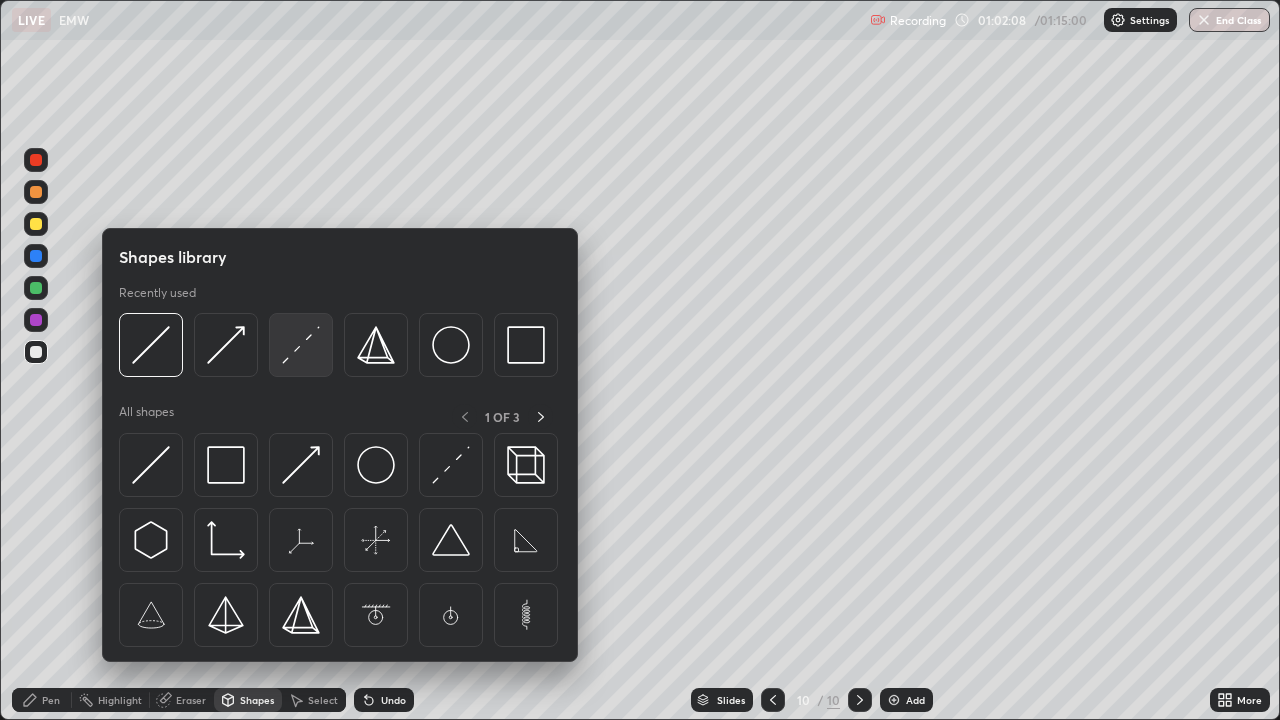 click at bounding box center [301, 345] 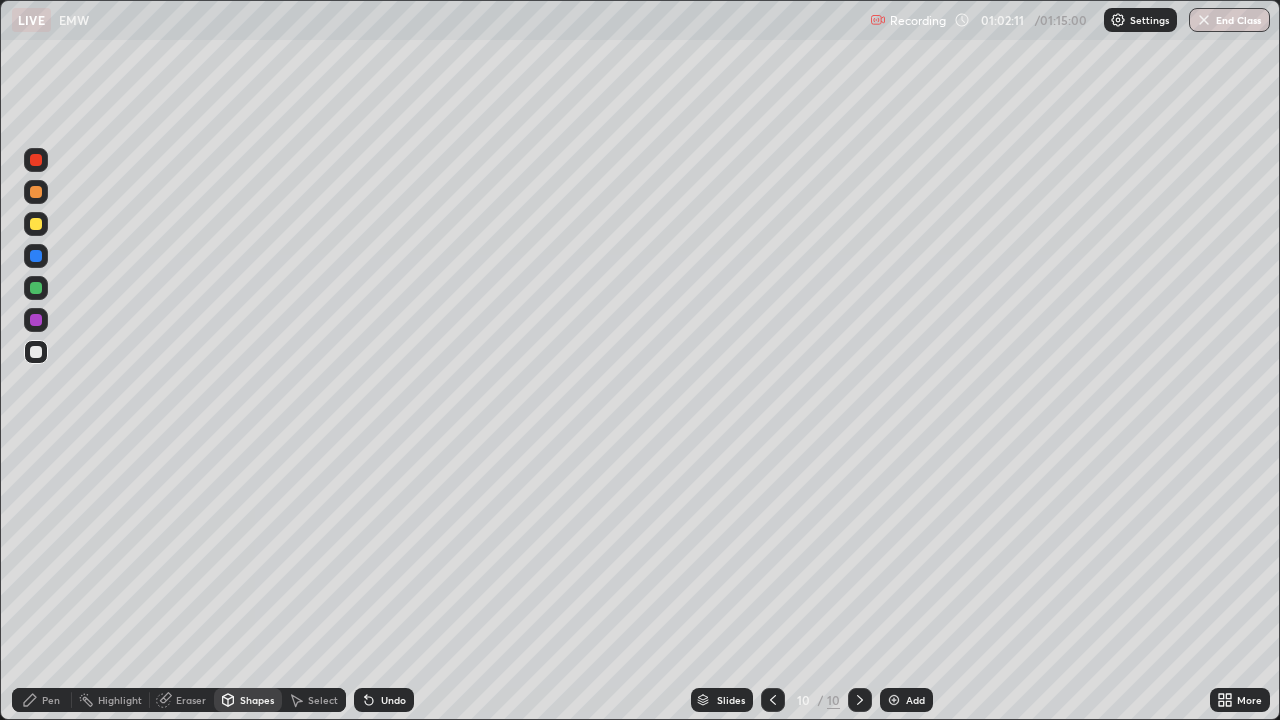 click on "Undo" at bounding box center [384, 700] 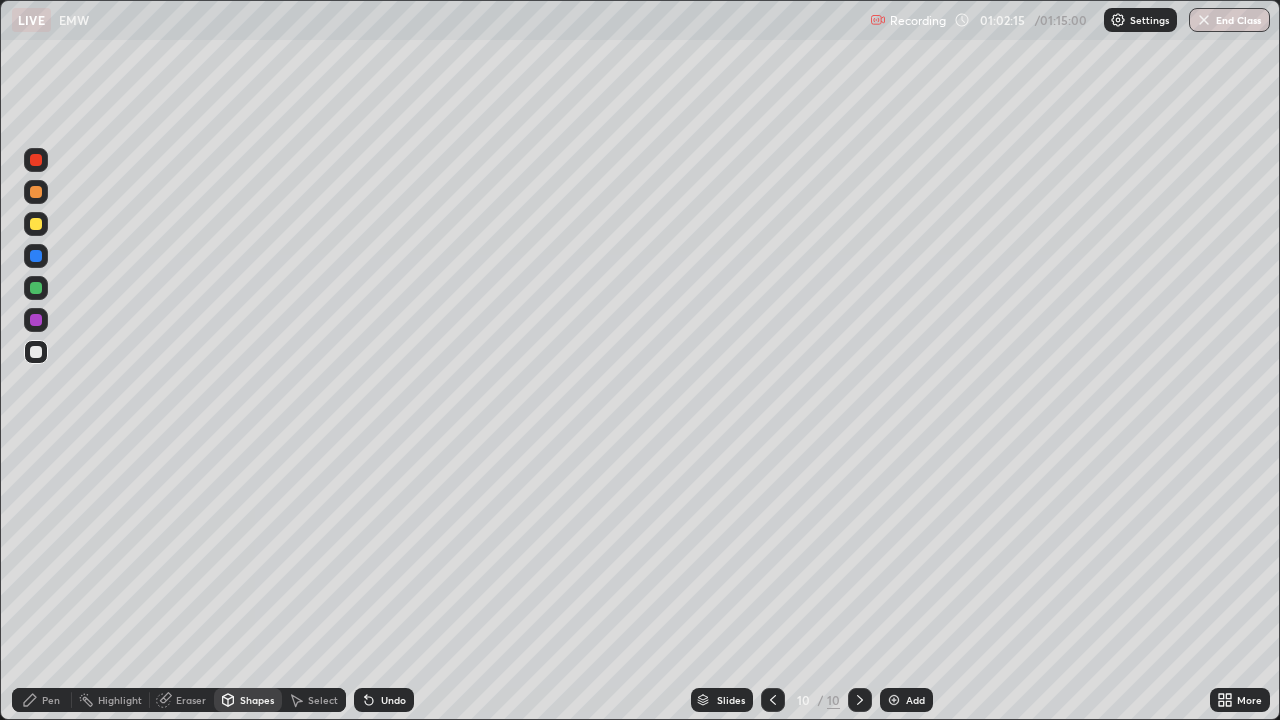 click at bounding box center (36, 288) 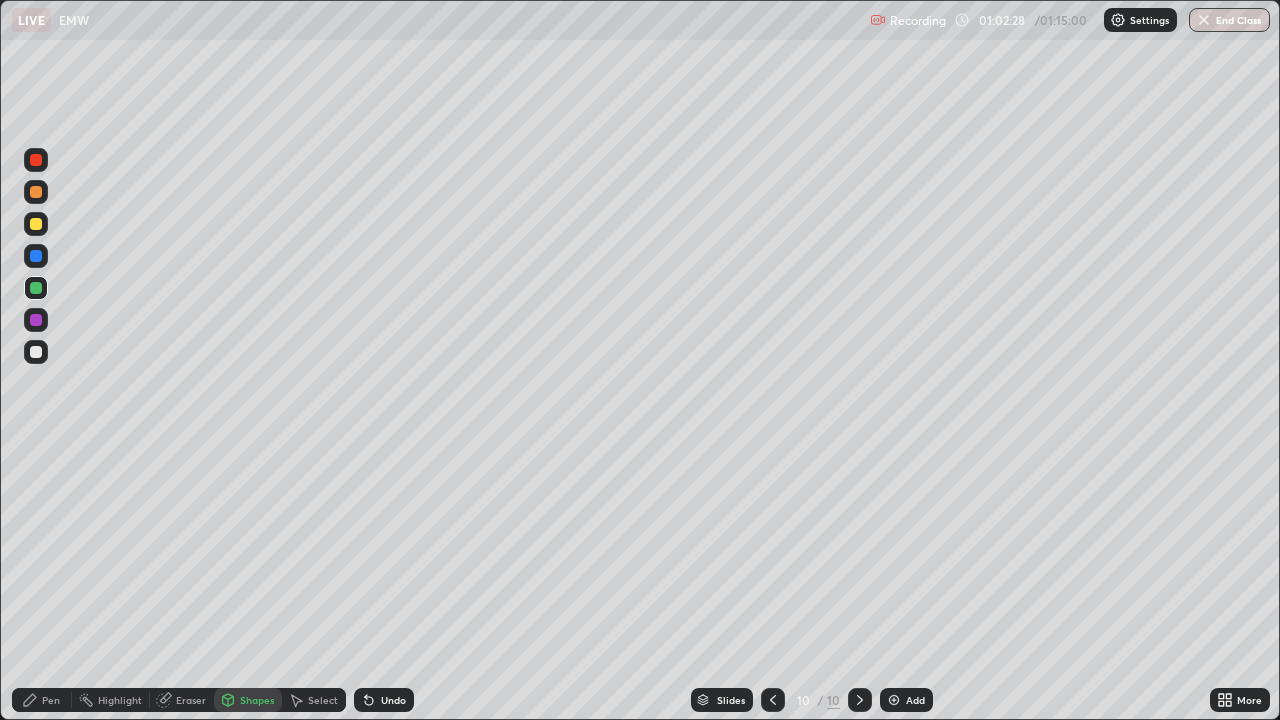 click at bounding box center (36, 256) 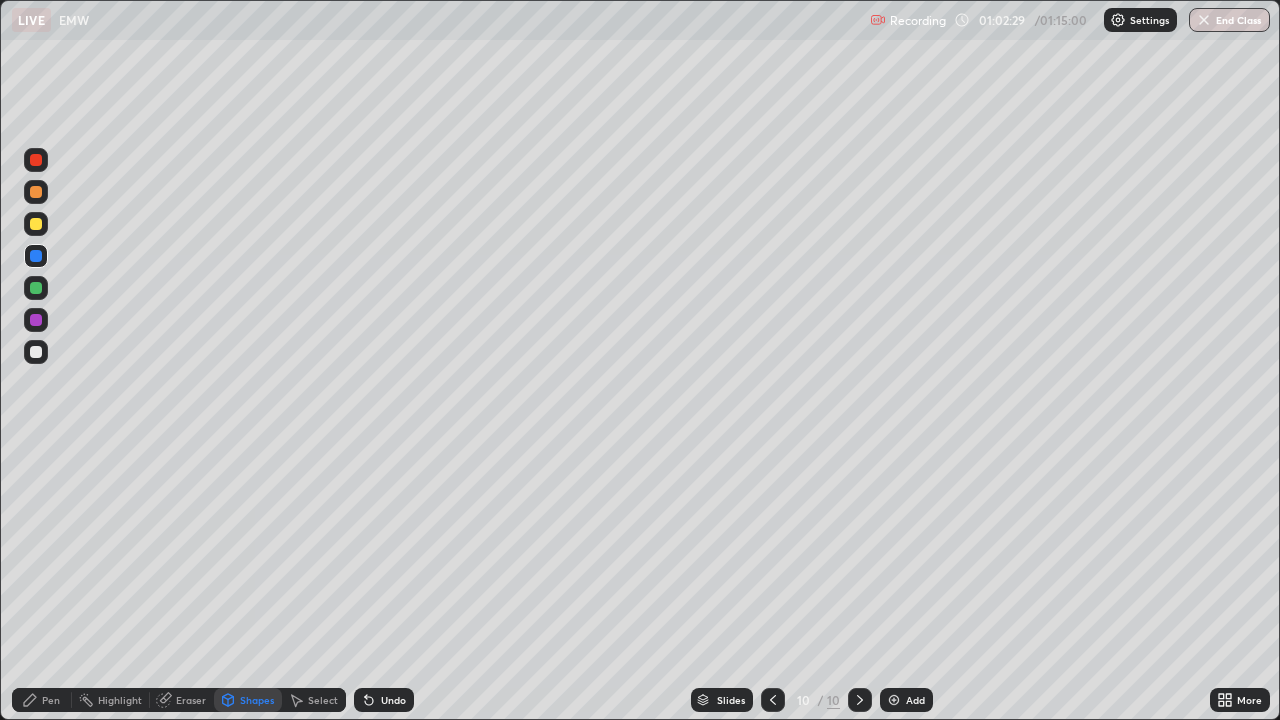 click on "Pen" at bounding box center (51, 700) 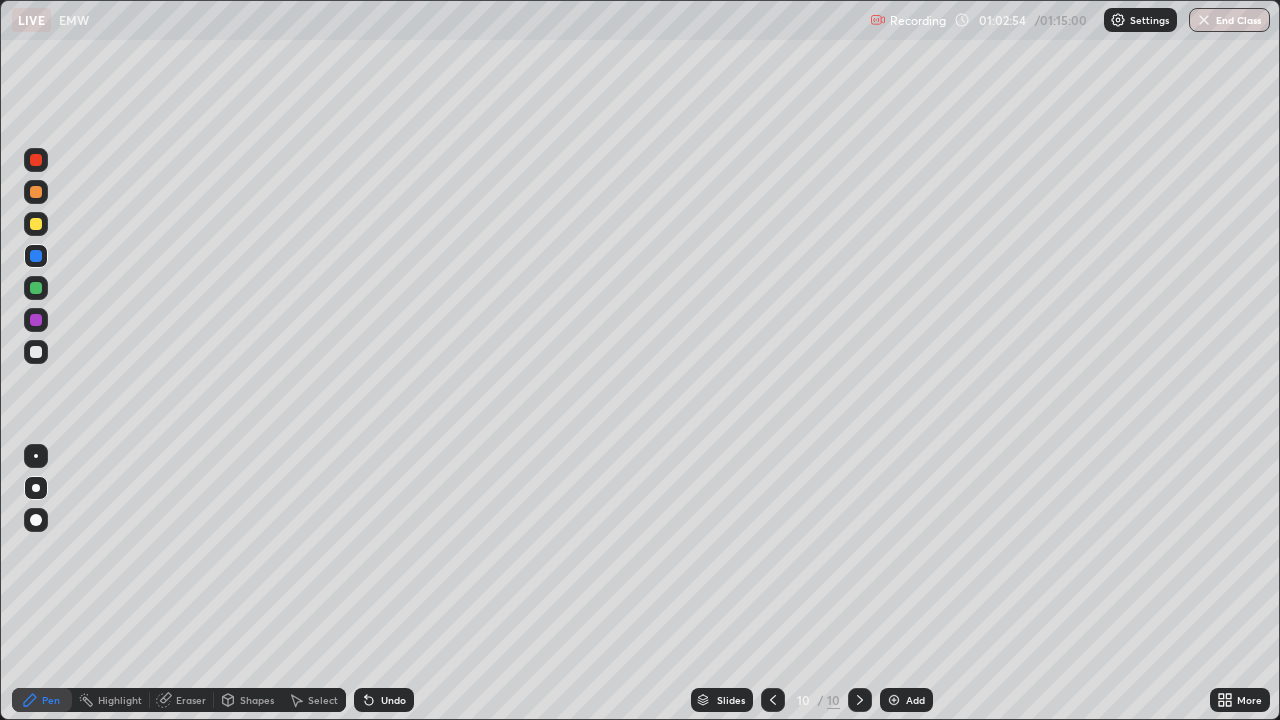 click on "Highlight" at bounding box center (120, 700) 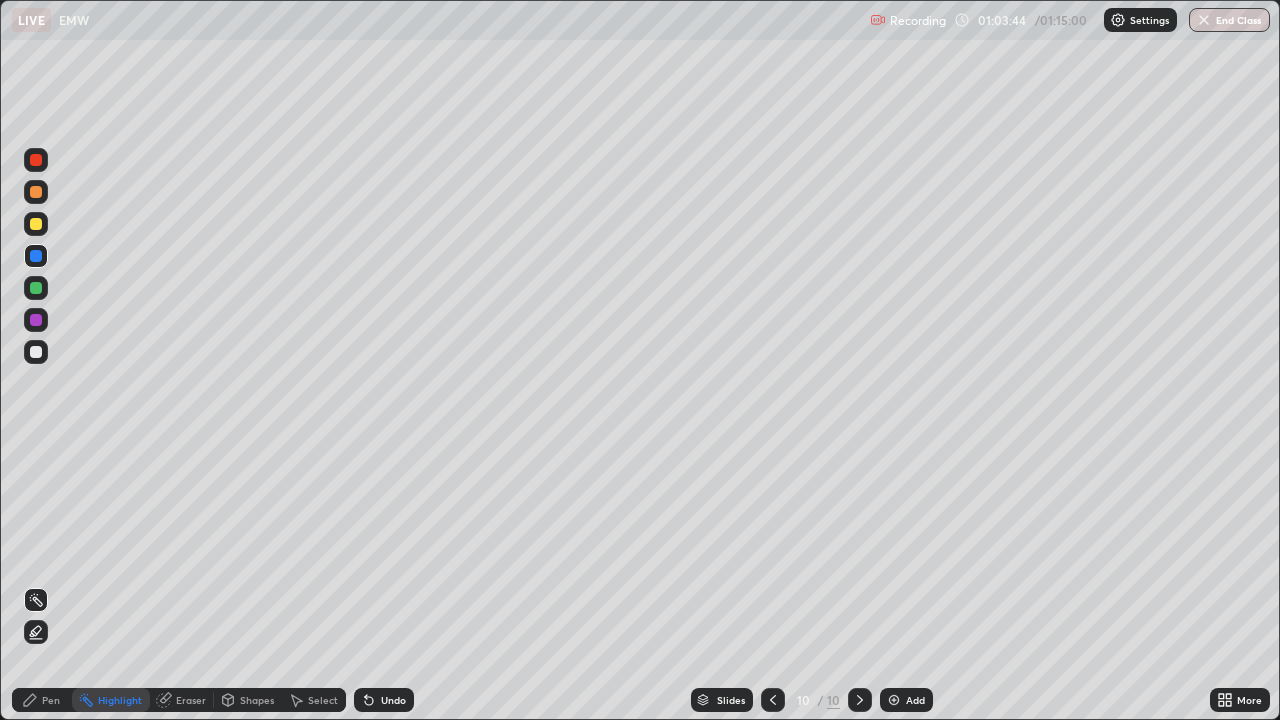 click at bounding box center [894, 700] 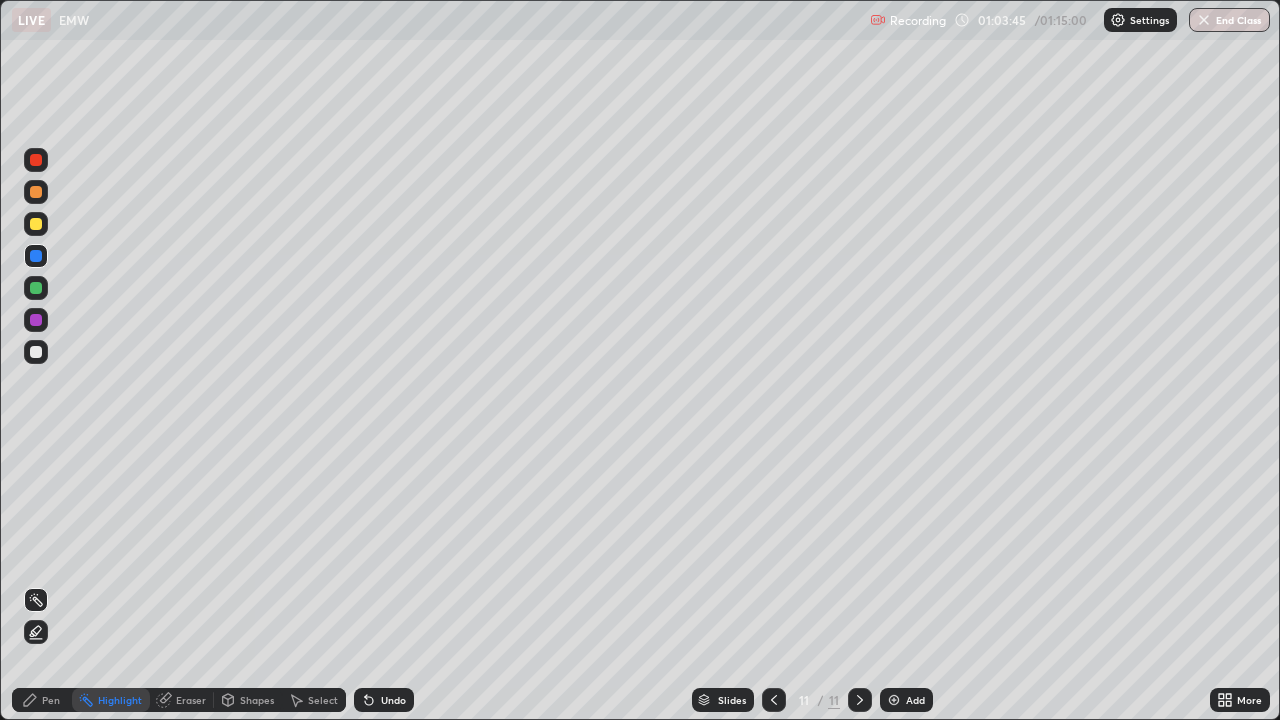 click 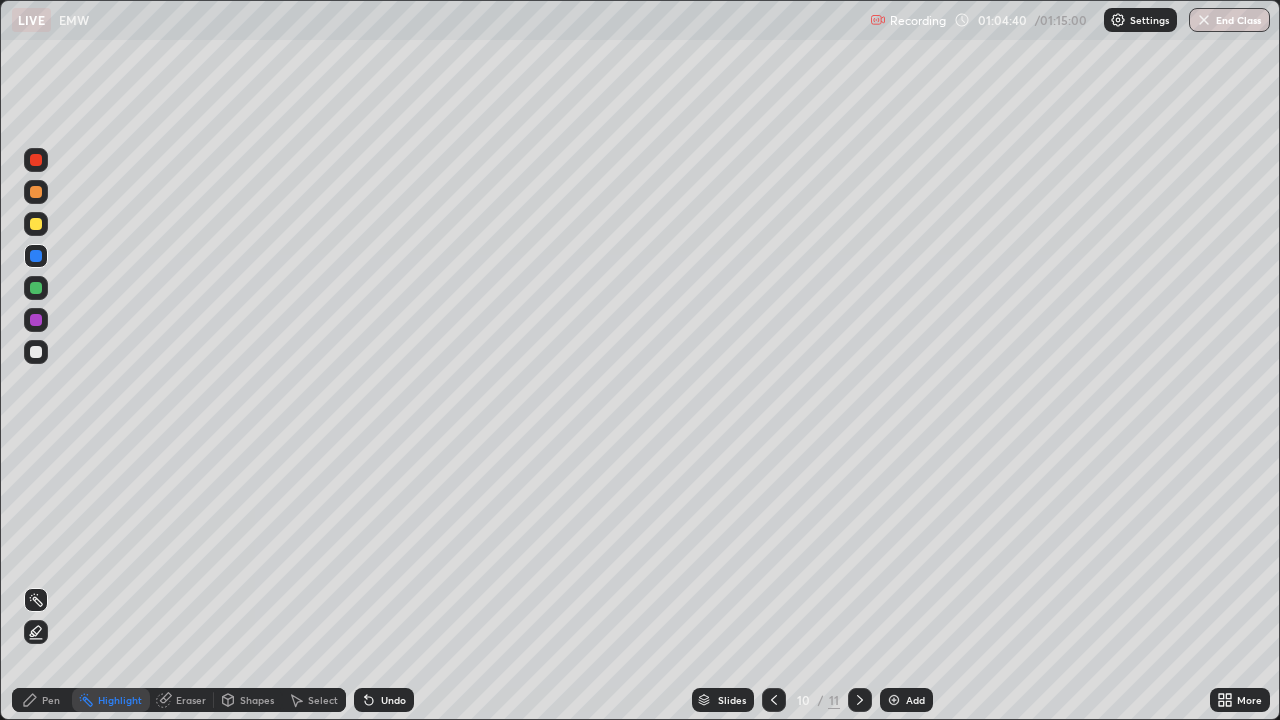 click 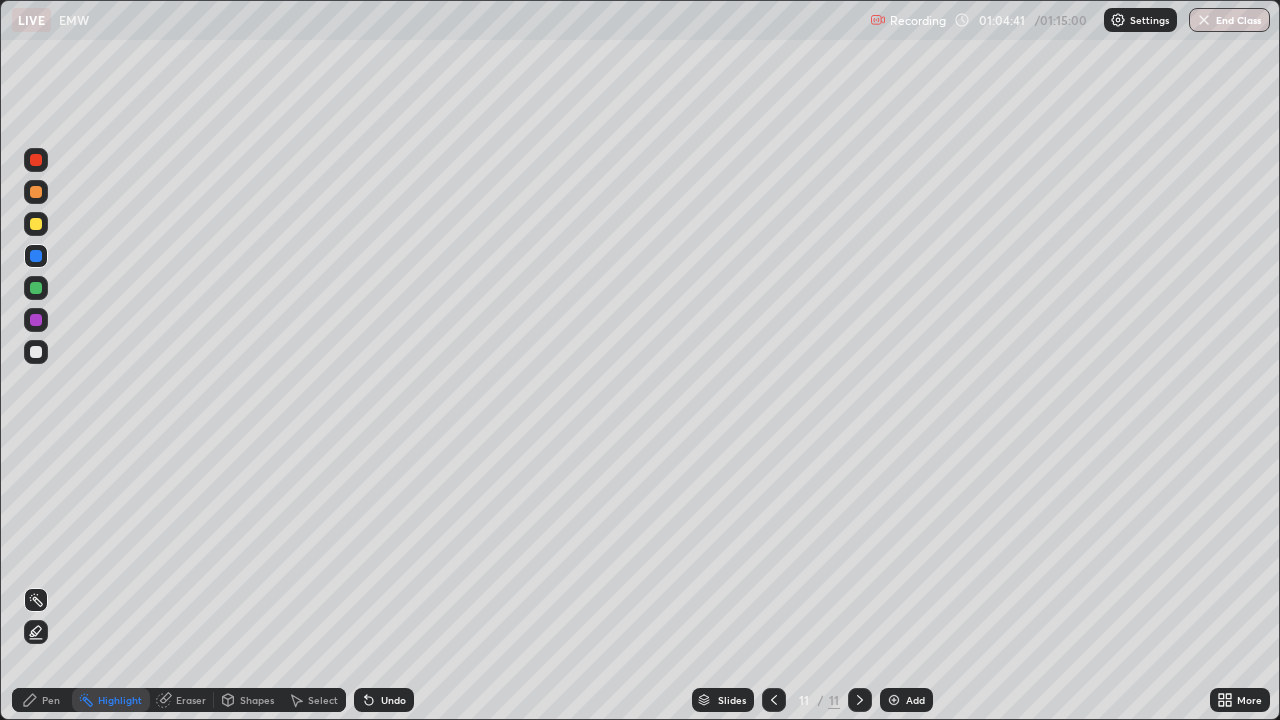 click on "Pen" at bounding box center (51, 700) 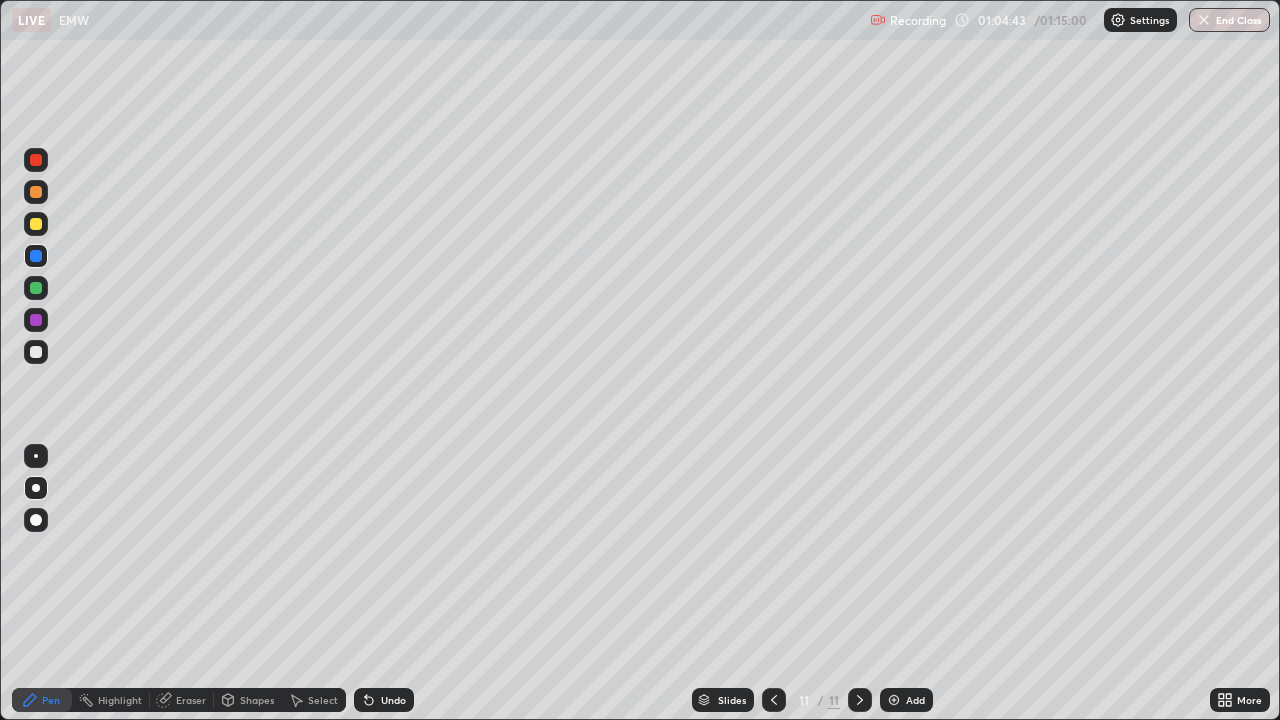 click at bounding box center (36, 488) 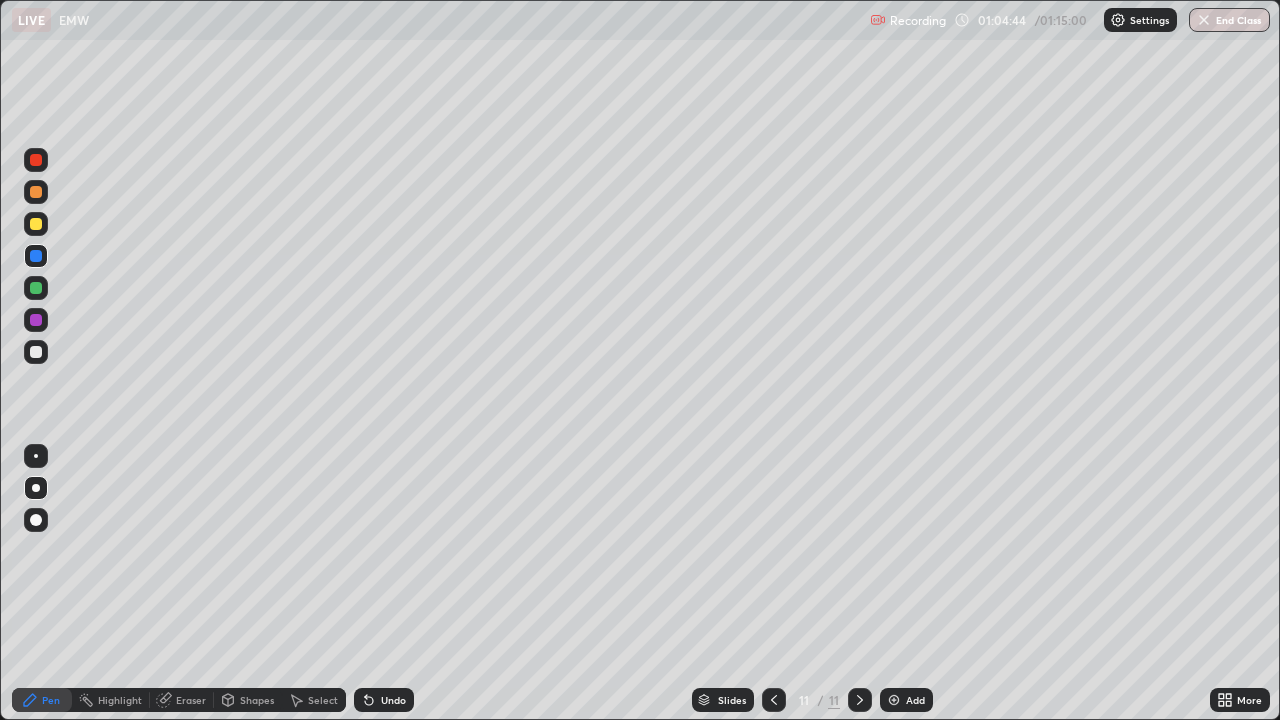 click at bounding box center (36, 352) 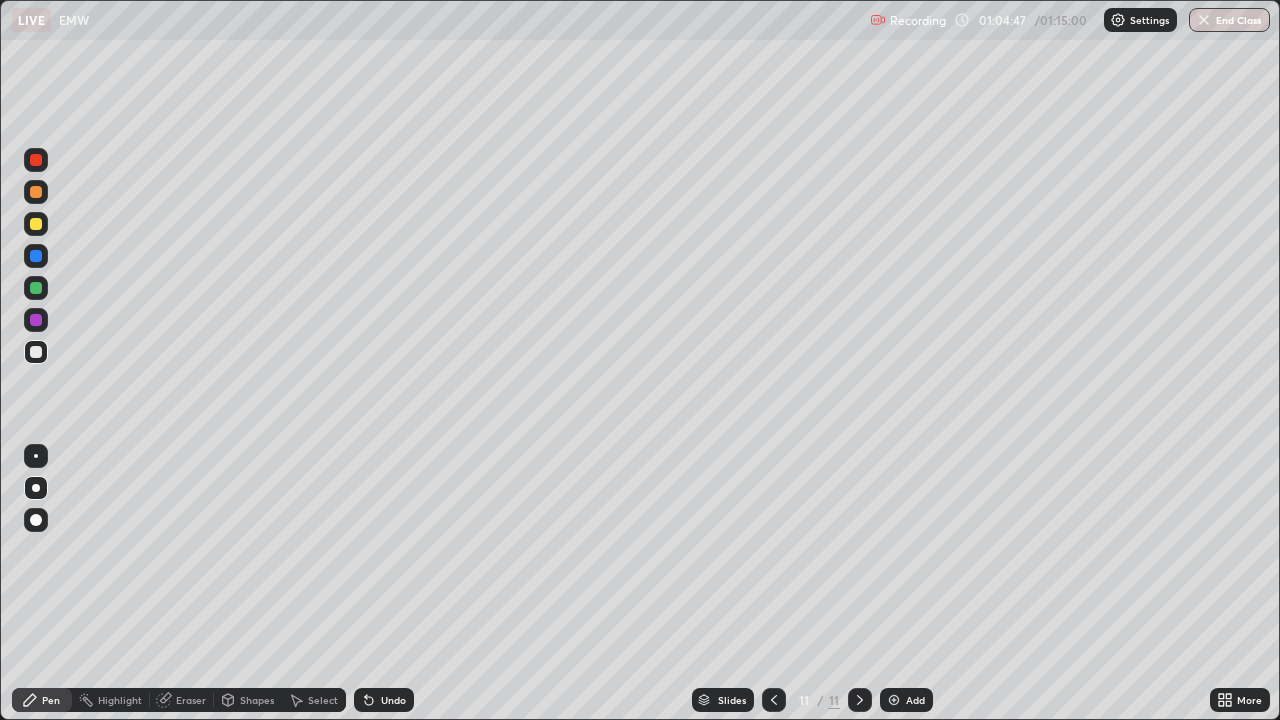 click 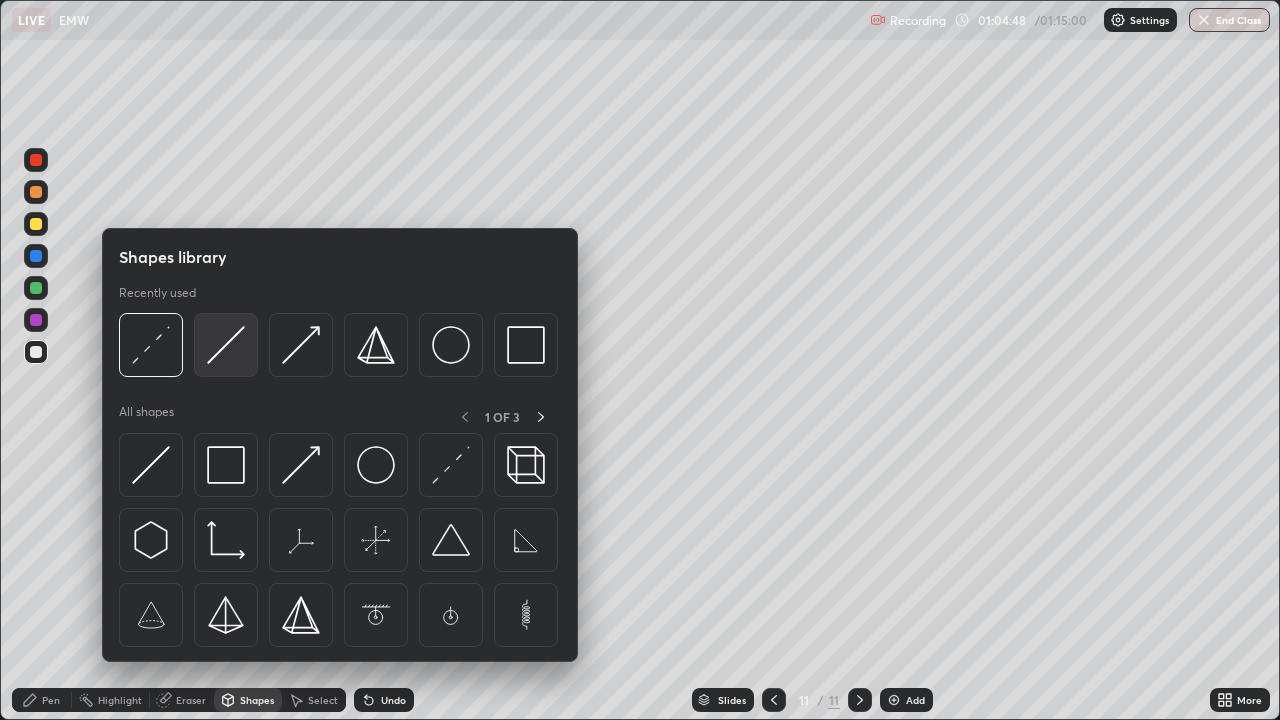 click at bounding box center [226, 345] 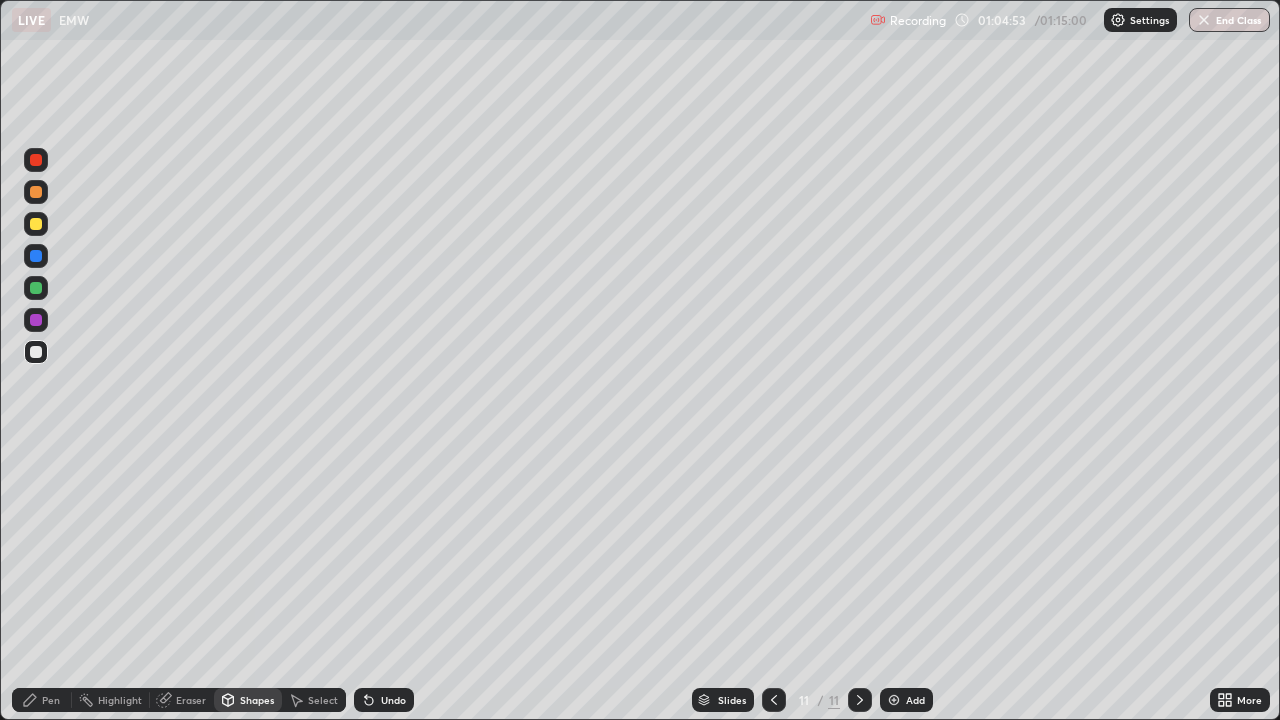 click on "Pen" at bounding box center (42, 700) 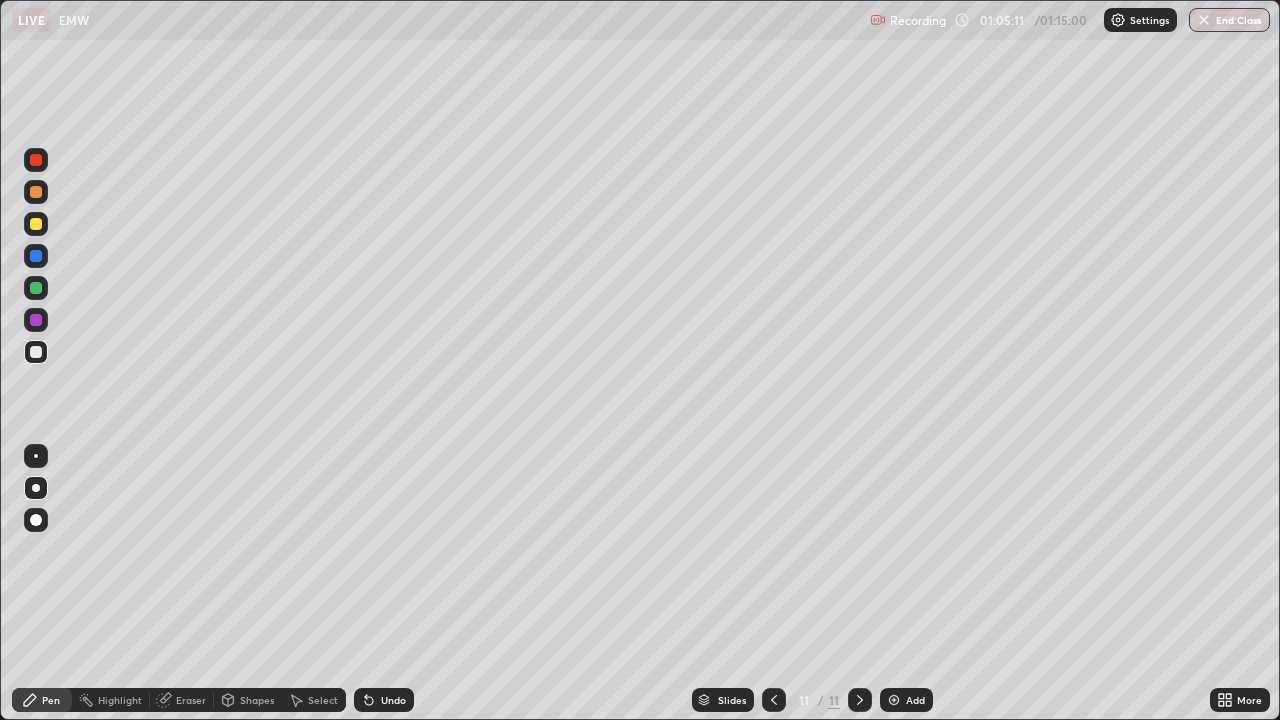 click at bounding box center [36, 224] 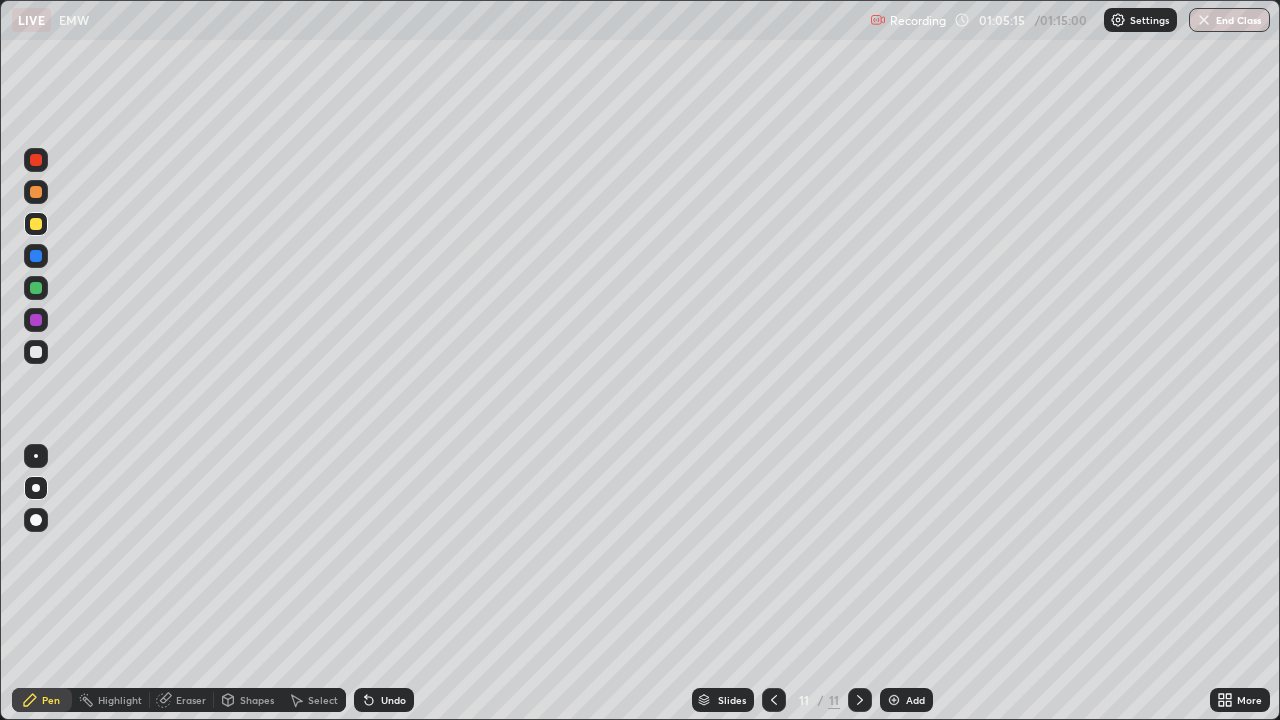 click on "Shapes" at bounding box center (257, 700) 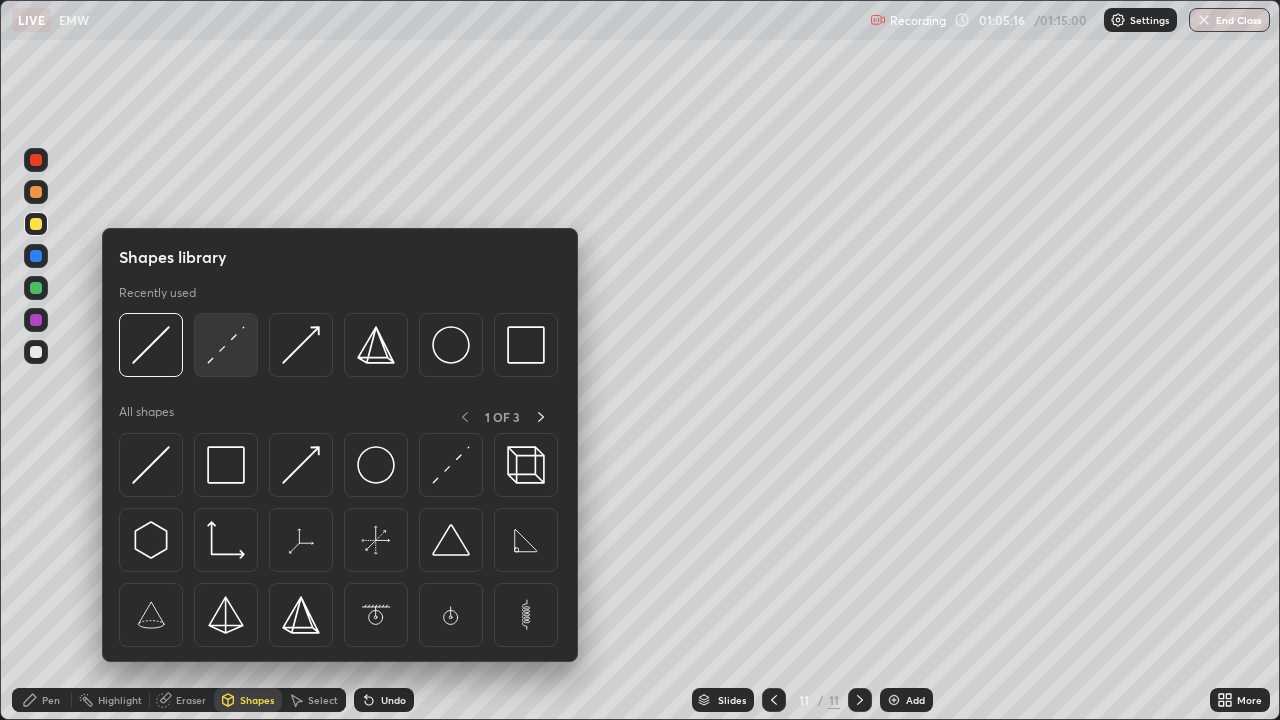 click at bounding box center (226, 345) 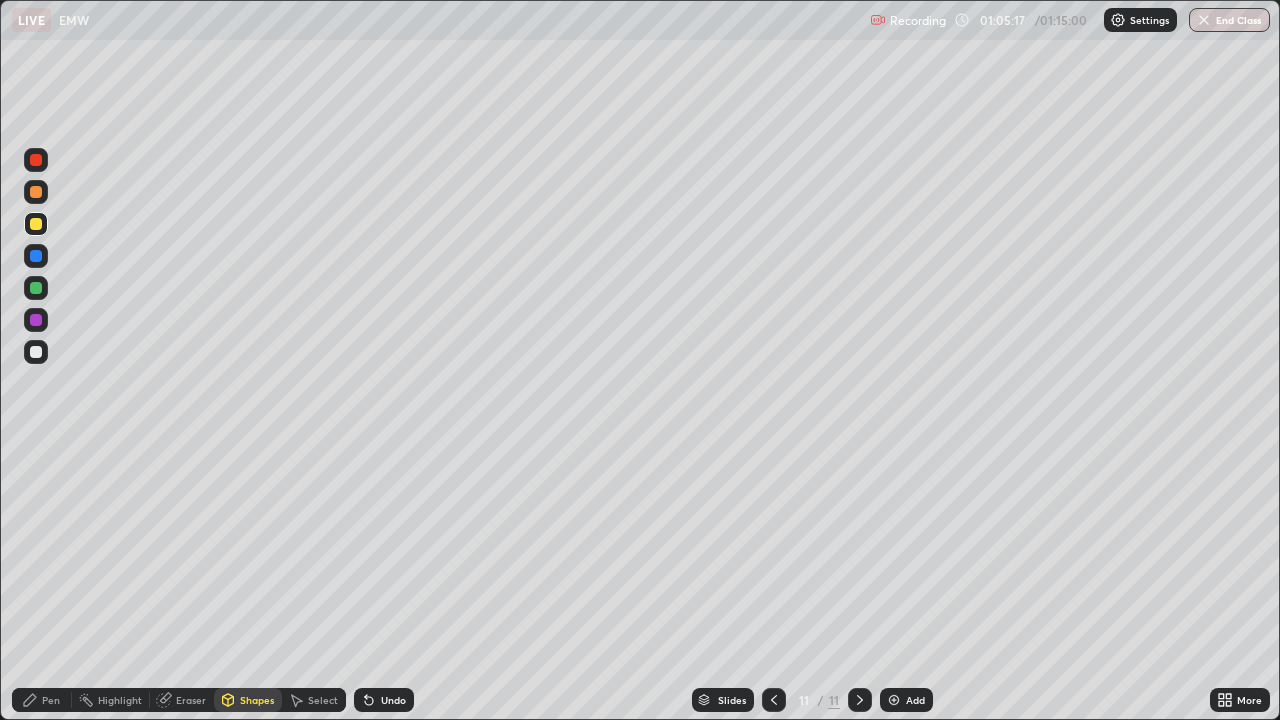 click at bounding box center [36, 352] 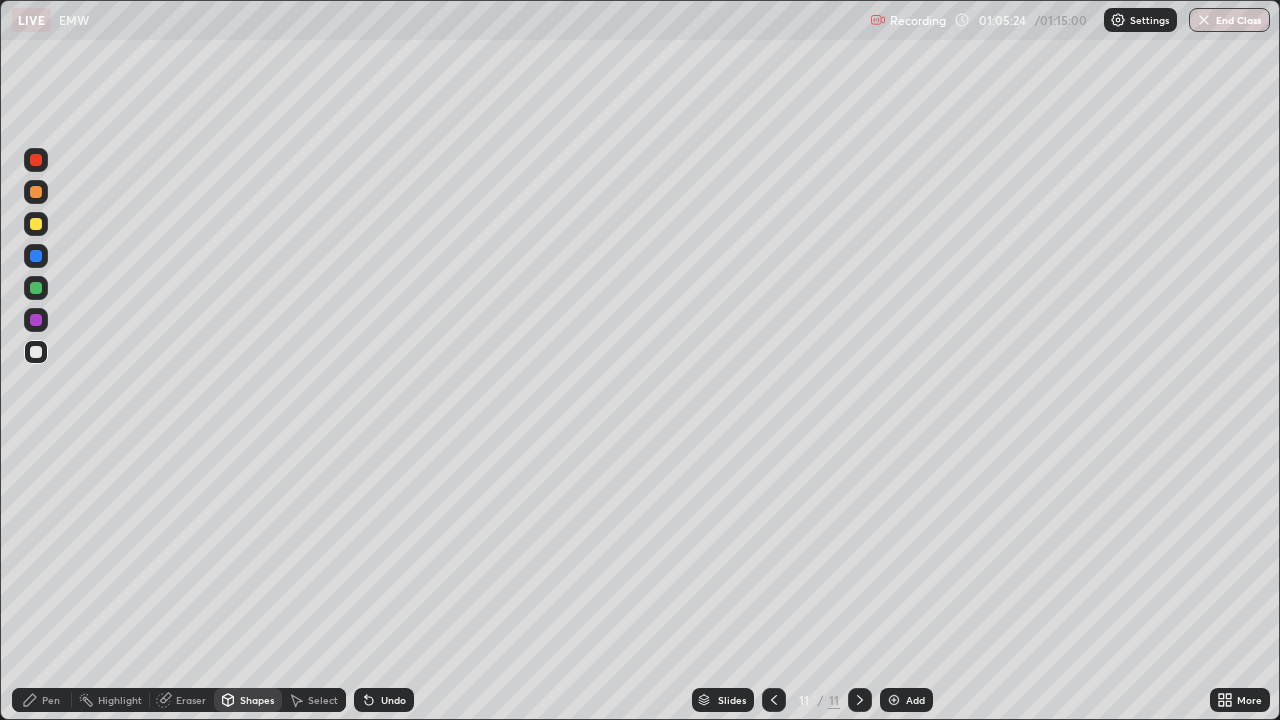 click on "Pen" at bounding box center [51, 700] 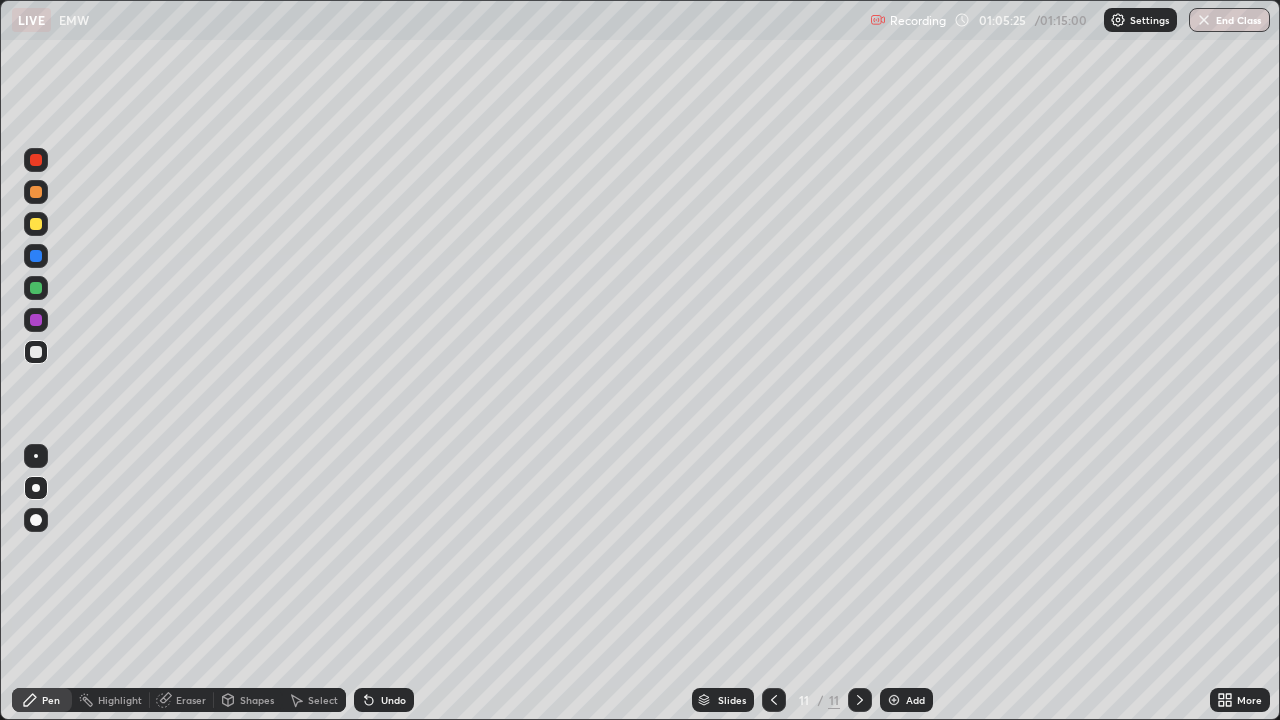 click at bounding box center (36, 320) 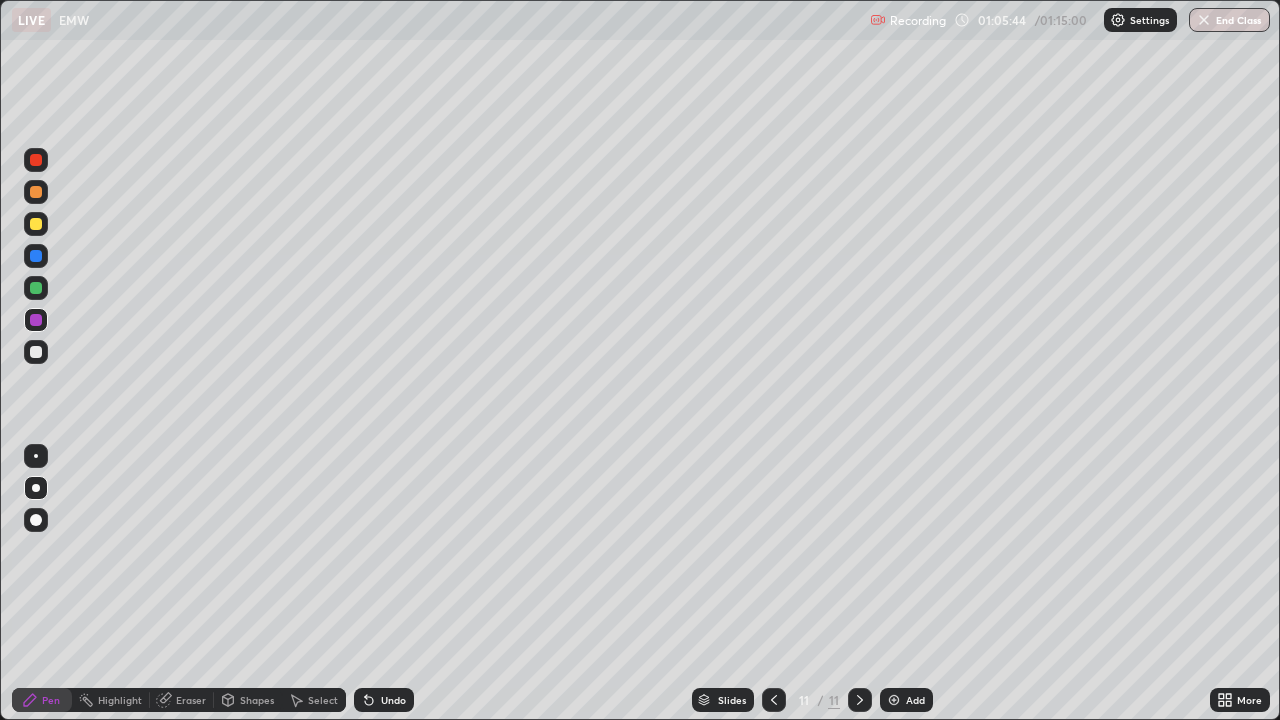 click at bounding box center [36, 352] 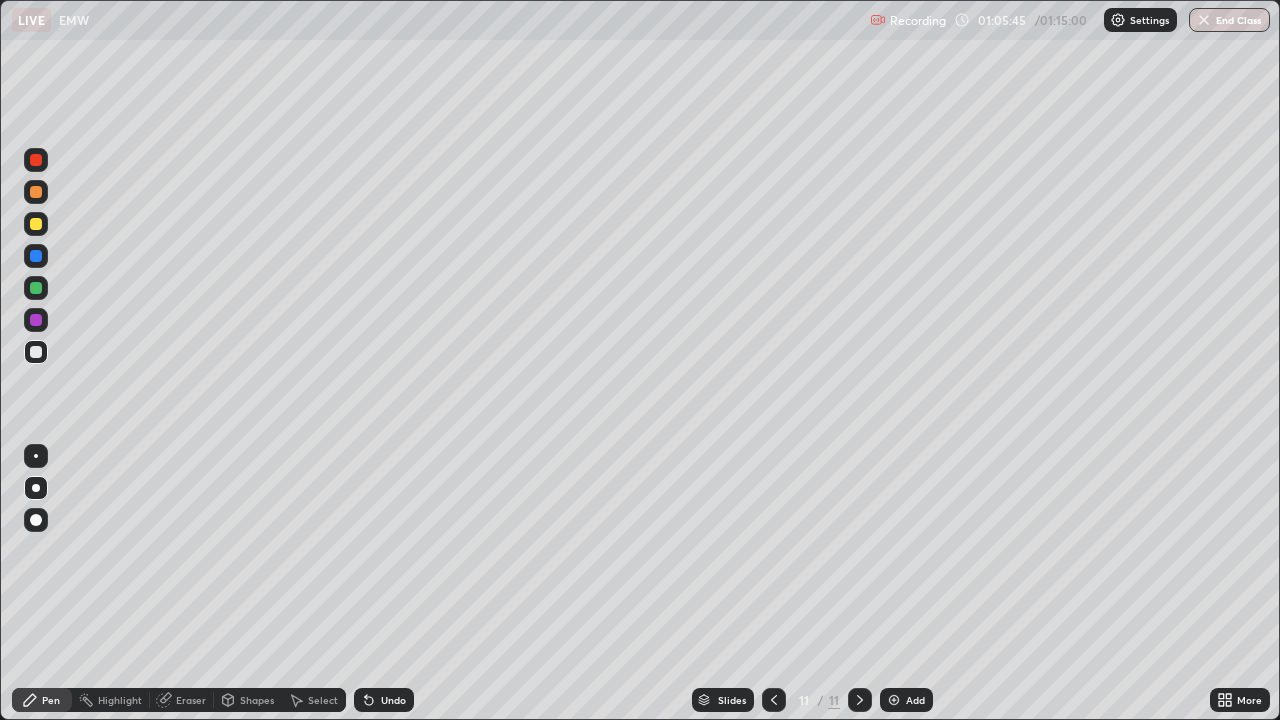 click at bounding box center [36, 256] 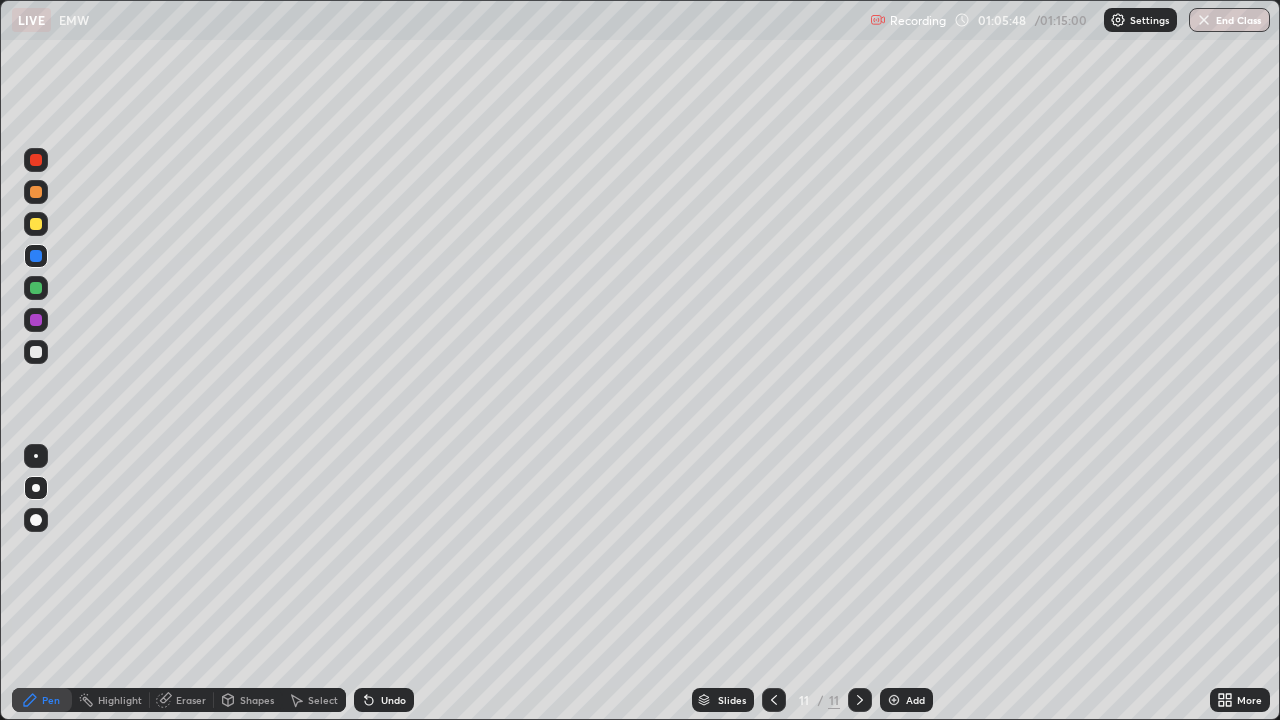 click 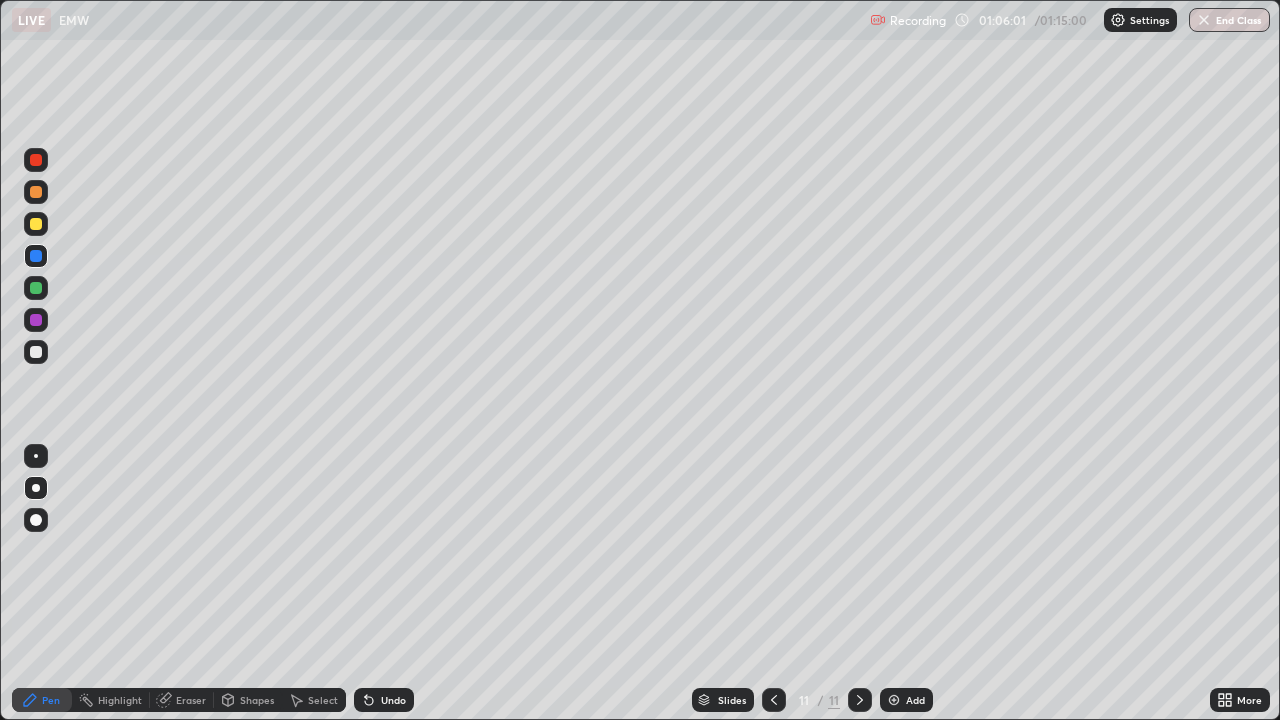 click on "Undo" at bounding box center (380, 700) 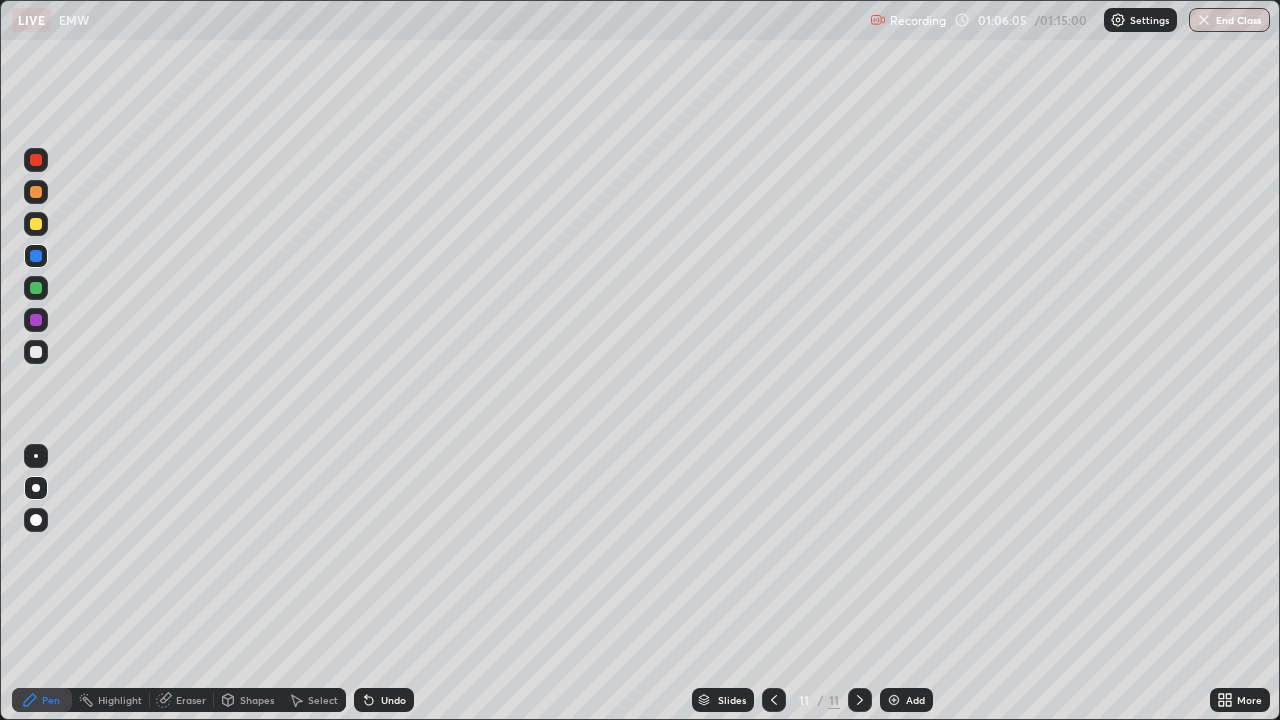 click on "Undo" at bounding box center (393, 700) 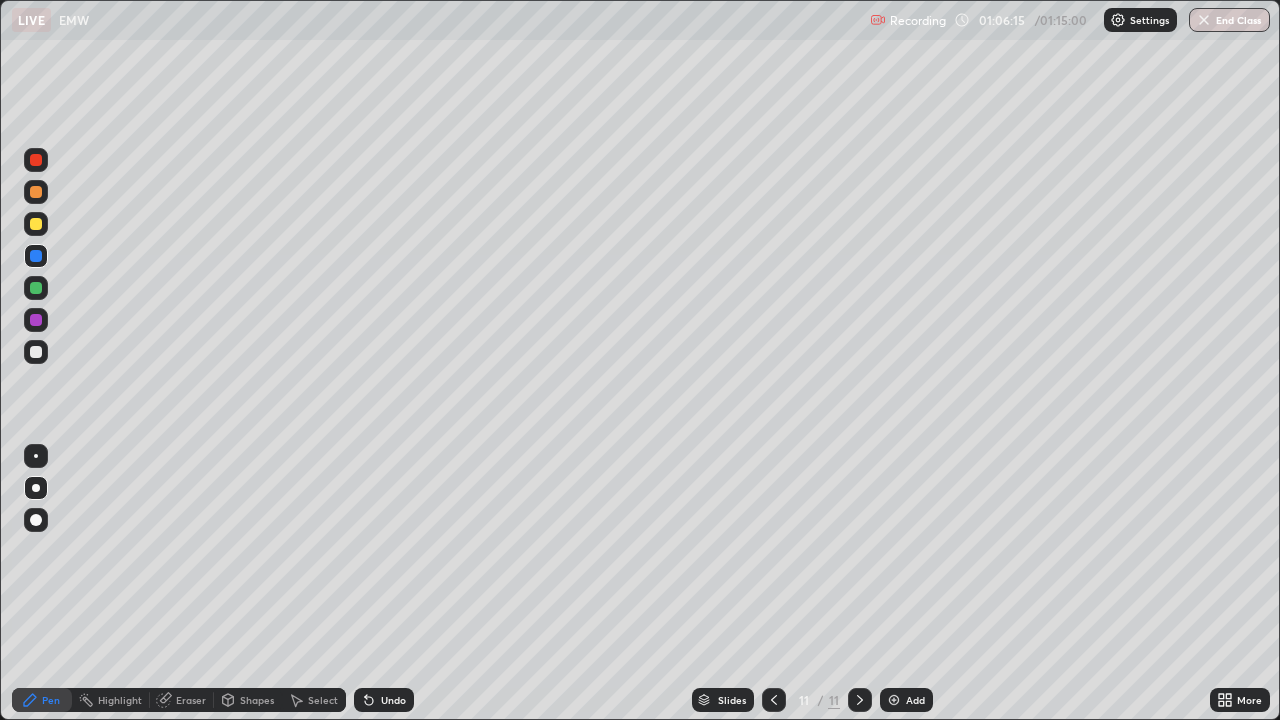 click on "Pen" at bounding box center (42, 700) 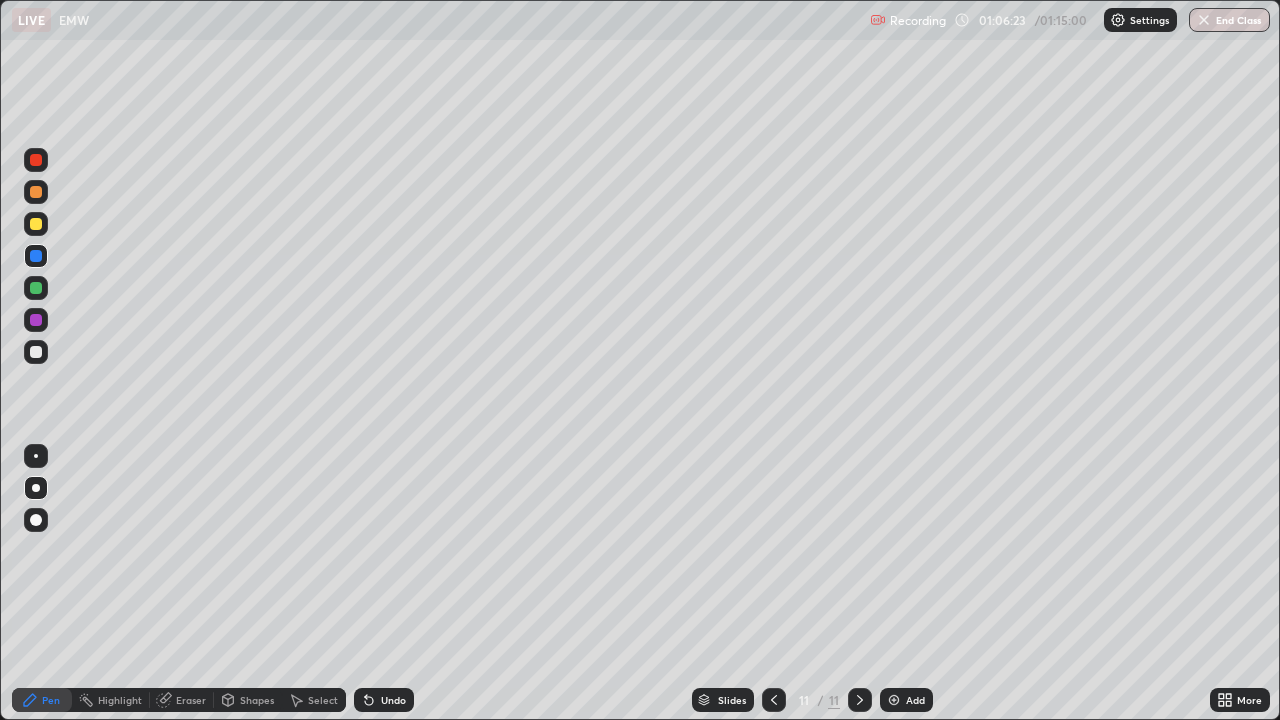 click on "Eraser" at bounding box center (191, 700) 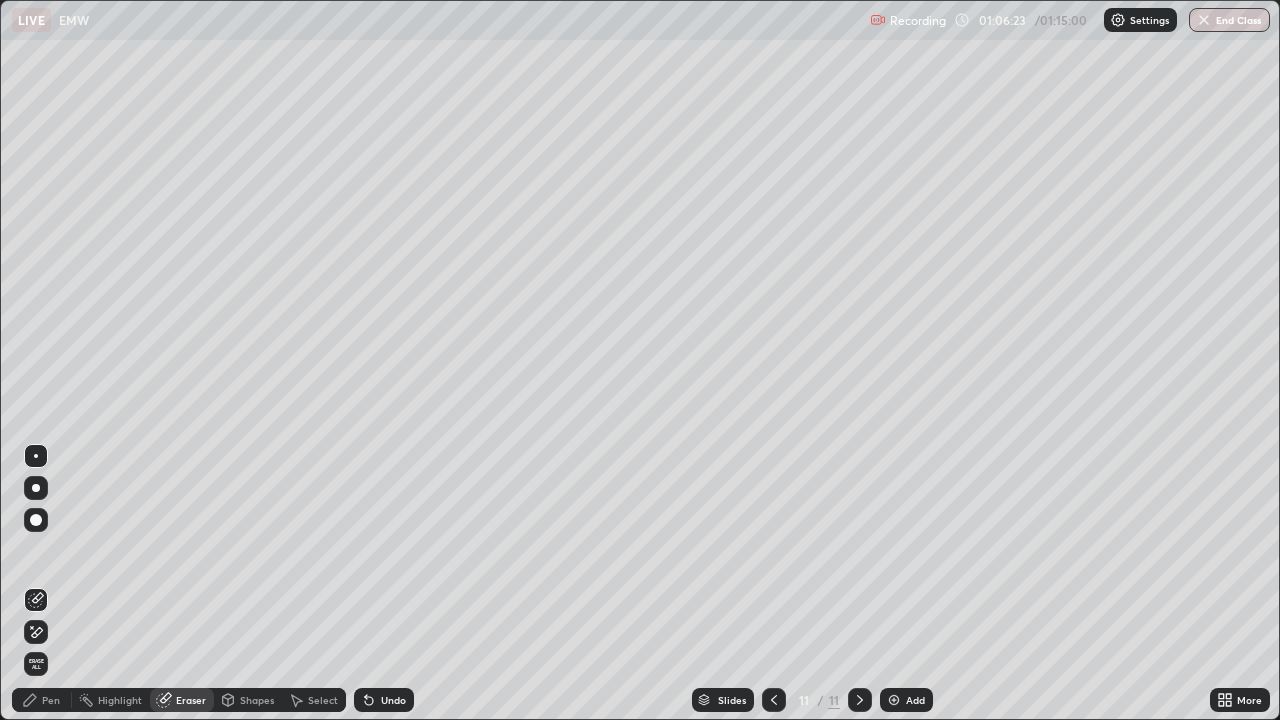 click on "Eraser" at bounding box center [191, 700] 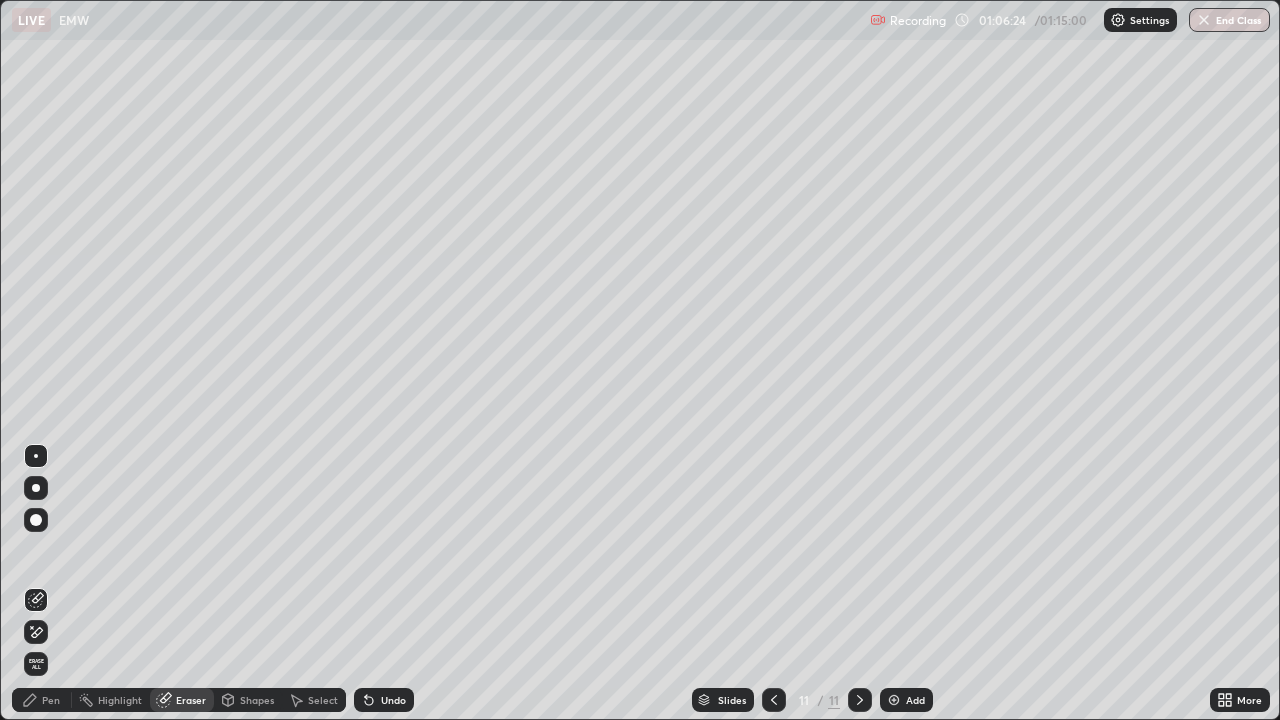 click on "Pen" at bounding box center (42, 700) 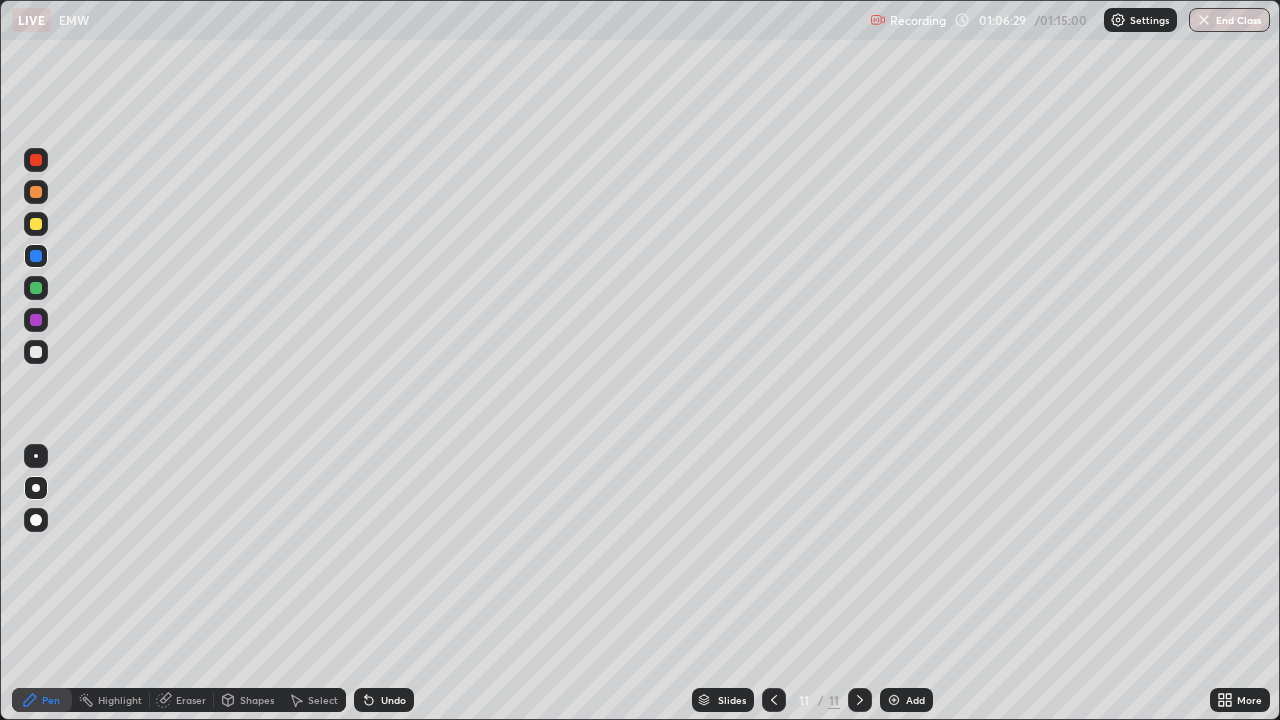 click on "Highlight" at bounding box center [120, 700] 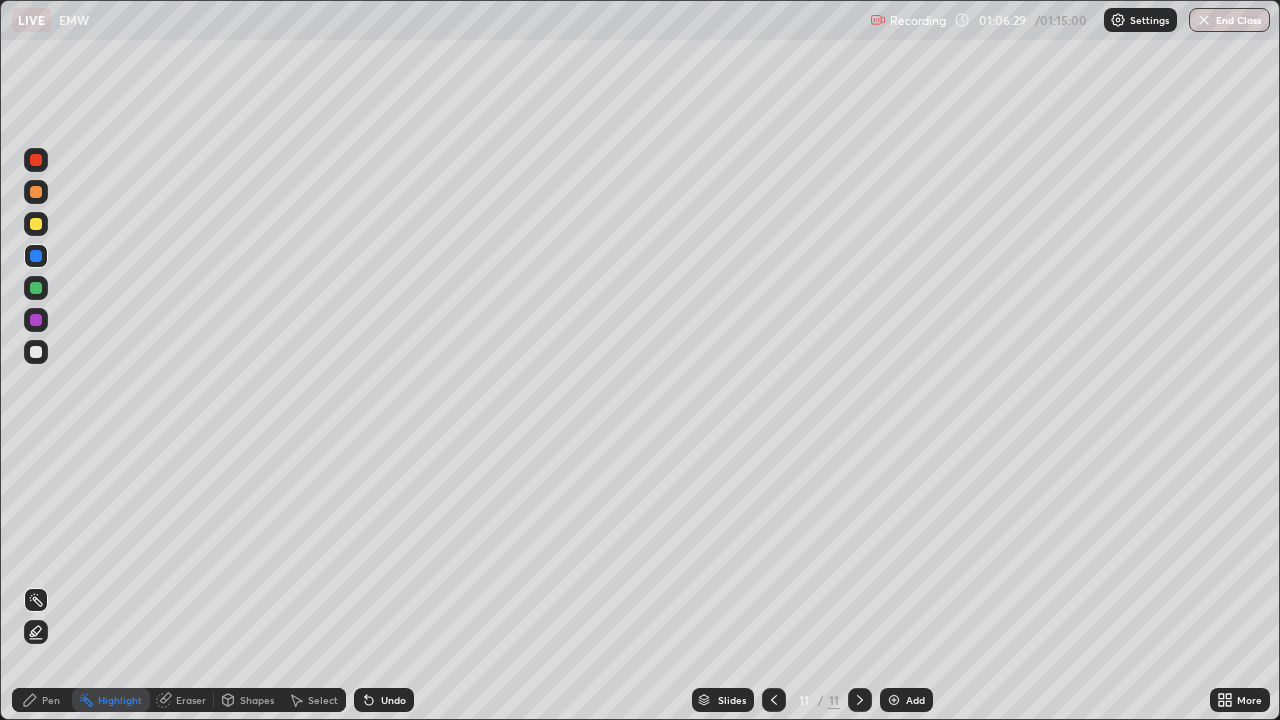 click on "Highlight" at bounding box center (120, 700) 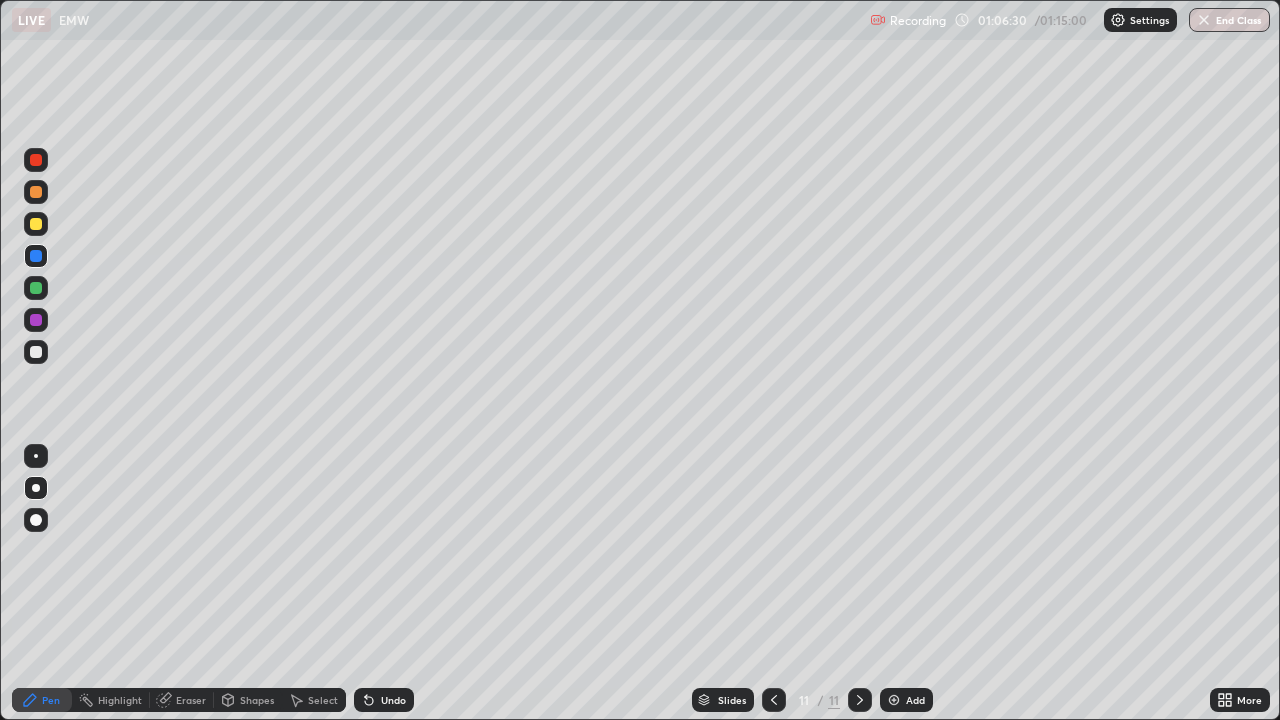 click on "Pen" at bounding box center [51, 700] 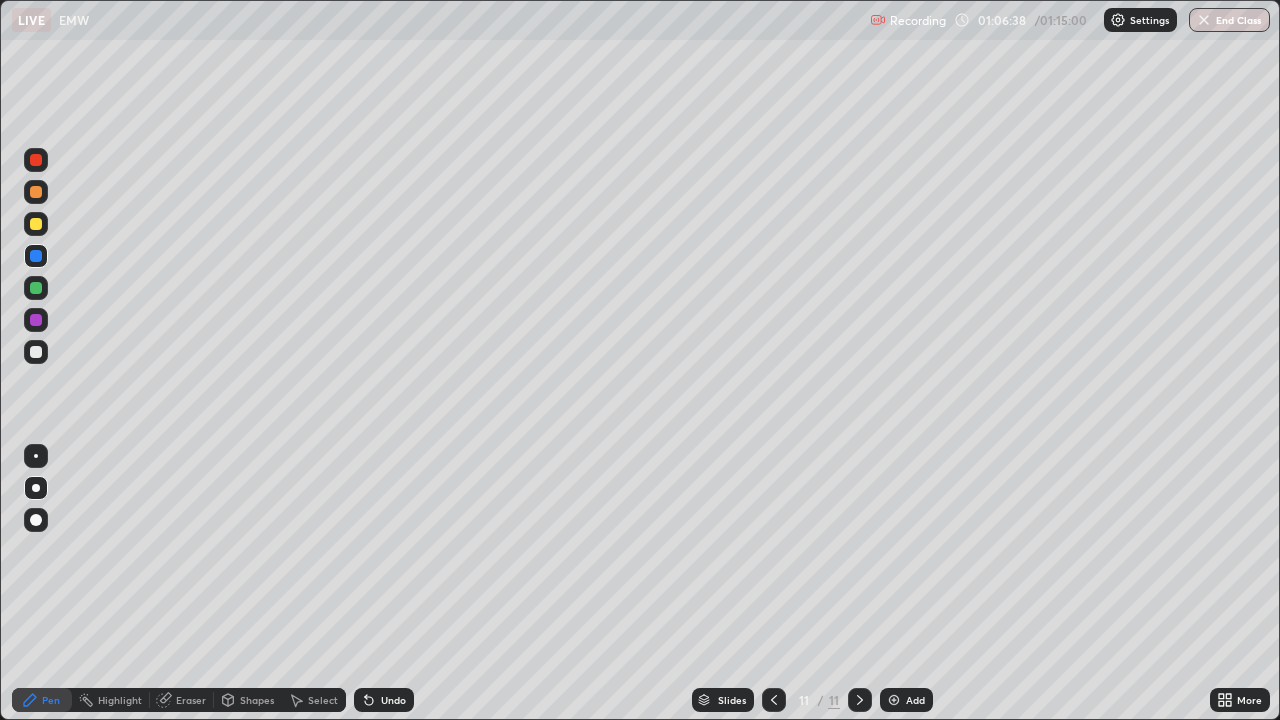 click on "End Class" at bounding box center [1229, 20] 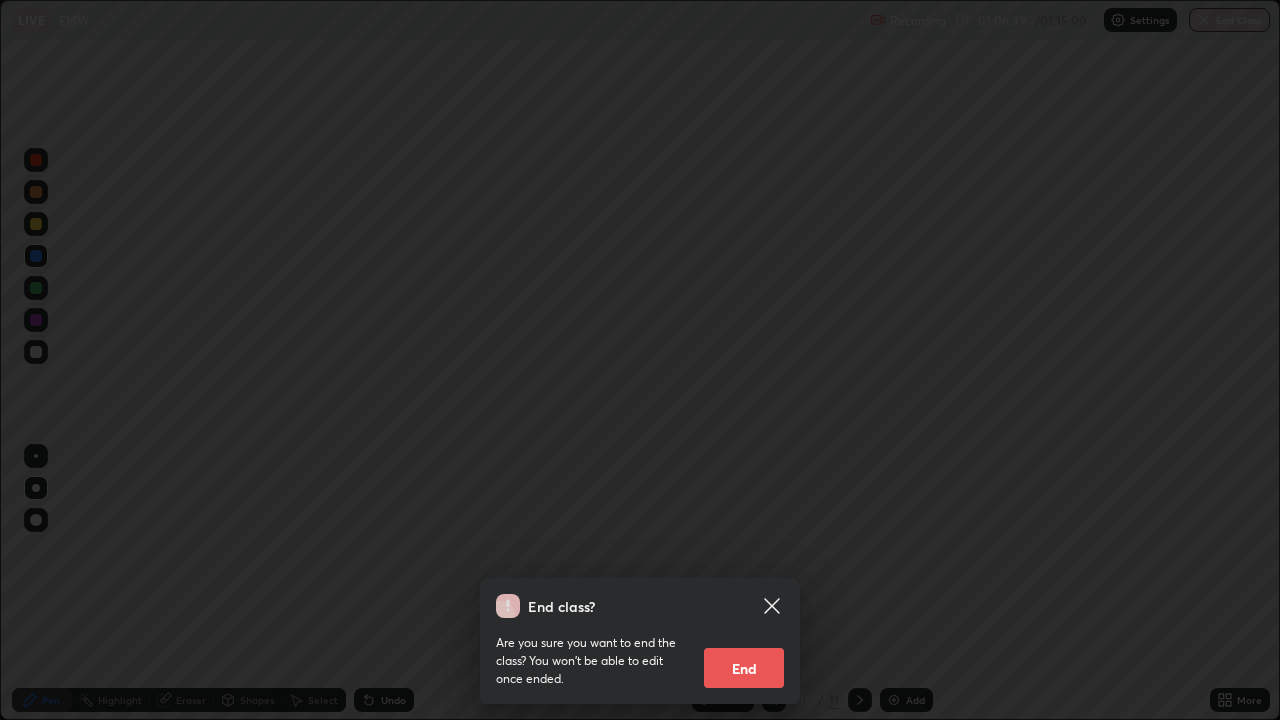 click on "End class? Are you sure you want to end the class? You won’t be able to edit once ended. End" at bounding box center [640, 360] 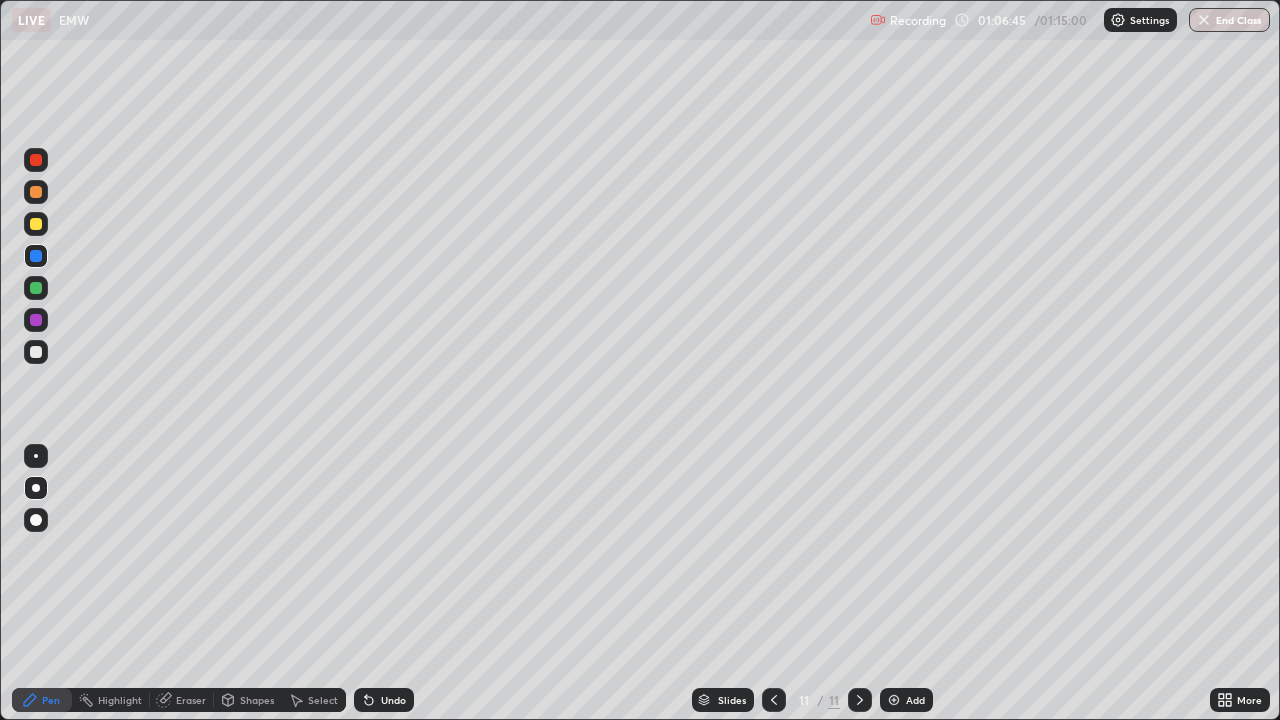 click at bounding box center (36, 320) 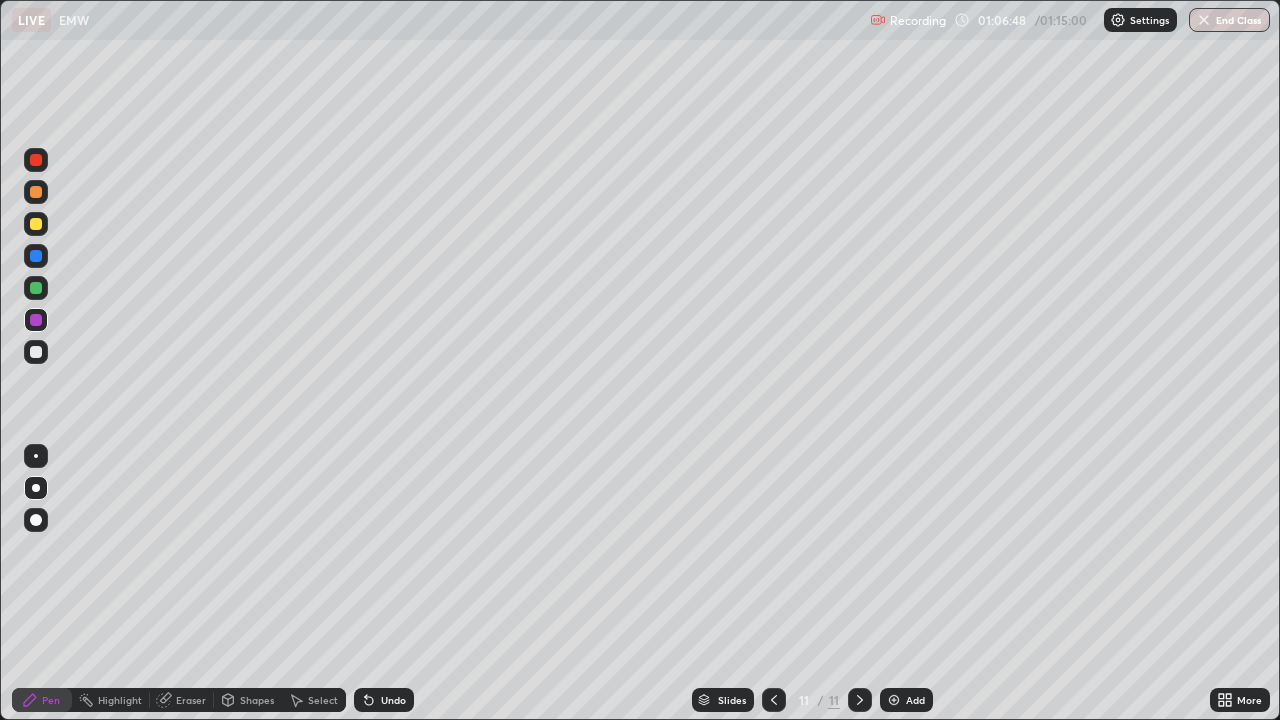 click at bounding box center (36, 352) 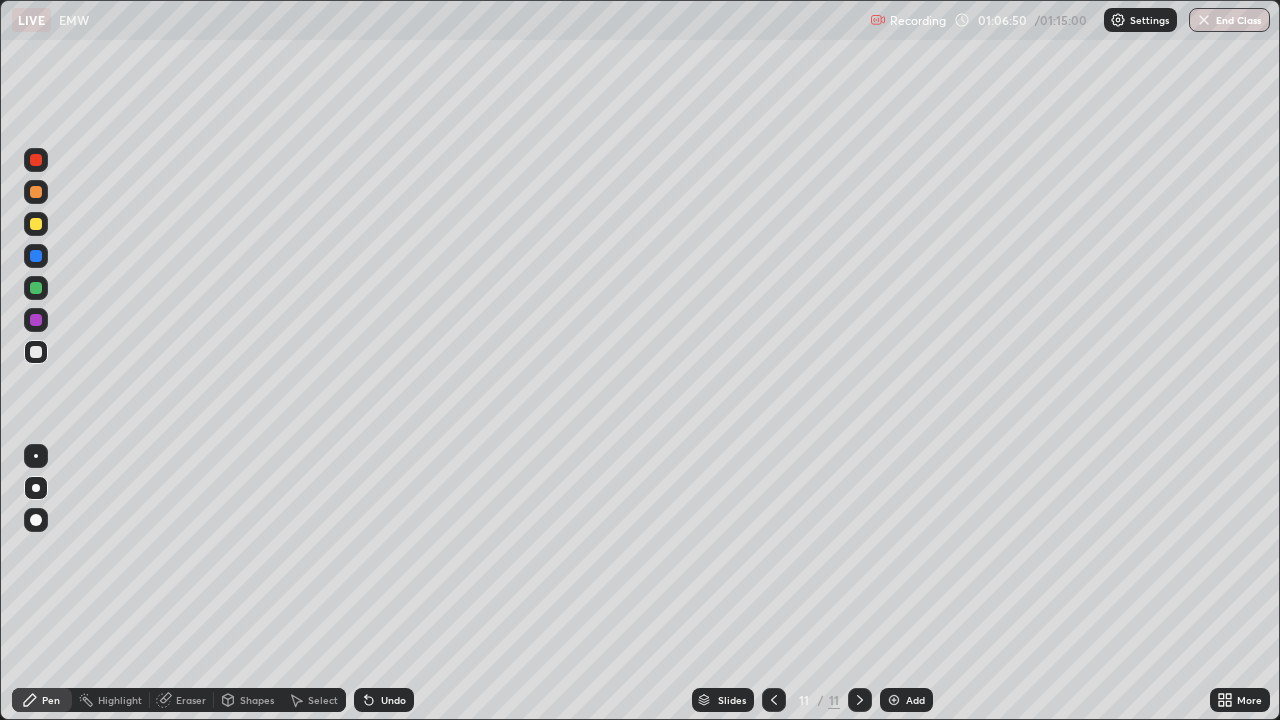 click at bounding box center [36, 288] 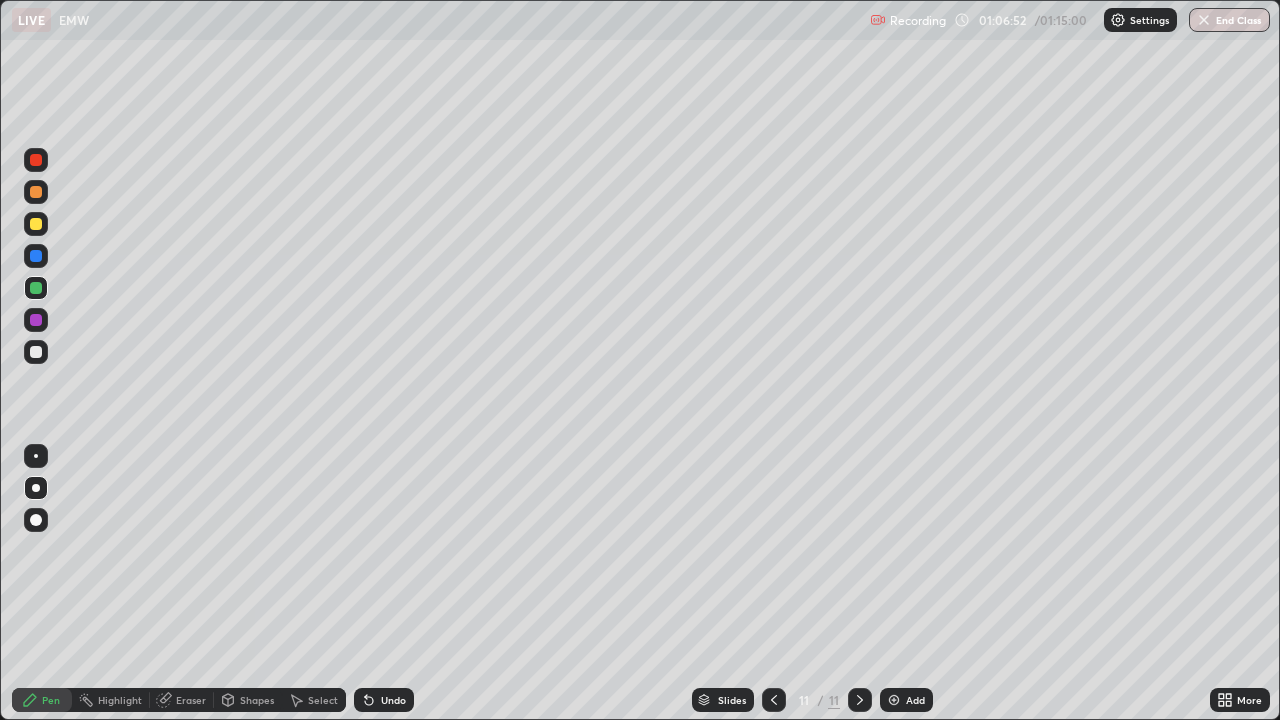 click at bounding box center (36, 160) 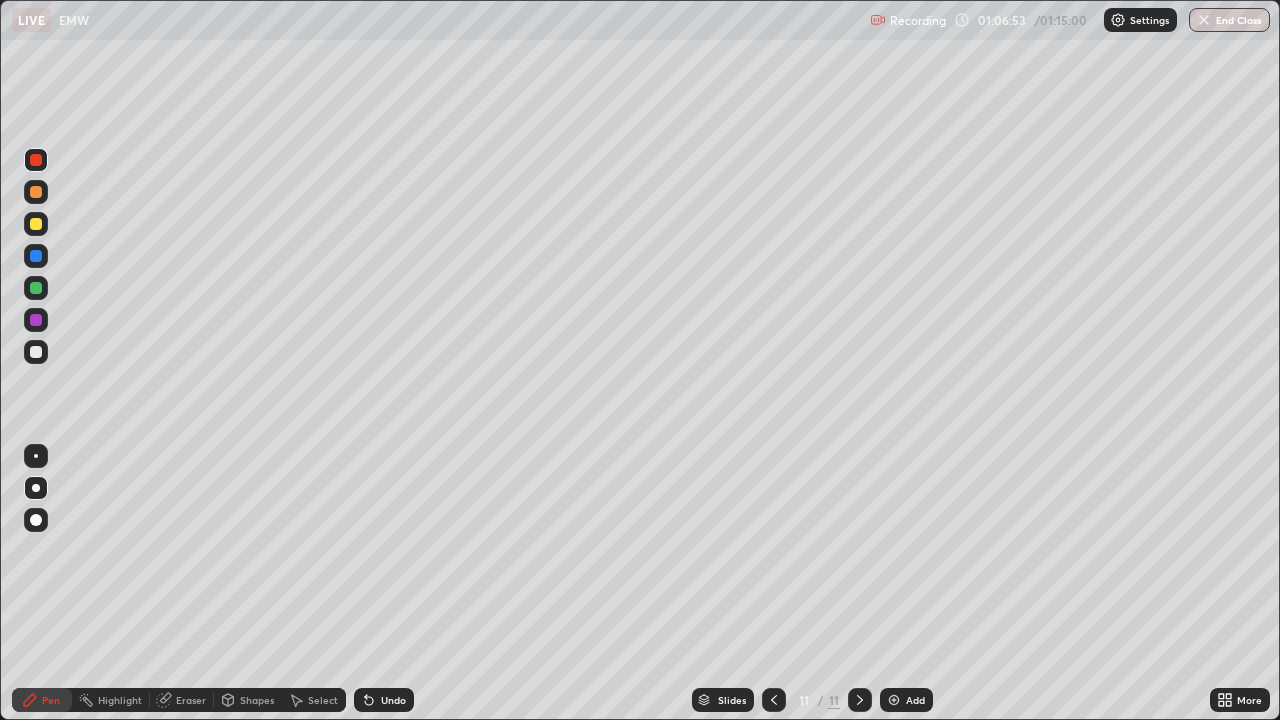 click on "Highlight" at bounding box center [111, 700] 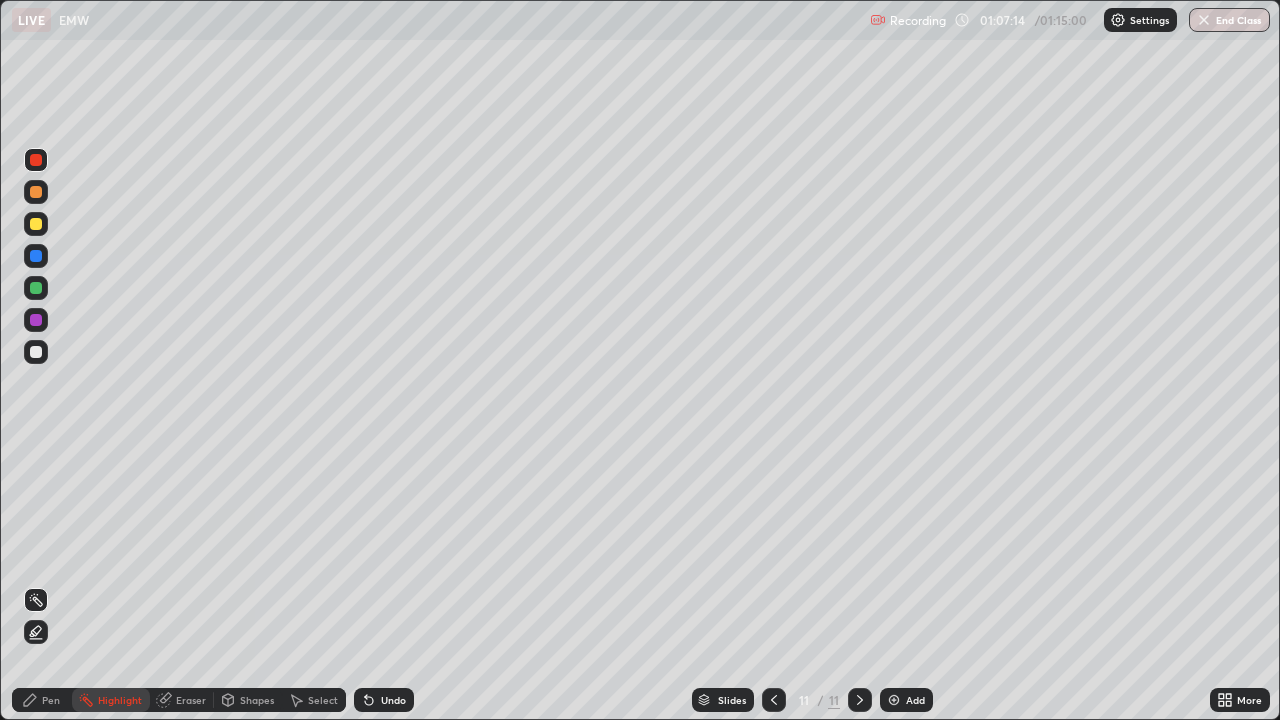 click on "Pen" at bounding box center [51, 700] 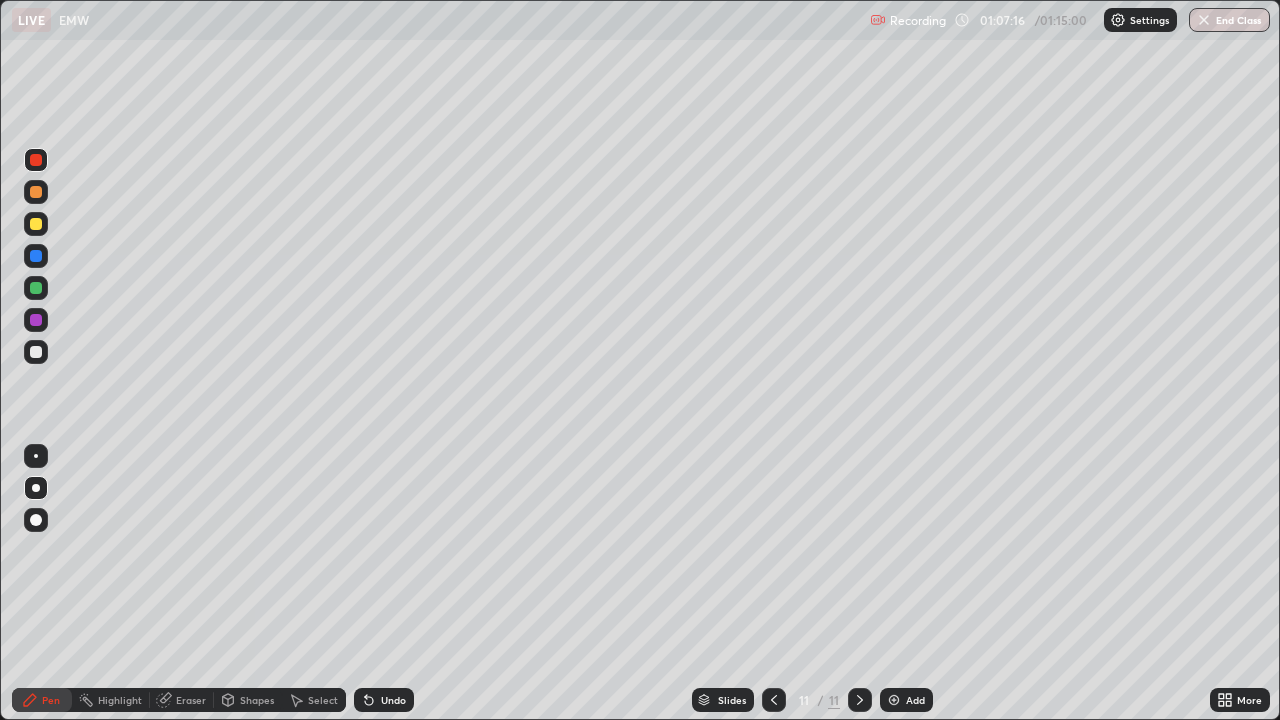 click on "Highlight" at bounding box center (111, 700) 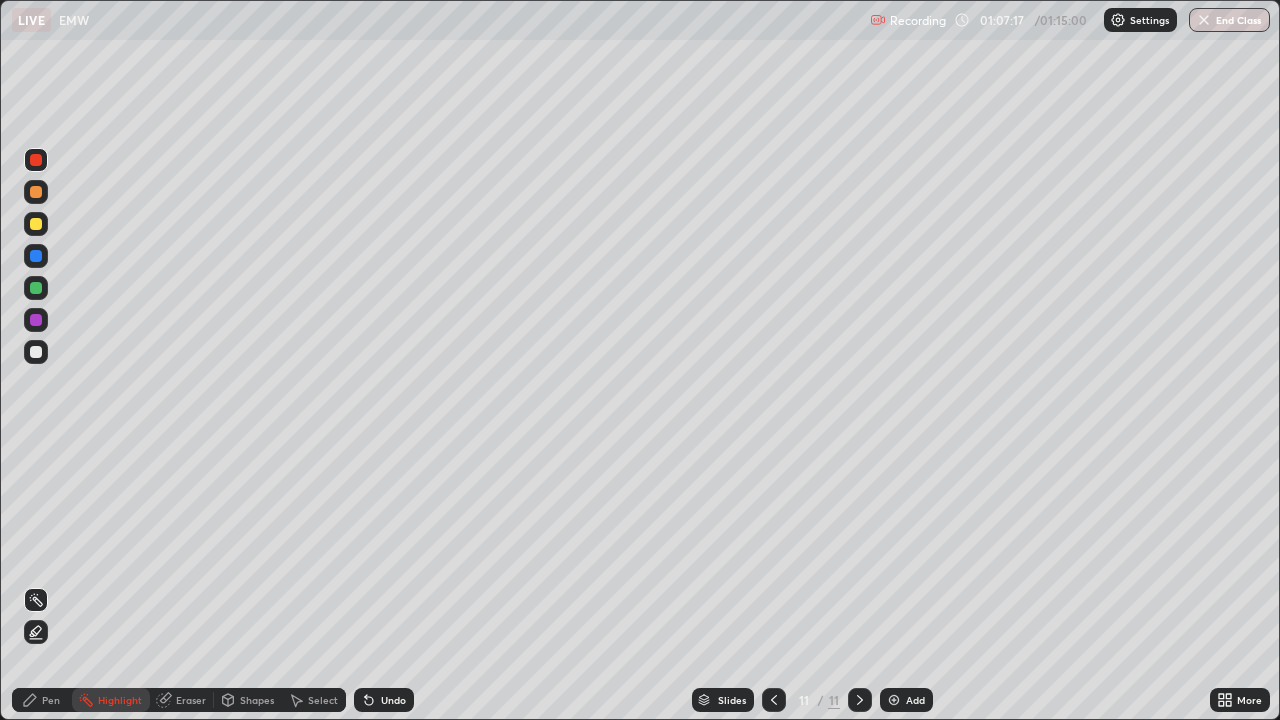 click on "Eraser" at bounding box center [182, 700] 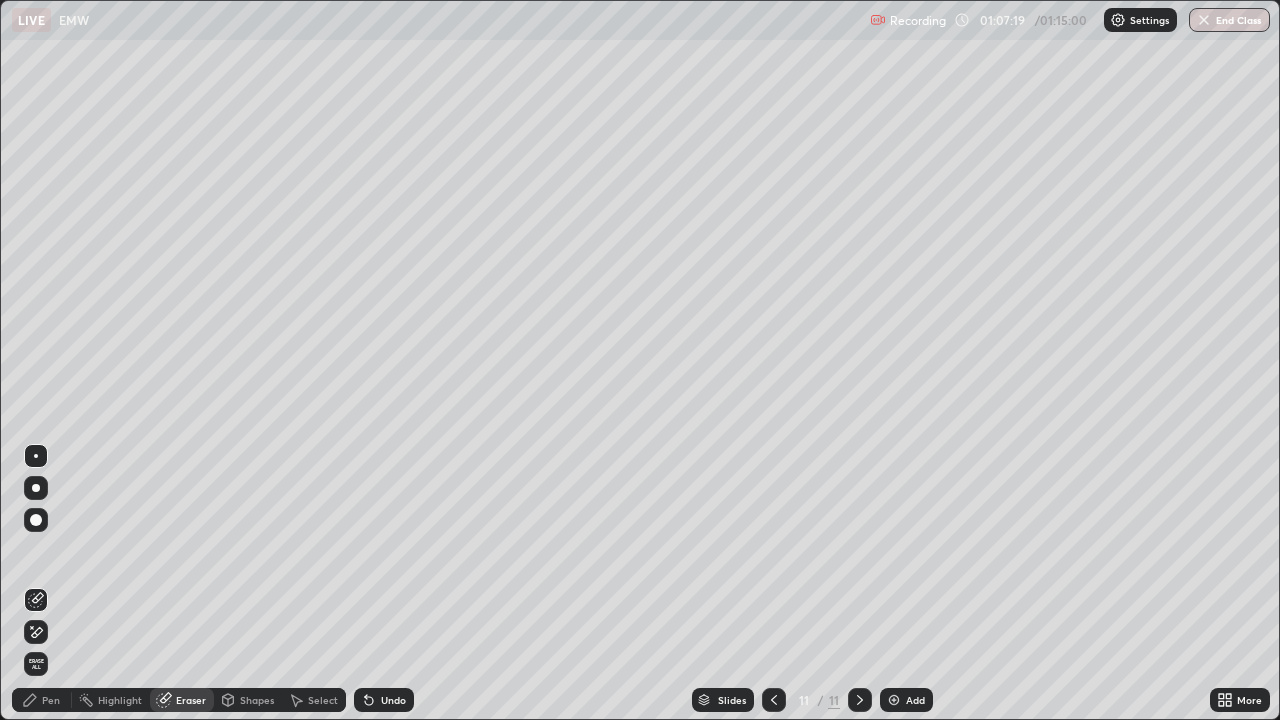 click on "Pen" at bounding box center [51, 700] 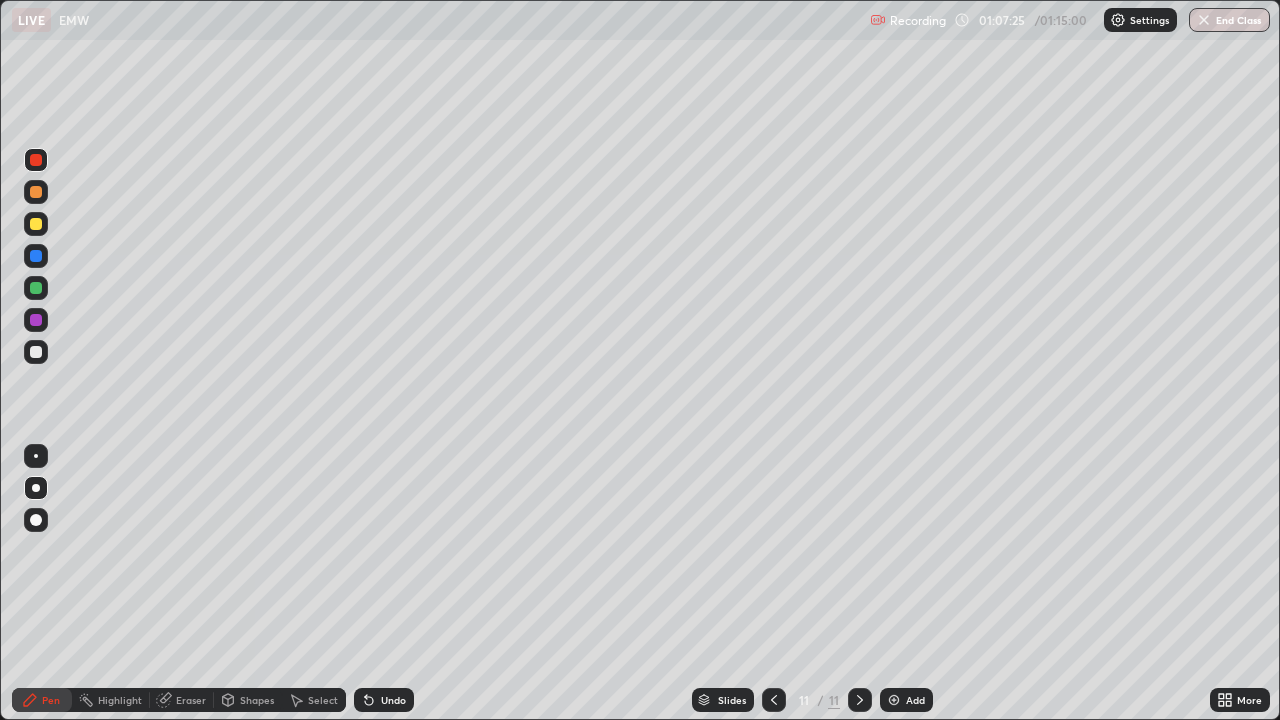 click at bounding box center [36, 352] 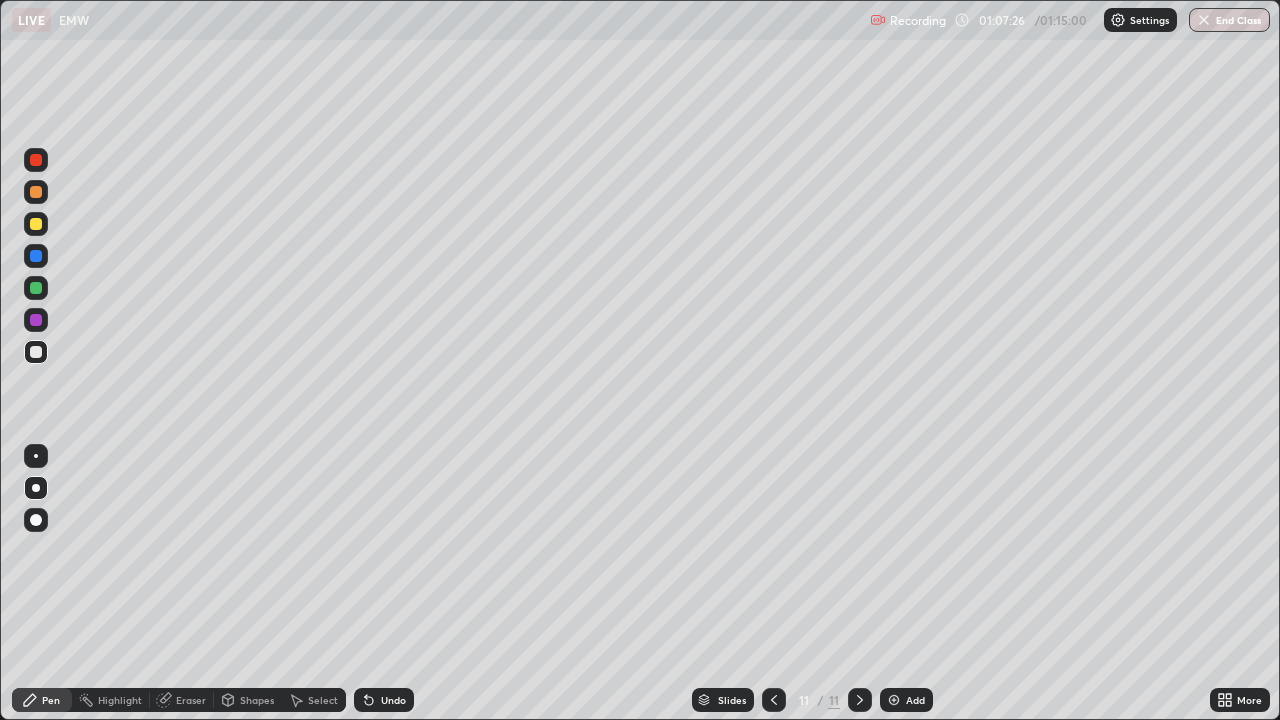 click on "Pen" at bounding box center [51, 700] 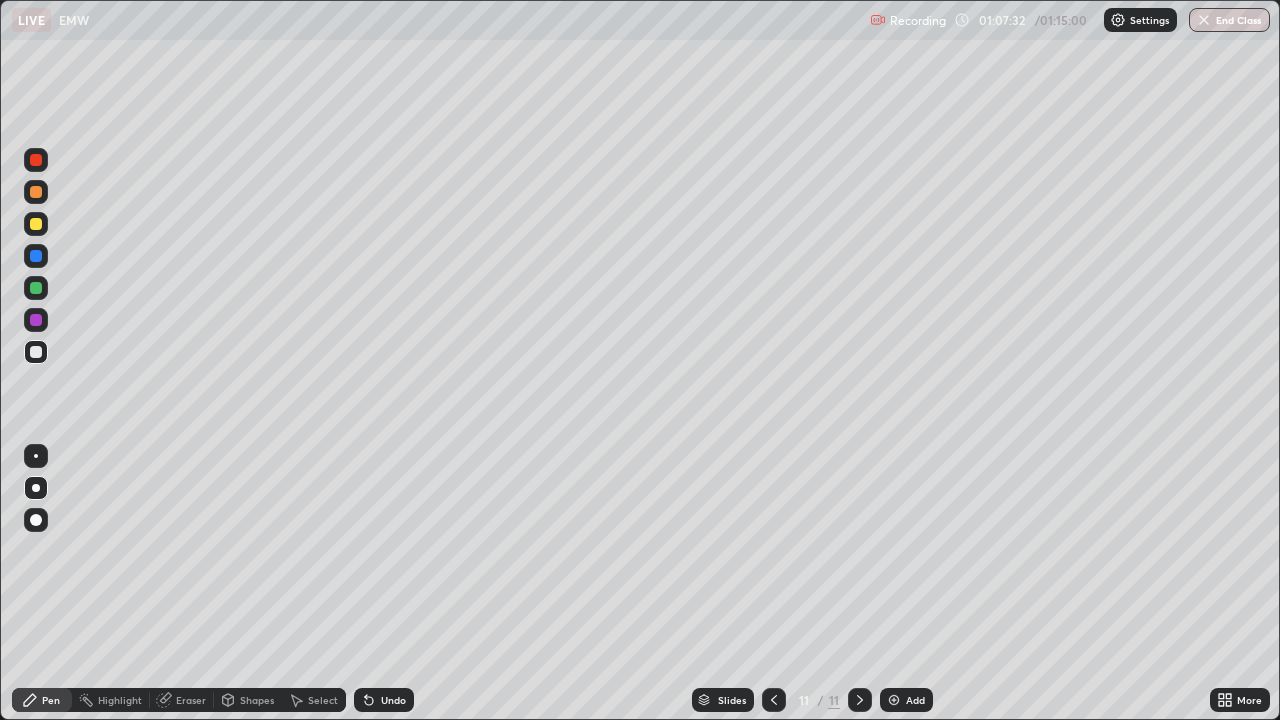 click at bounding box center (36, 456) 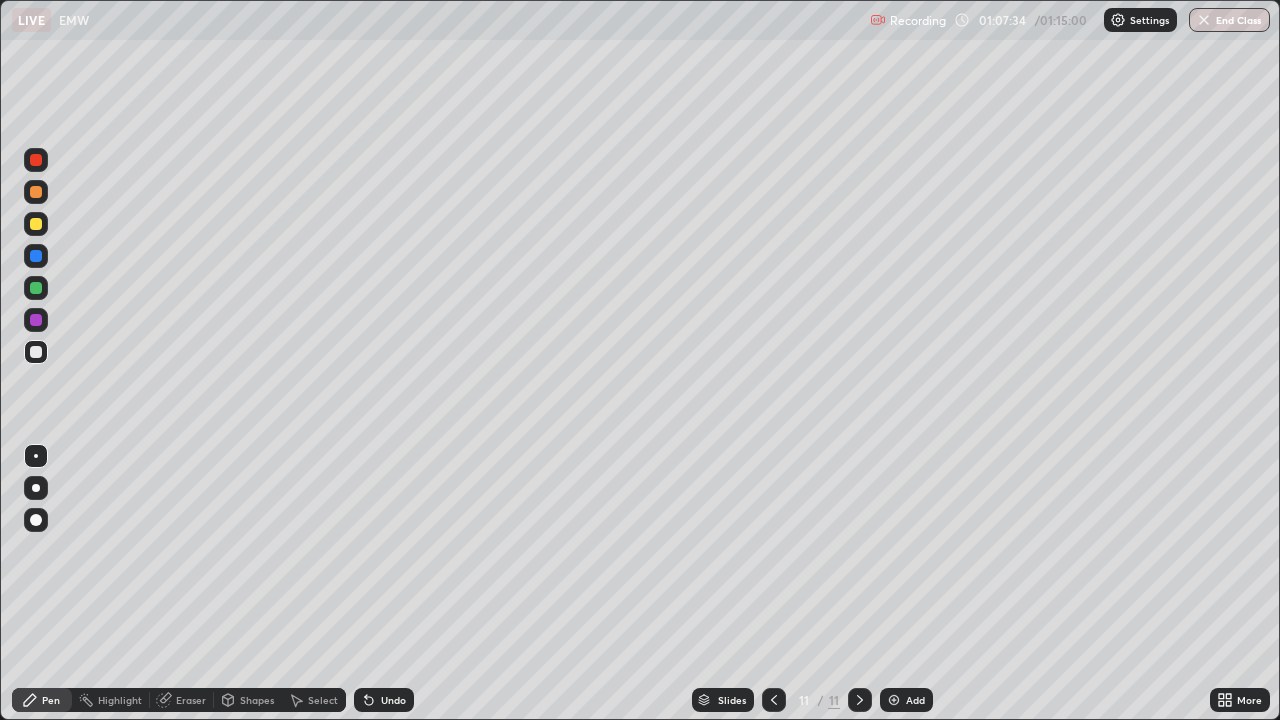 click at bounding box center (36, 488) 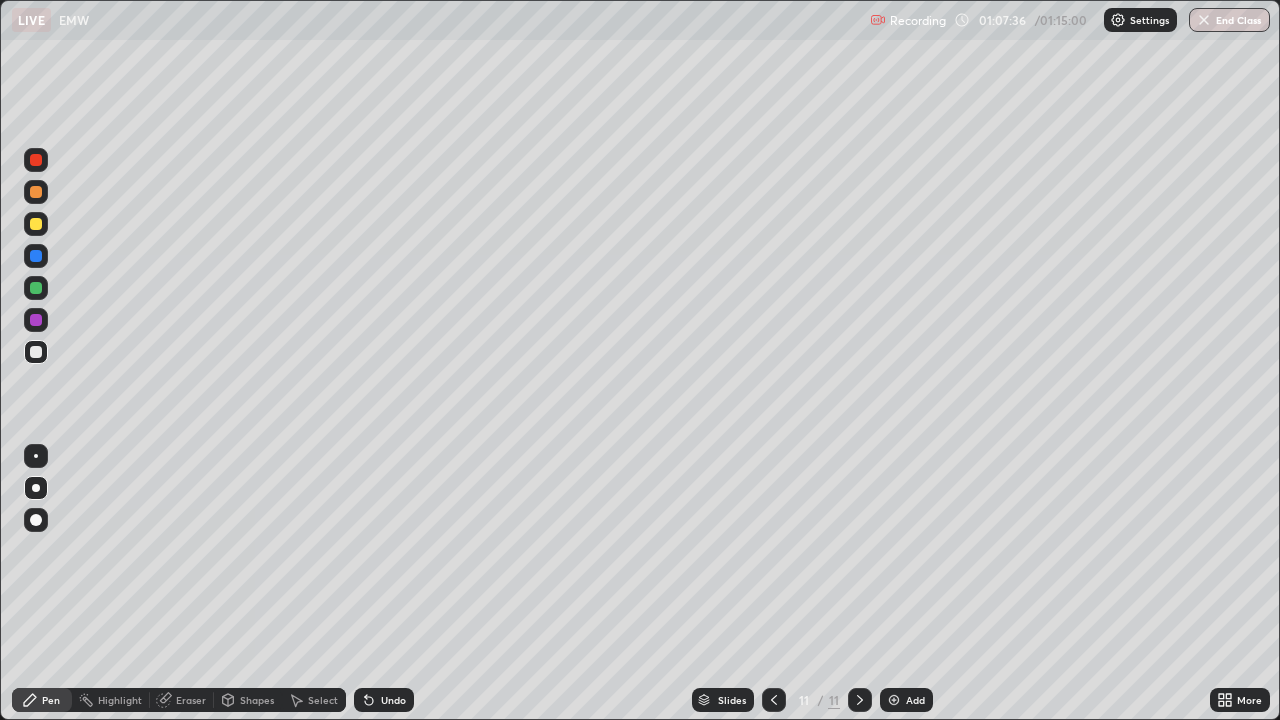 click 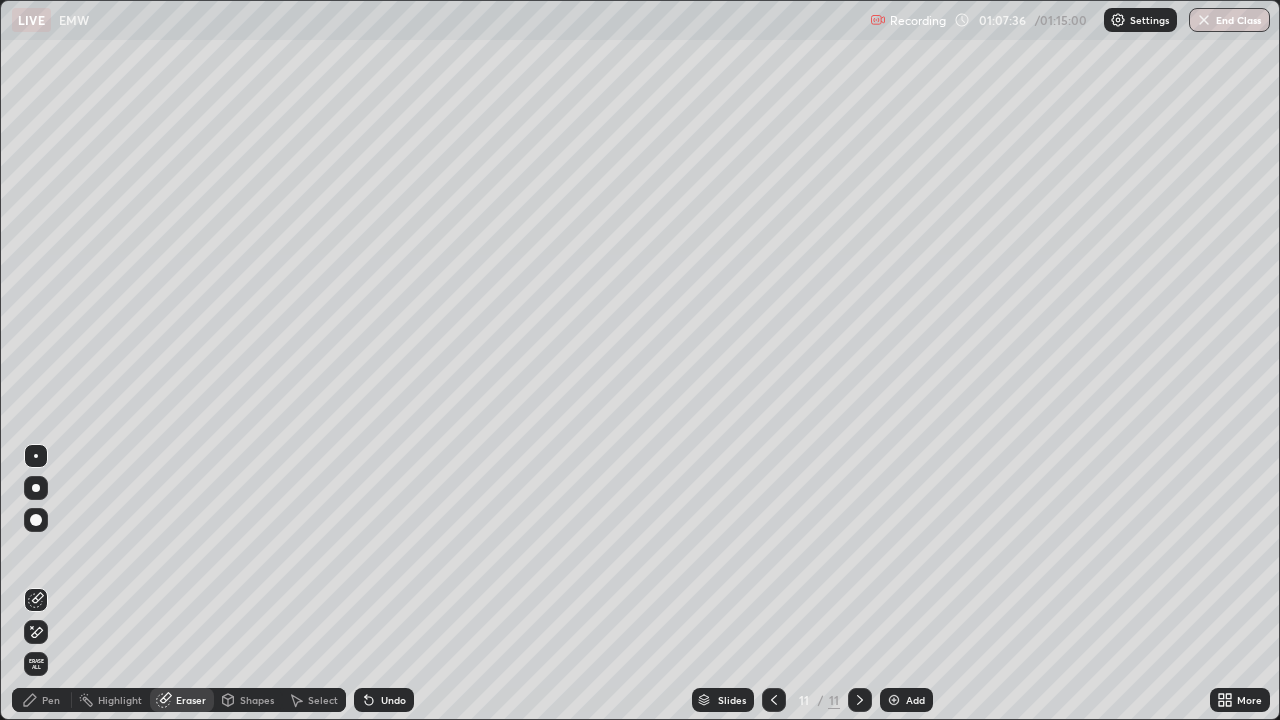 click on "Shapes" at bounding box center [257, 700] 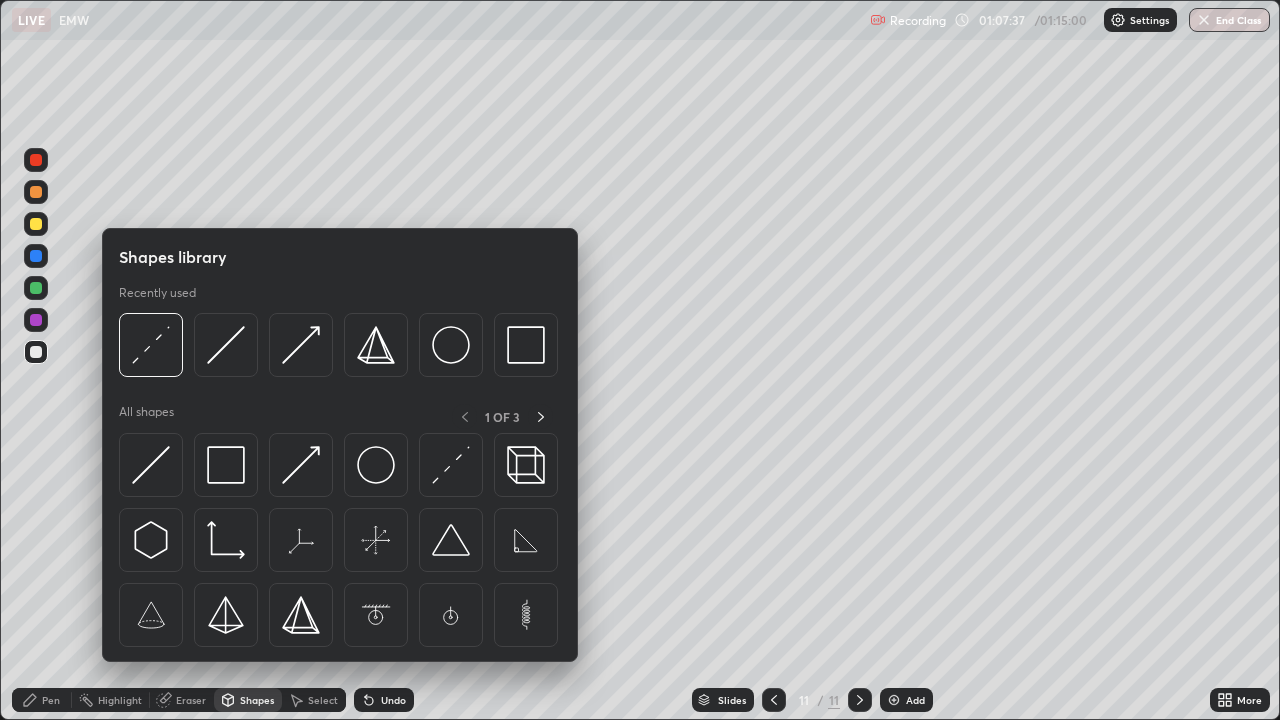 click on "Highlight" at bounding box center [120, 700] 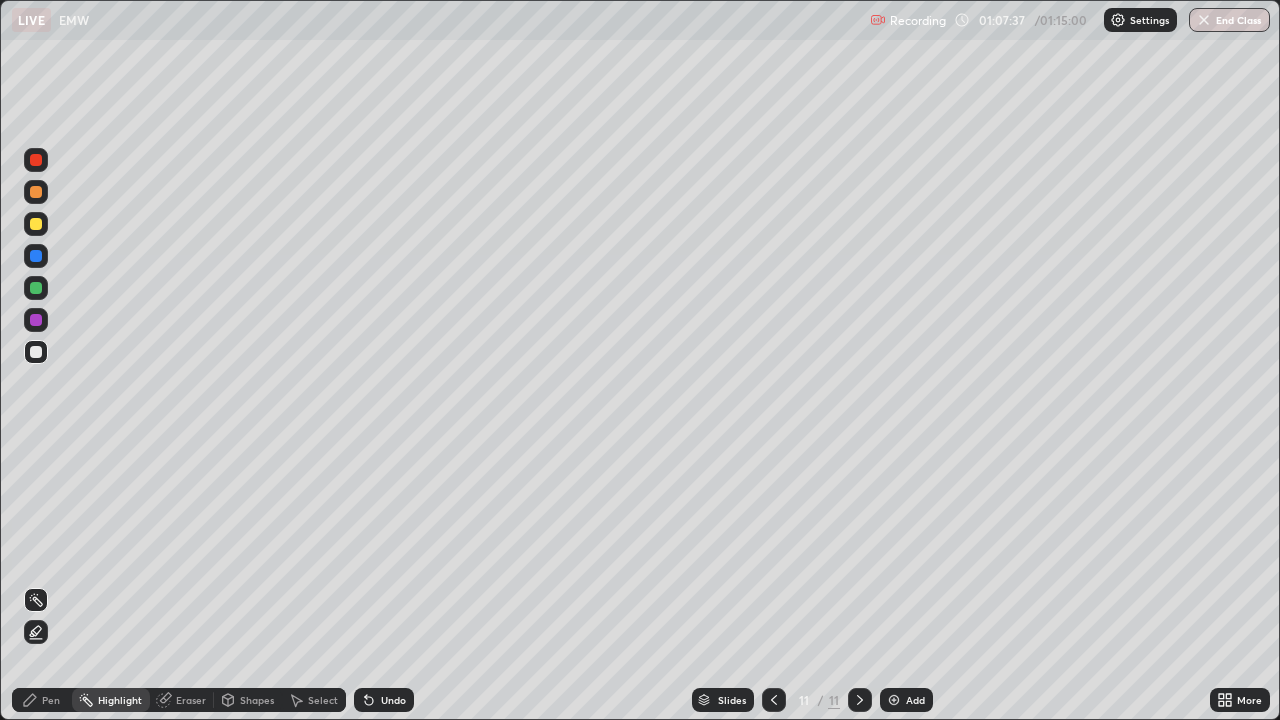 click on "Pen" at bounding box center (51, 700) 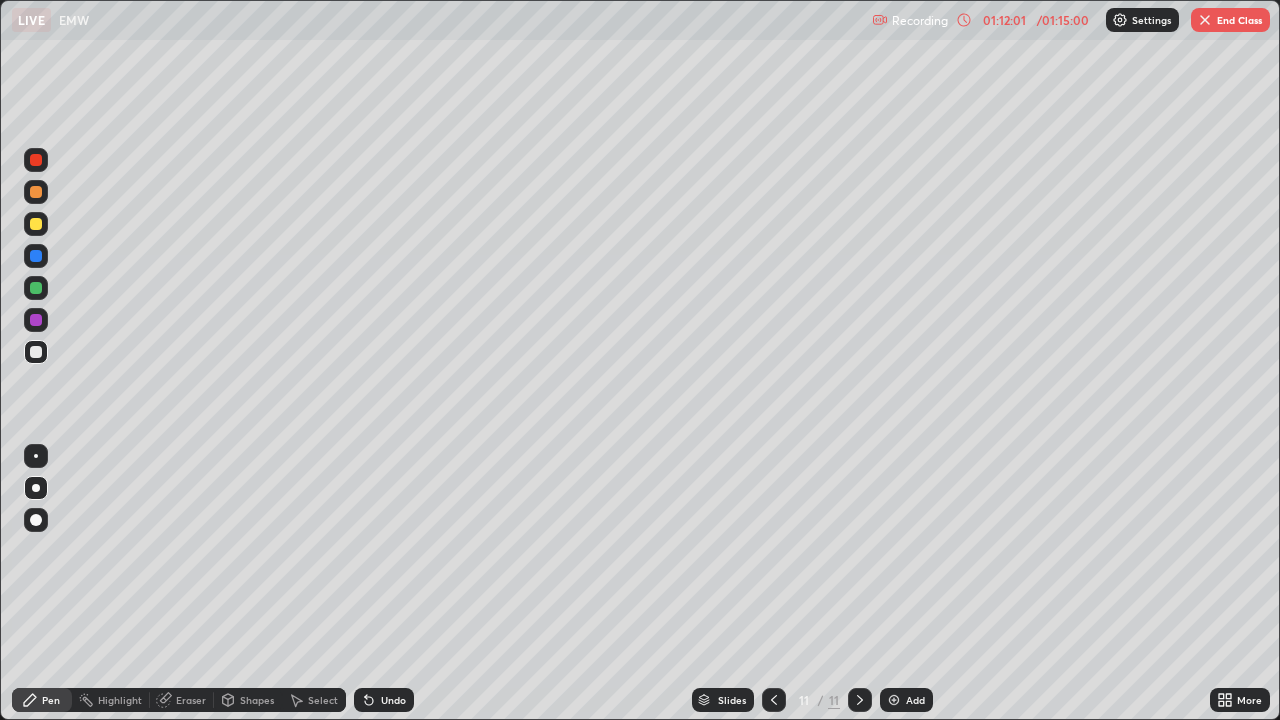 click on "End Class" at bounding box center [1230, 20] 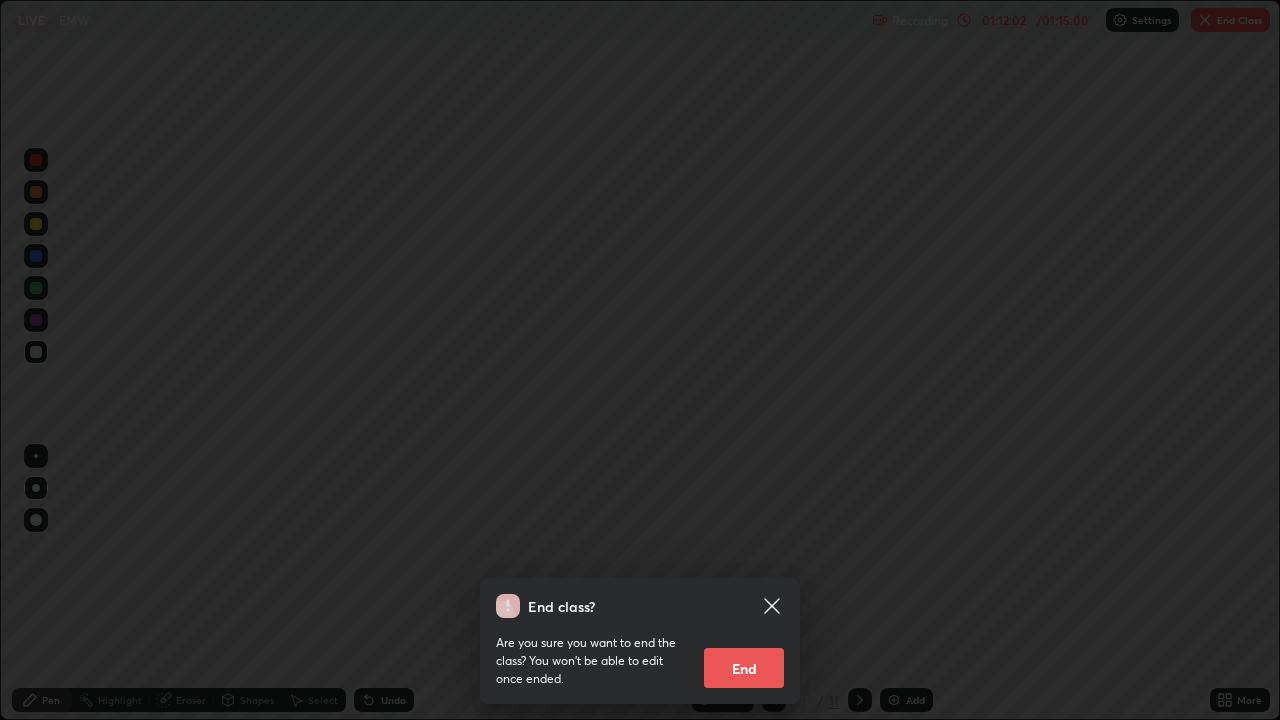 click on "End" at bounding box center (744, 668) 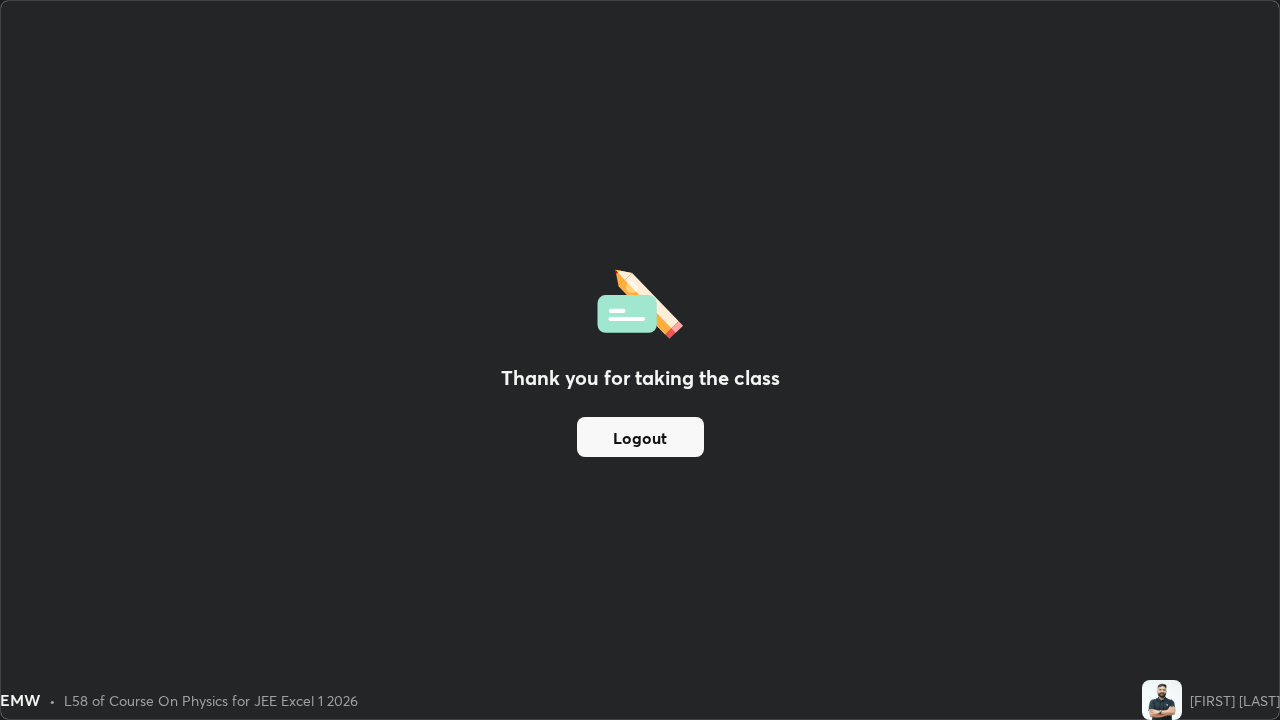 click on "Logout" at bounding box center (640, 437) 